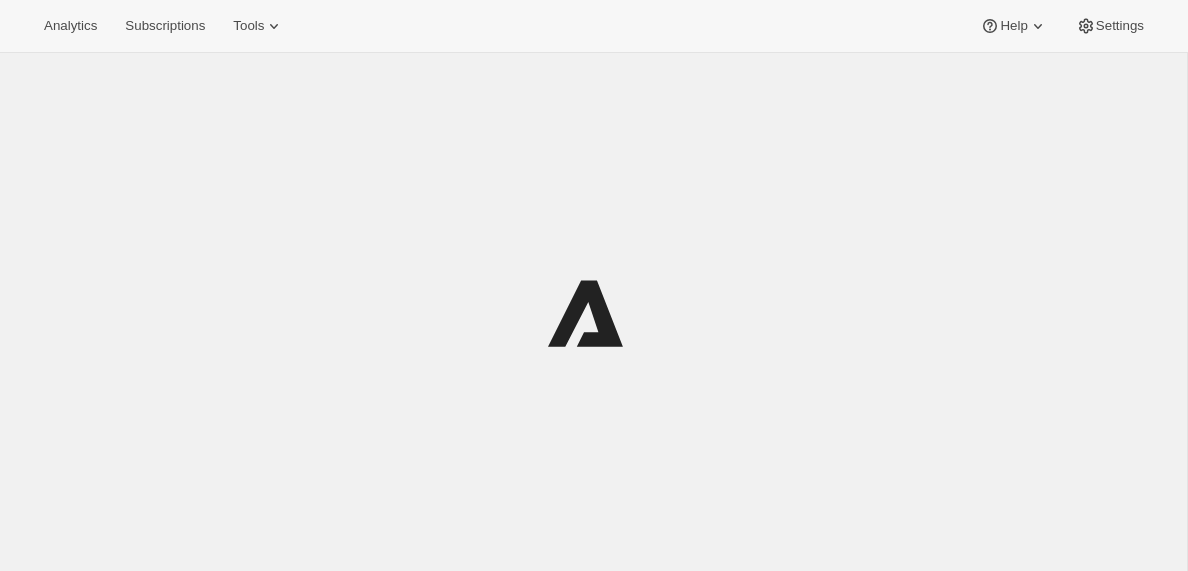 scroll, scrollTop: 0, scrollLeft: 0, axis: both 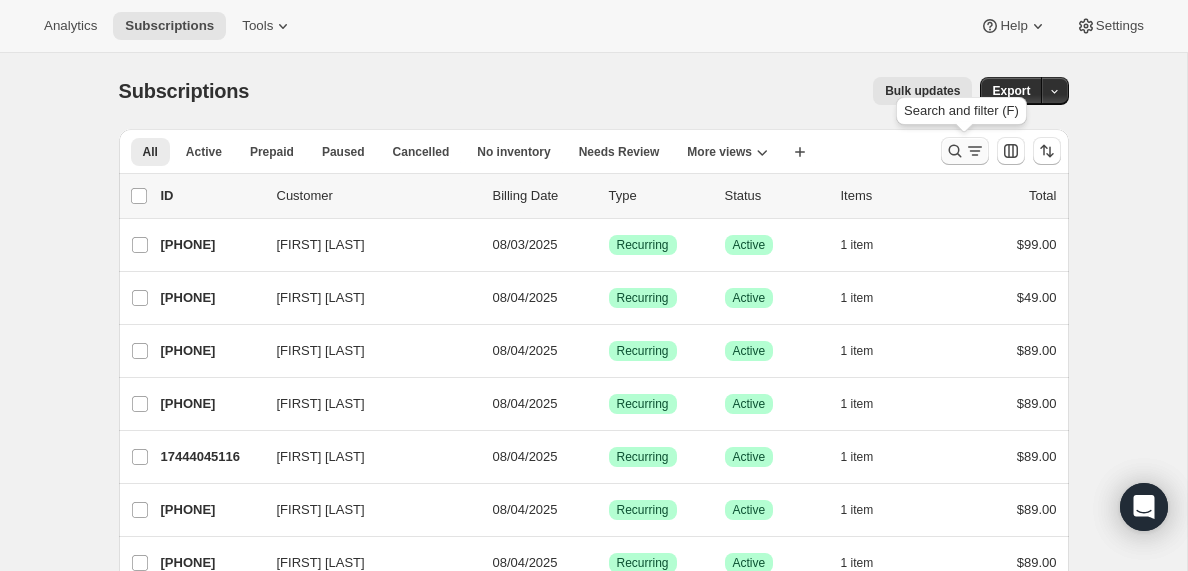 click 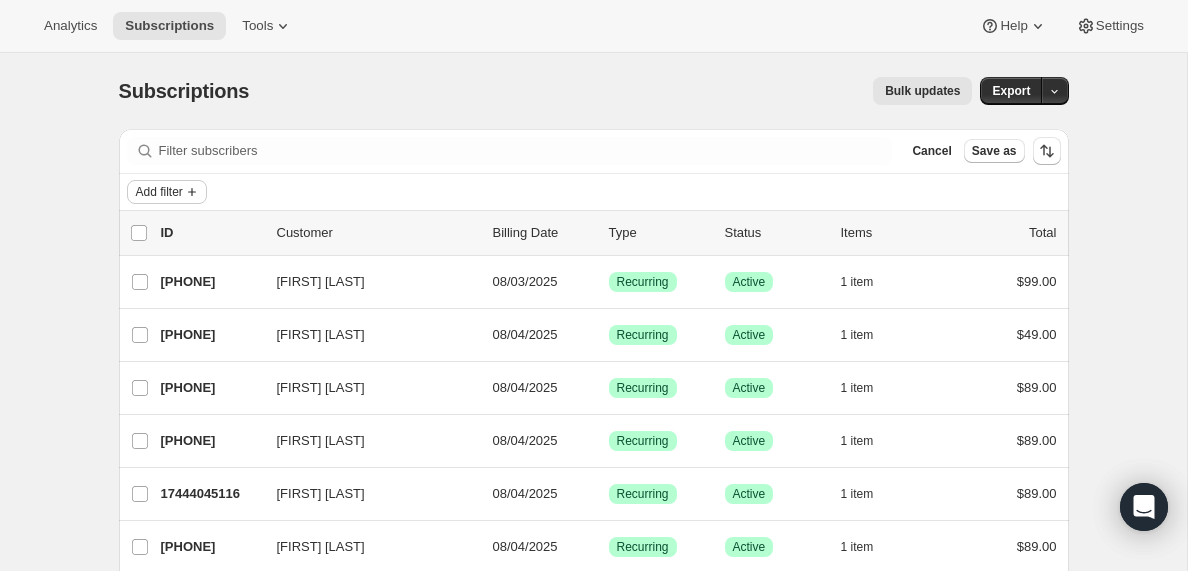 click 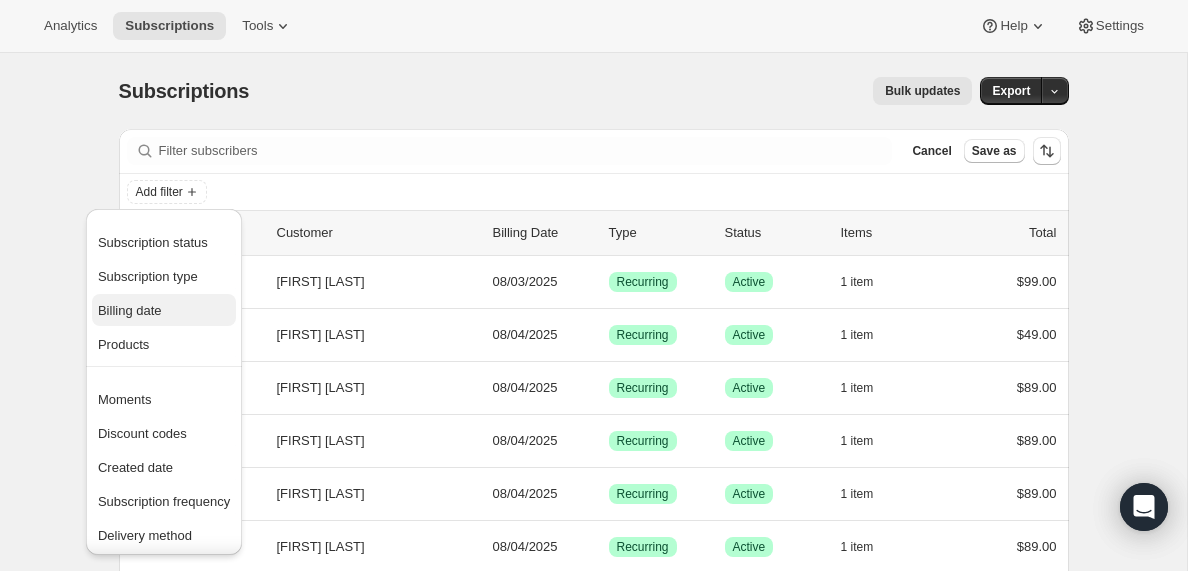 click on "Billing date" at bounding box center (130, 310) 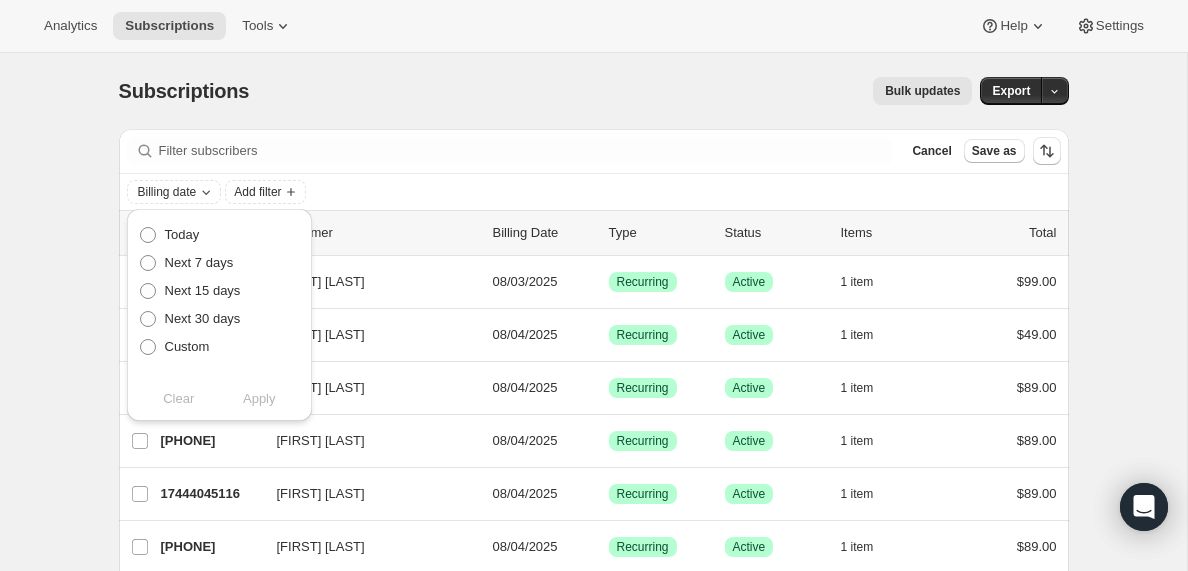 click on "ID Customer Billing Date Type Status Items Total [FIRST] [LAST] [ID] [FIRST] [LAST] [MM]/[DD]/[YEAR] Success Recurring Success Active 1 item $[PRICE]
[FIRST] [LAST] [ID] [FIRST] [LAST] [MM]/[DD]/[YEAR] Success Recurring Success Active 1 item $[PRICE]
[FIRST] [LAST] [ID] [FIRST] [LAST] [MM]/[DD]/[YEAR] Success Recurring Success Active 1 item $[PRICE]
[FIRST] [LAST] [ID] [FIRST] [LAST] [MM]/[DD]/[YEAR] Success Recurring Success Active 1 item $[PRICE]
[FIRST] [LAST] [ID] [FIRST] [LAST] [MM]/[DD]/[YEAR] Success Recurring Success Active 1 item $[PRICE]
[FIRST] [LAST] [ID] [FIRST] [LAST] [MM]/[DD]/[YEAR] Success Recurring Success Active 1 item $[PRICE]
[FIRST] [LAST] [ID] [FIRST] [LAST] [MM]/[DD]/[YEAR] Success Recurring Success Active 1 item $[PRICE]" at bounding box center [594, 1535] 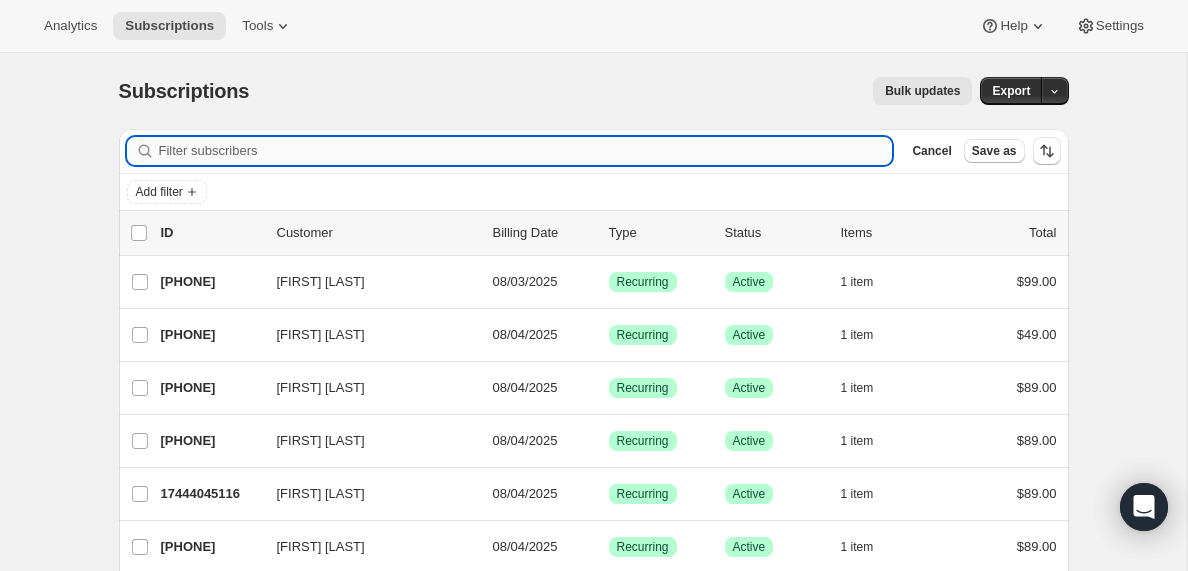 click on "Filter subscribers" at bounding box center (526, 151) 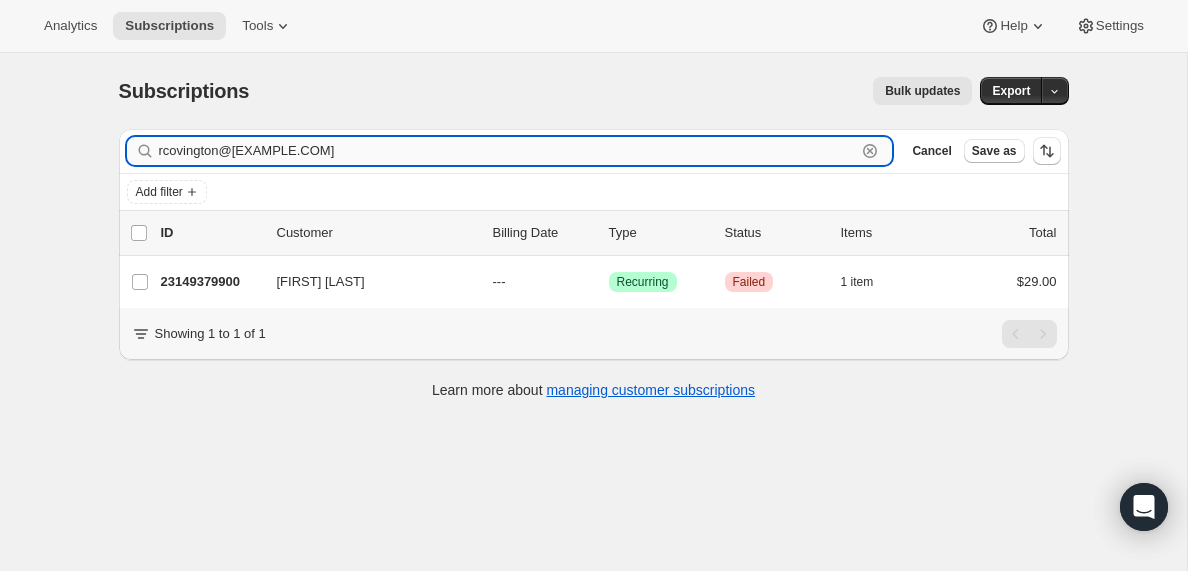 click on "rcovington@[EXAMPLE.COM]" at bounding box center [508, 151] 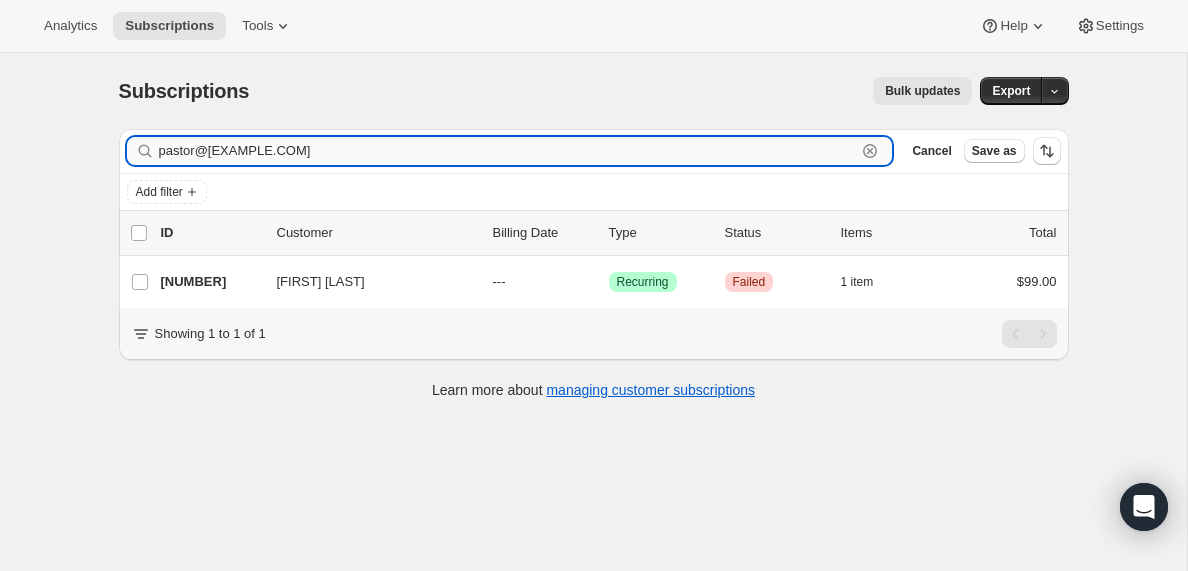 click on "pastor@[EXAMPLE.COM]" at bounding box center (508, 151) 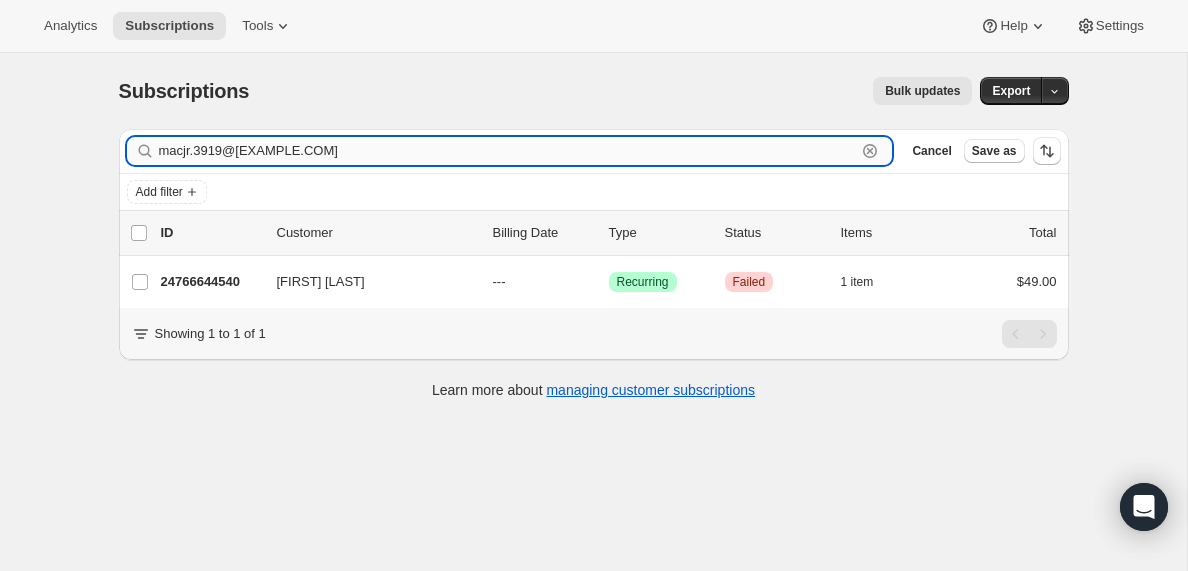 click on "macjr.3919@[EXAMPLE.COM]" at bounding box center [508, 151] 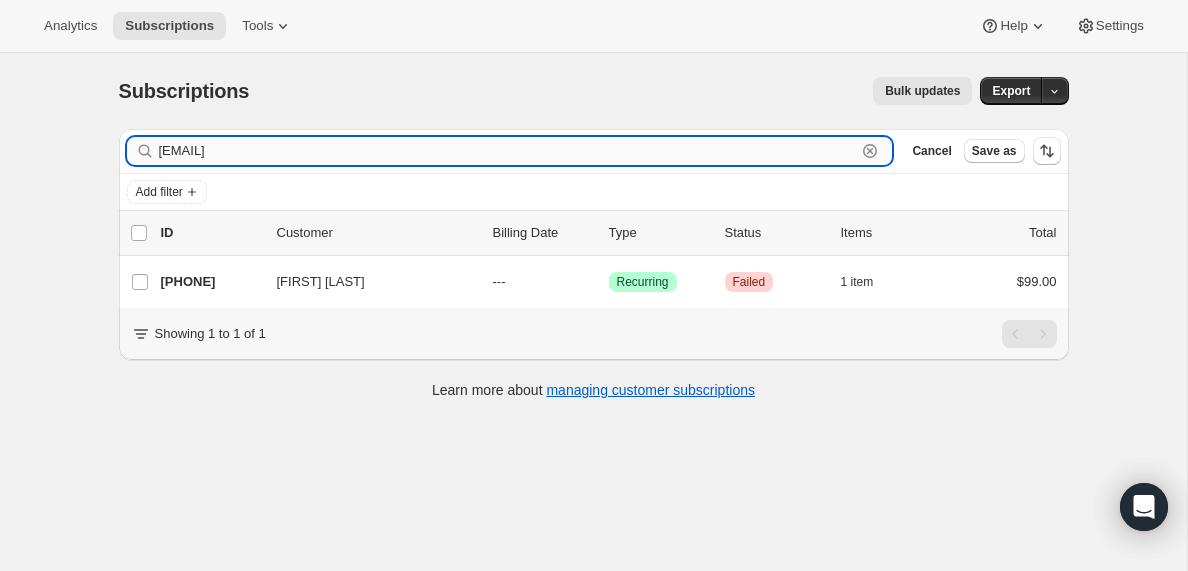 click on "[EMAIL]" at bounding box center [508, 151] 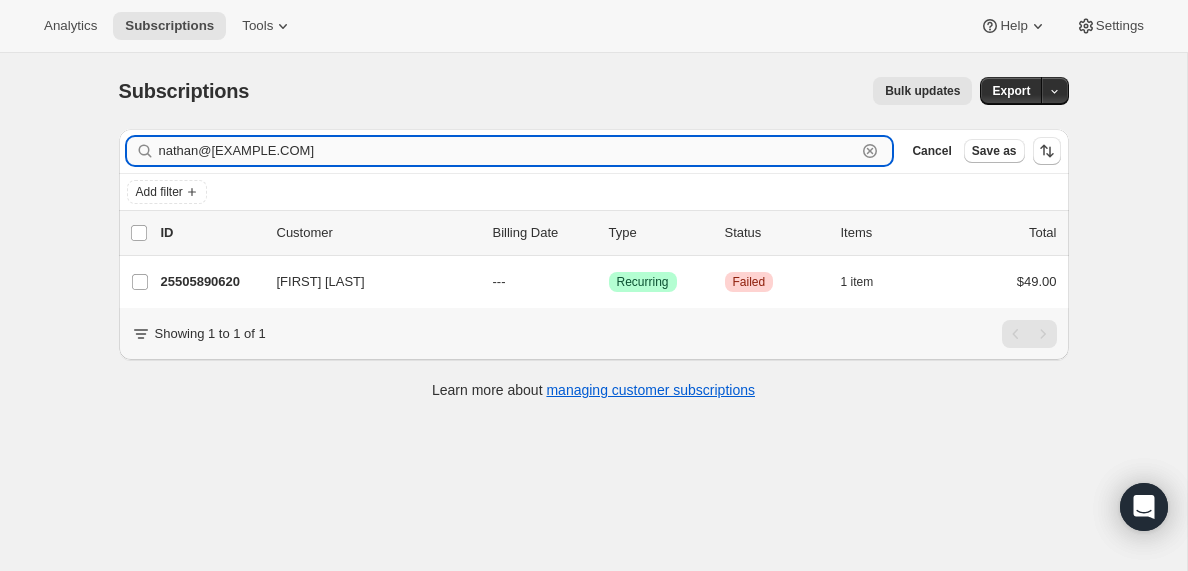 click on "nathan@[EXAMPLE.COM]" at bounding box center [508, 151] 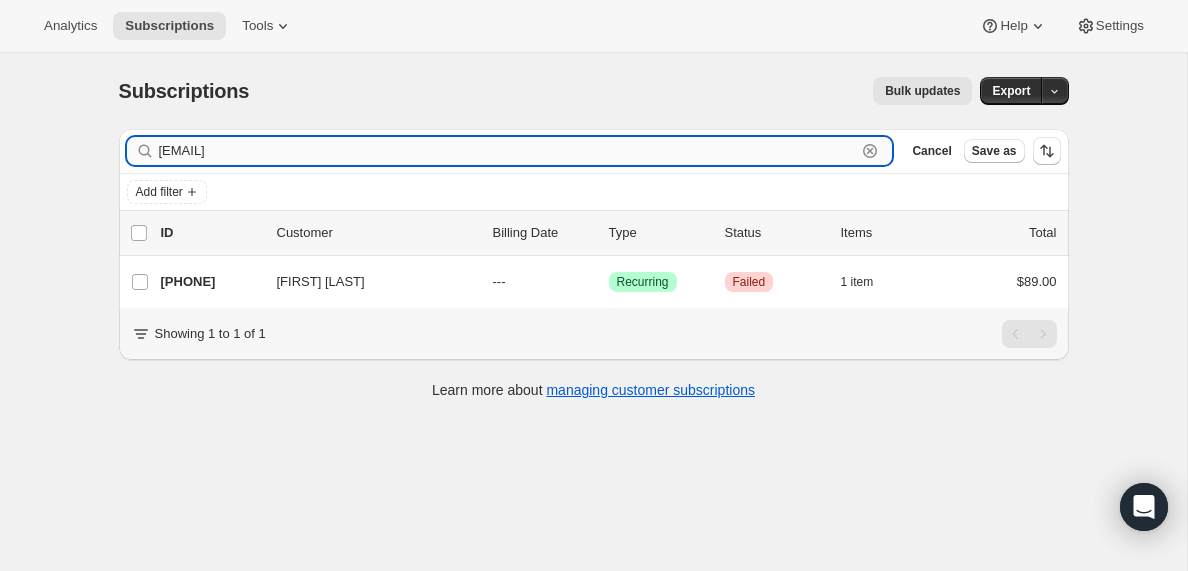 click on "[EMAIL]" at bounding box center [508, 151] 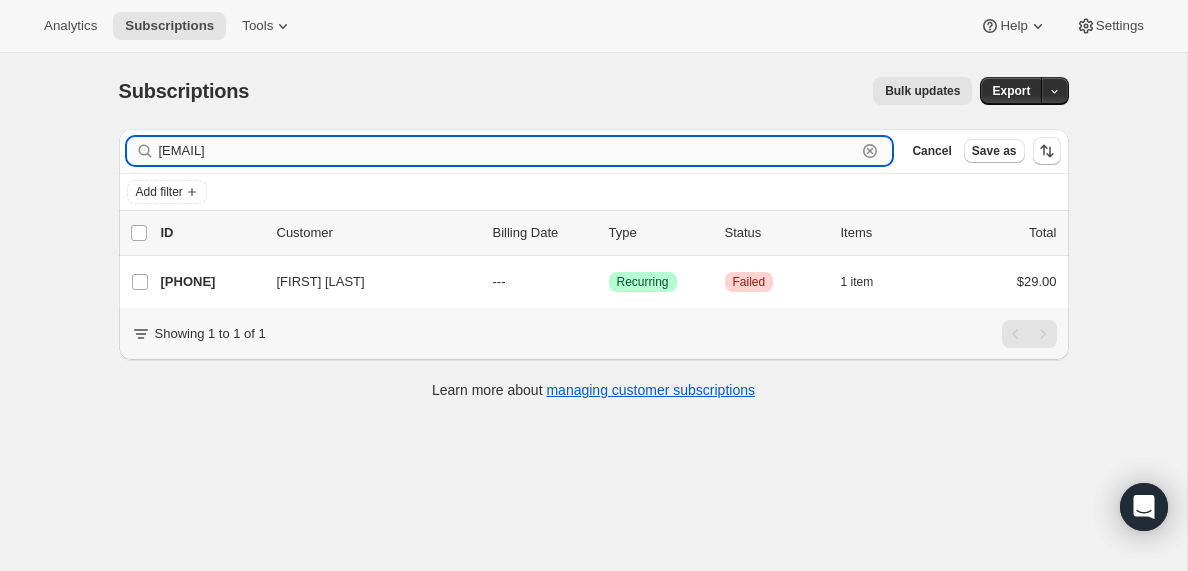 click on "[EMAIL]" at bounding box center [508, 151] 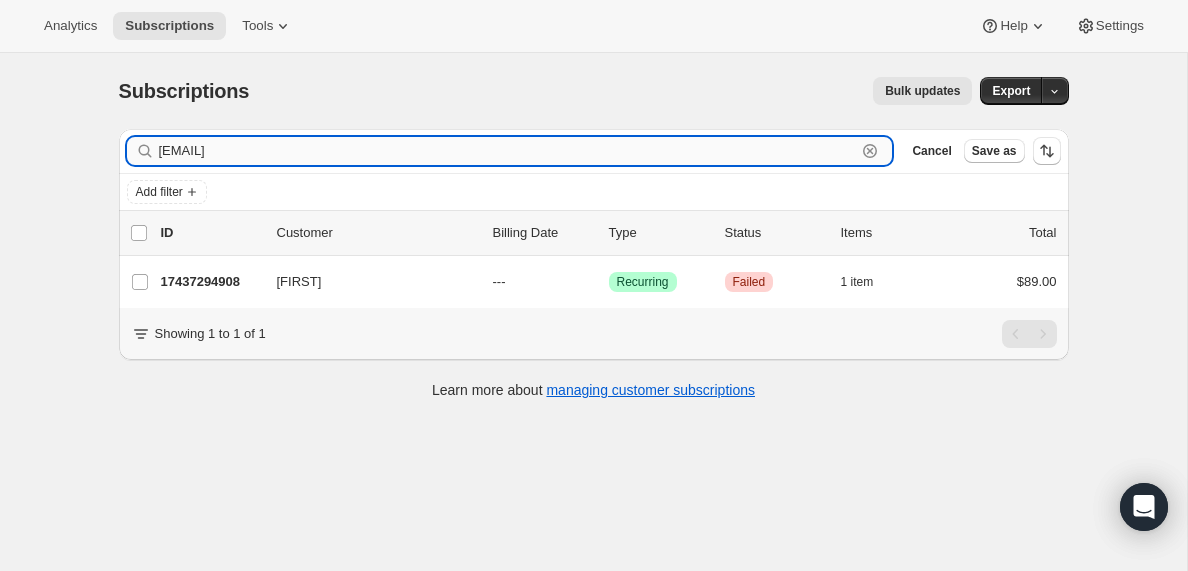click on "[EMAIL]" at bounding box center [508, 151] 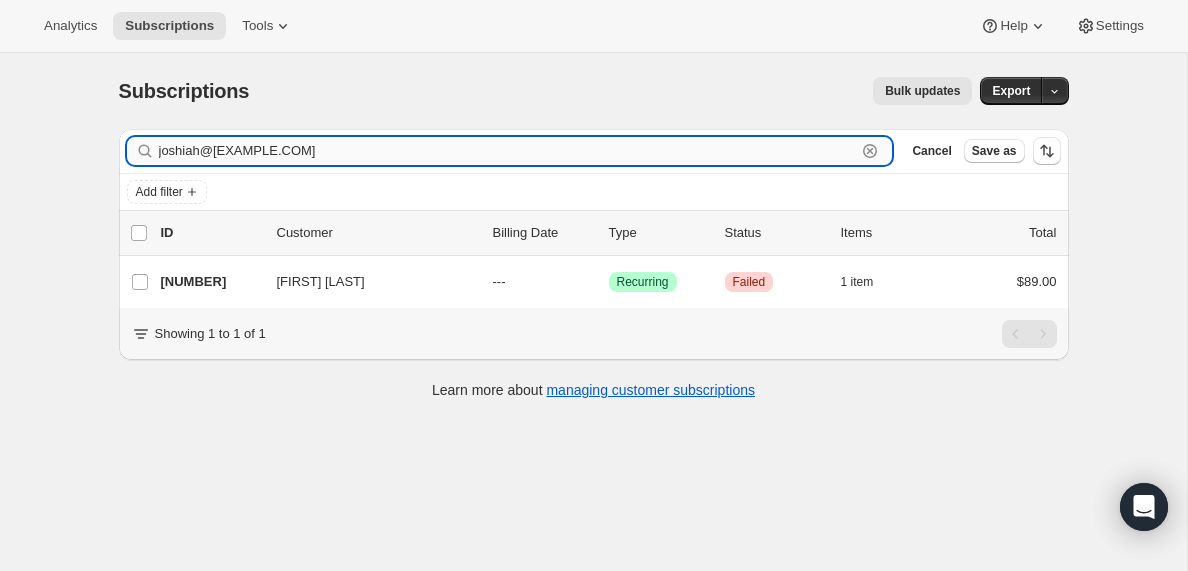 click on "joshiah@[EXAMPLE.COM]" at bounding box center (508, 151) 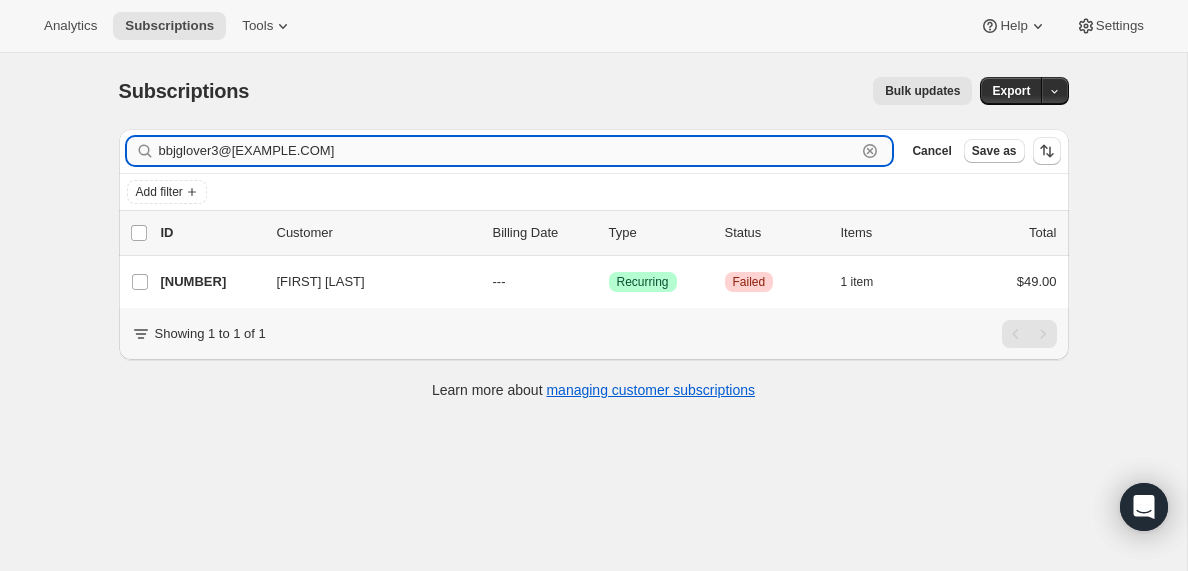 click on "bbjglover3@[EXAMPLE.COM]" at bounding box center [508, 151] 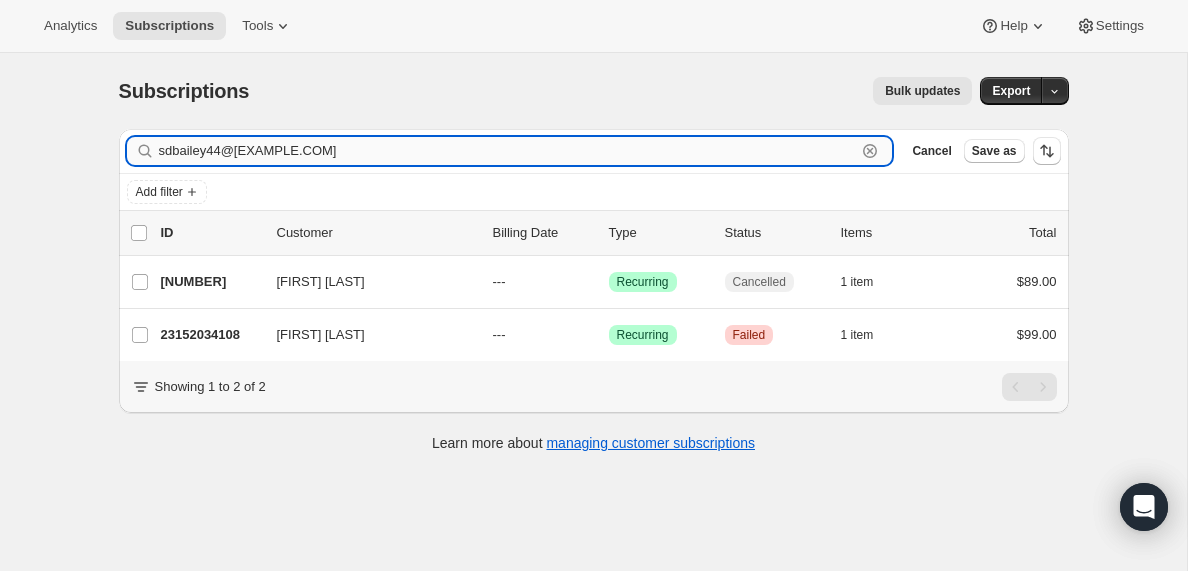 click on "sdbailey44@[EXAMPLE.COM]" at bounding box center (508, 151) 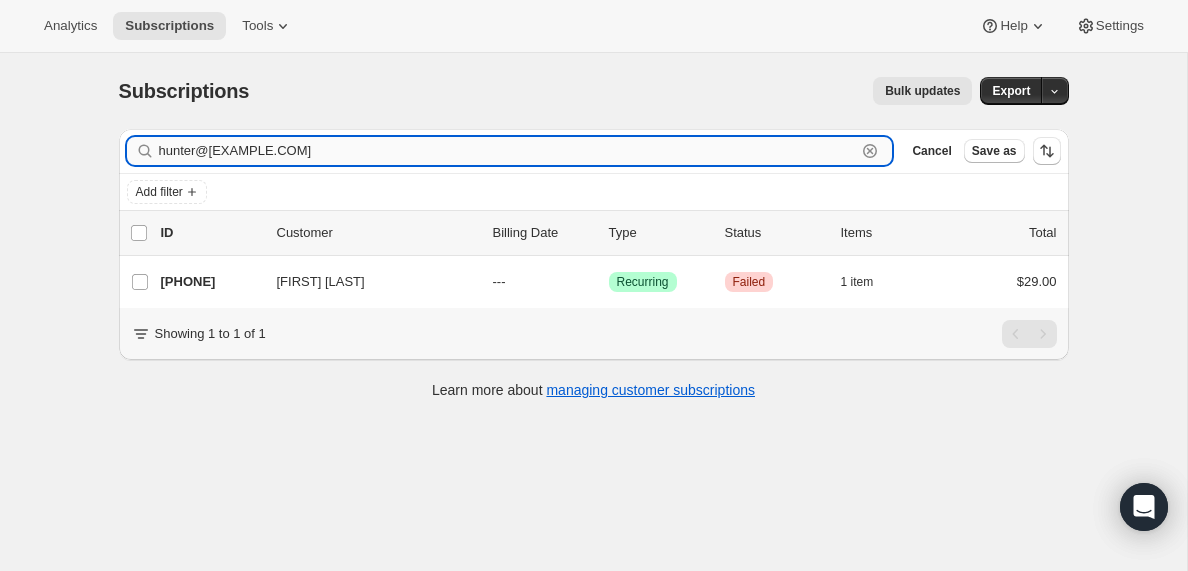 click on "hunter@[EXAMPLE.COM]" at bounding box center (508, 151) 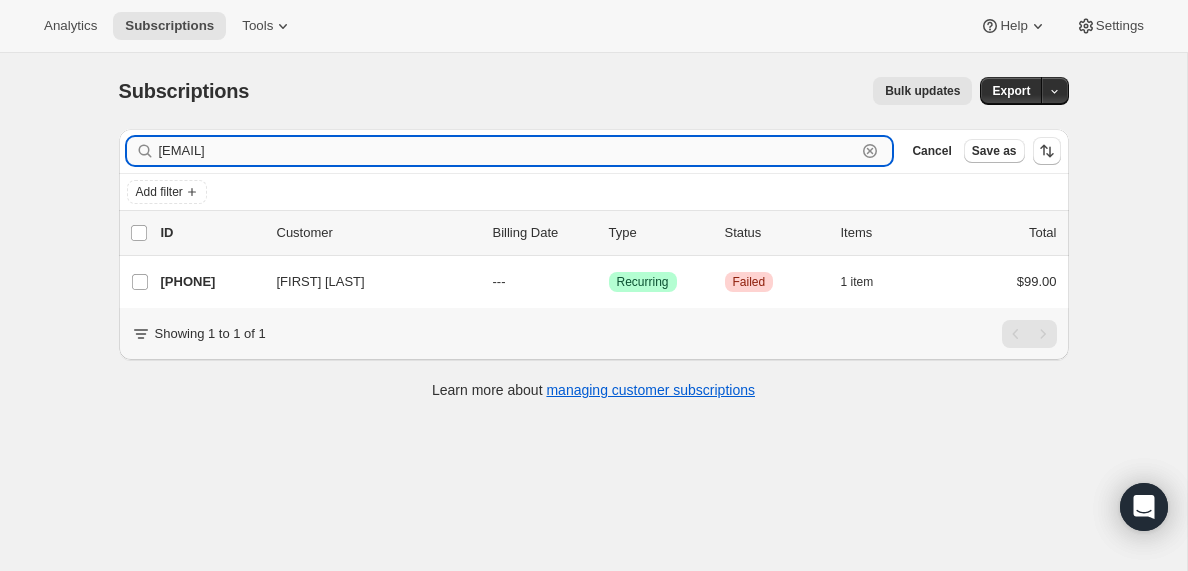 click on "[EMAIL]" at bounding box center (508, 151) 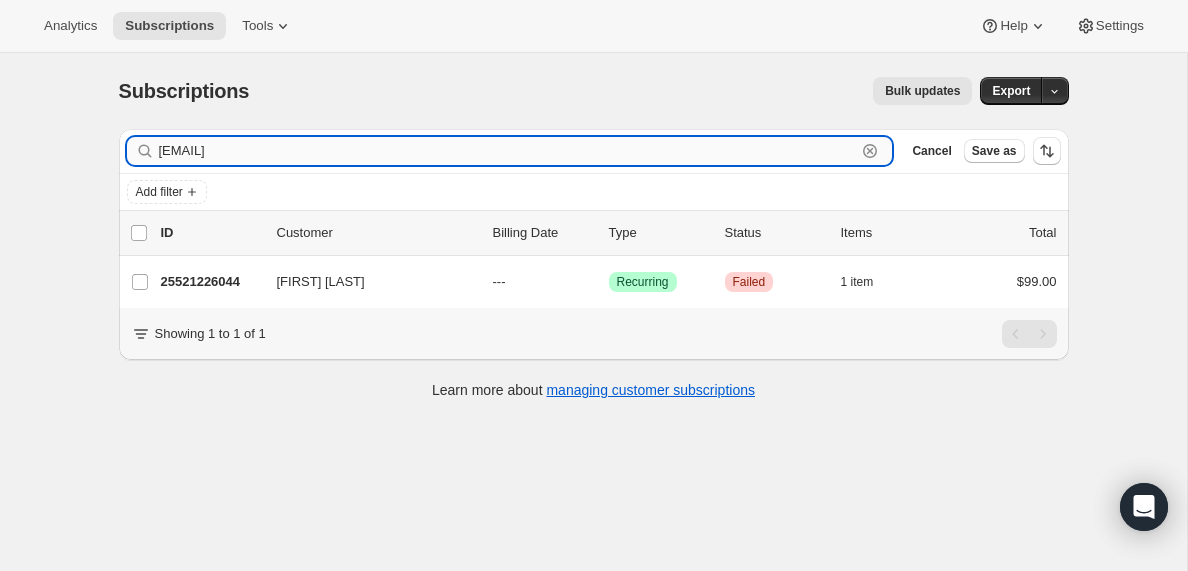 click on "[EMAIL]" at bounding box center (508, 151) 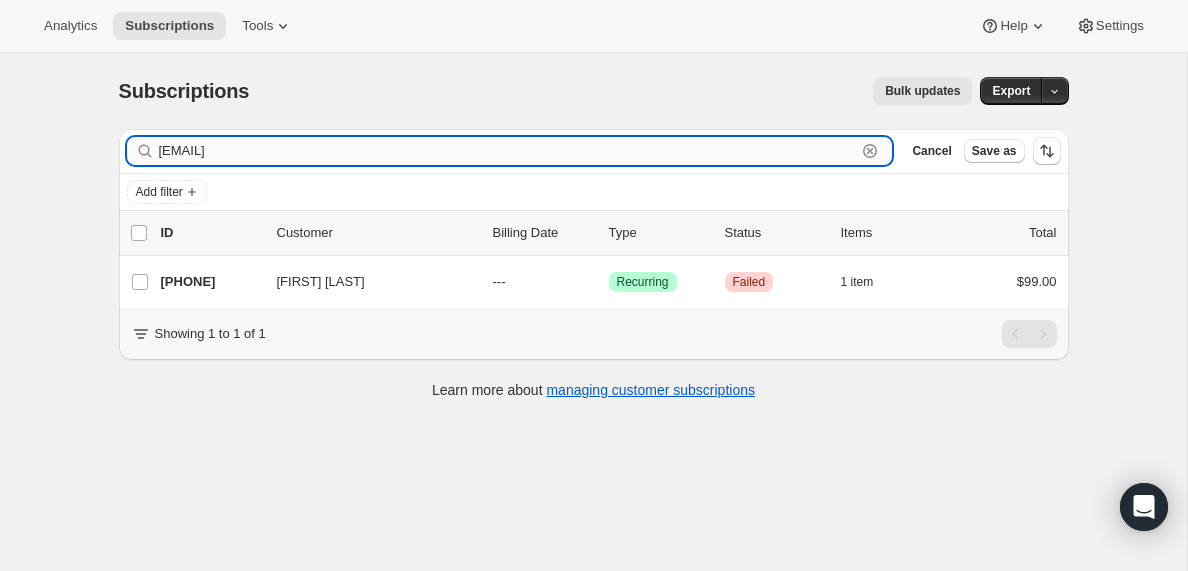 click on "[EMAIL]" at bounding box center (508, 151) 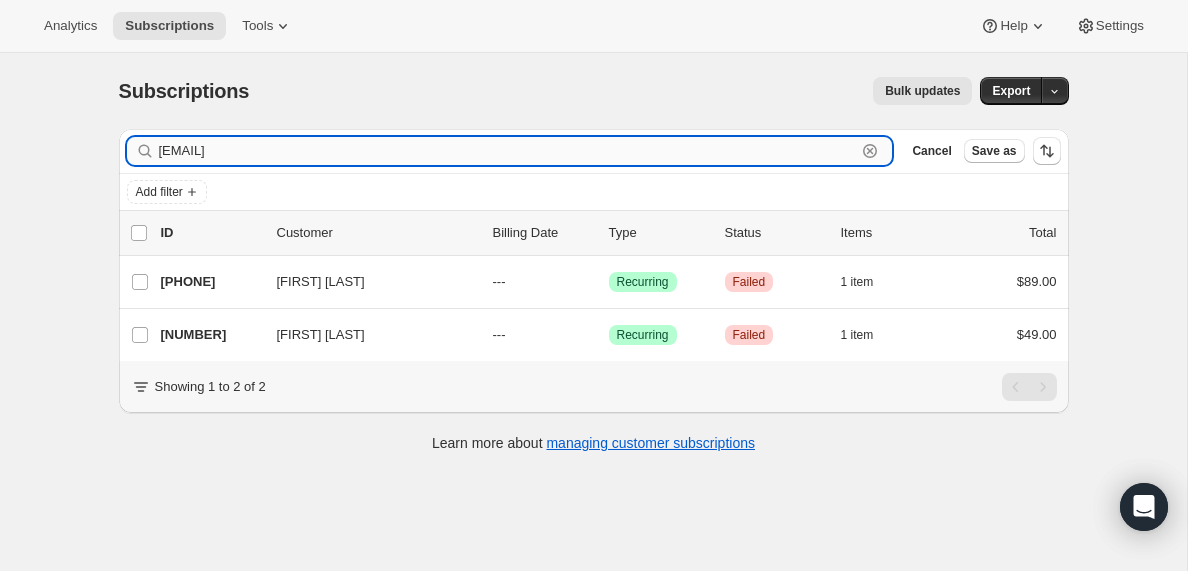 click on "[EMAIL]" at bounding box center [508, 151] 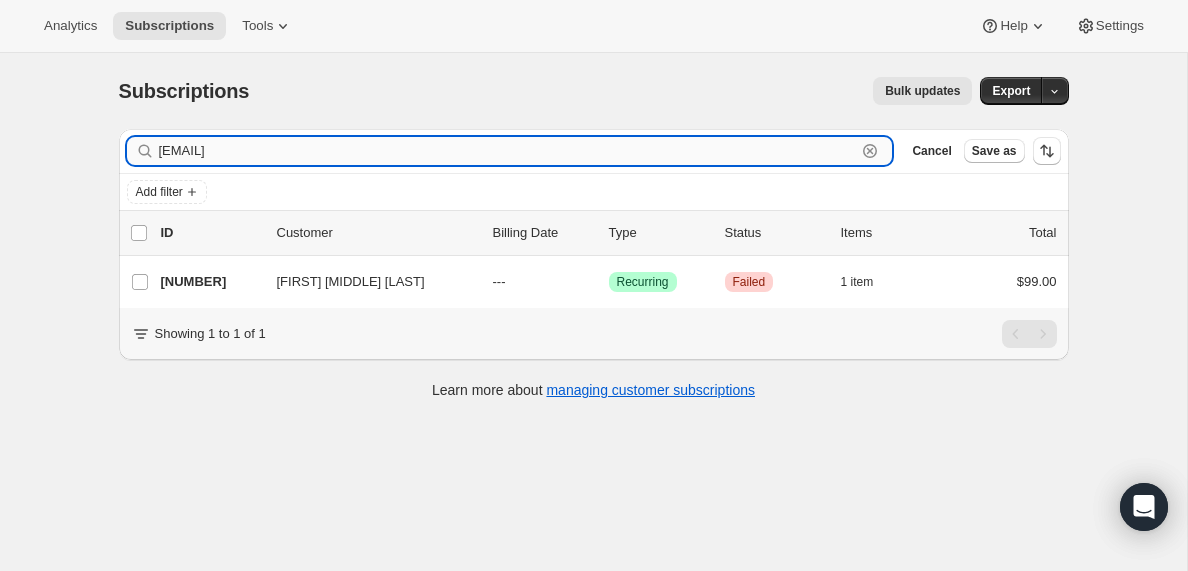 click on "[EMAIL]" at bounding box center [508, 151] 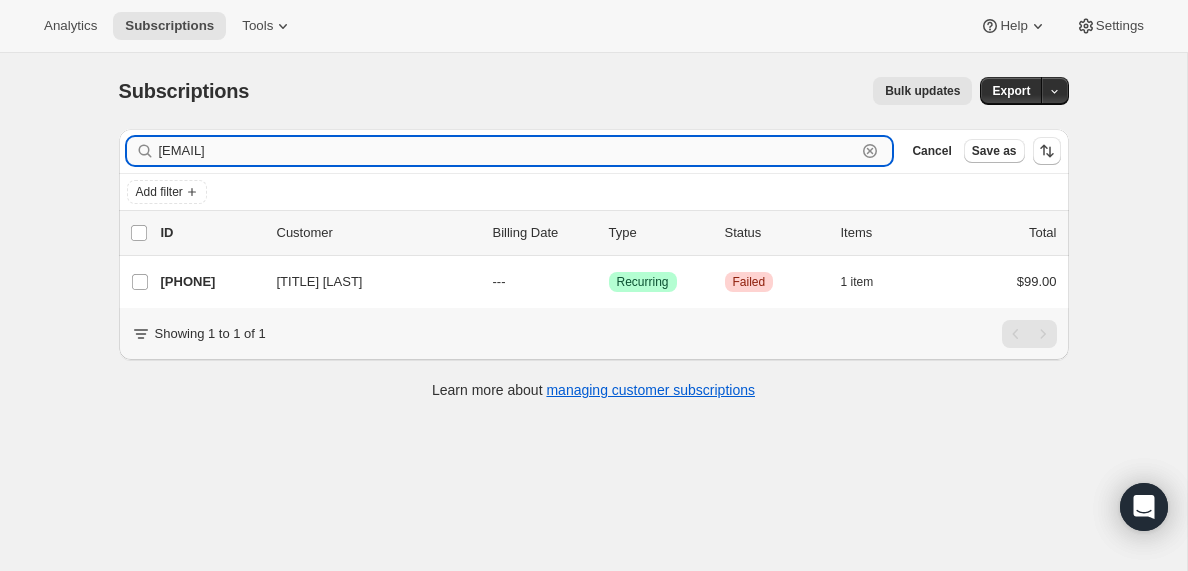 click on "[EMAIL]" at bounding box center [508, 151] 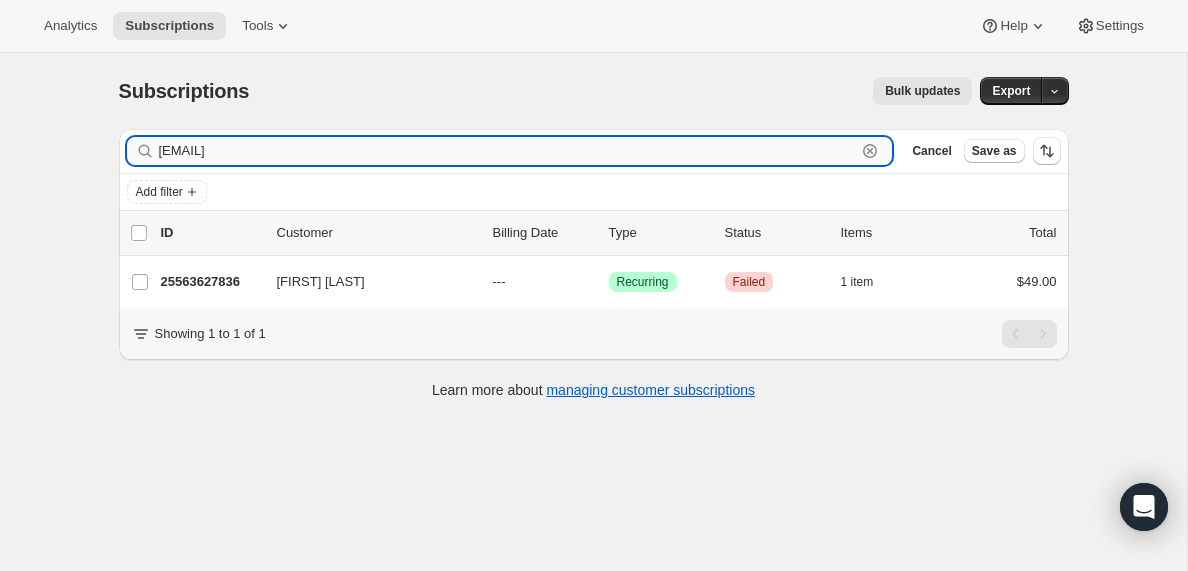 click on "[EMAIL]" at bounding box center [508, 151] 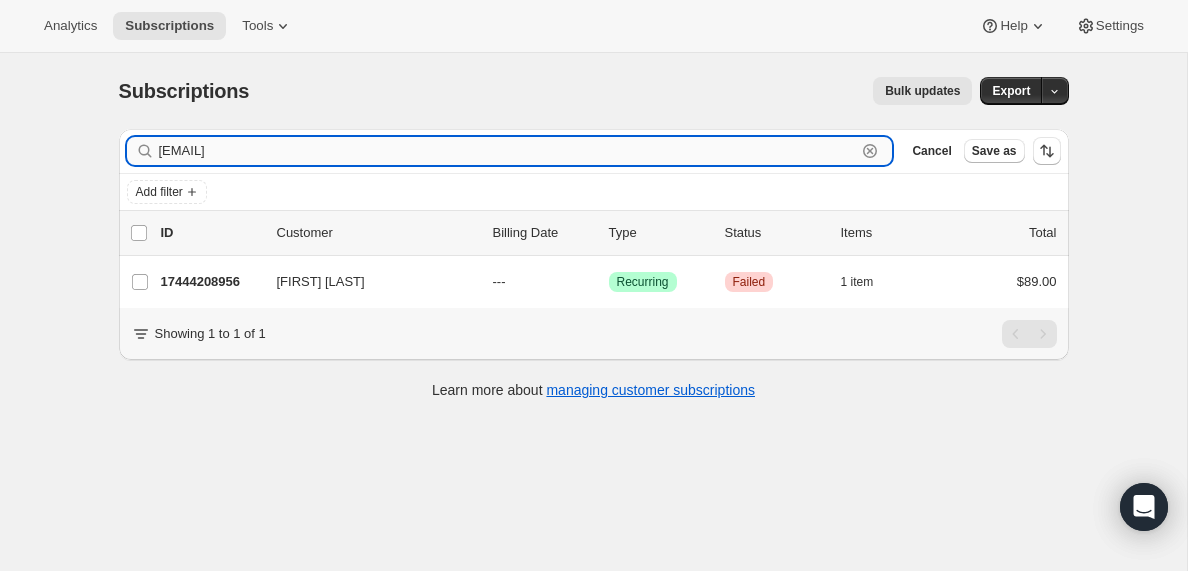 click on "[EMAIL]" at bounding box center (508, 151) 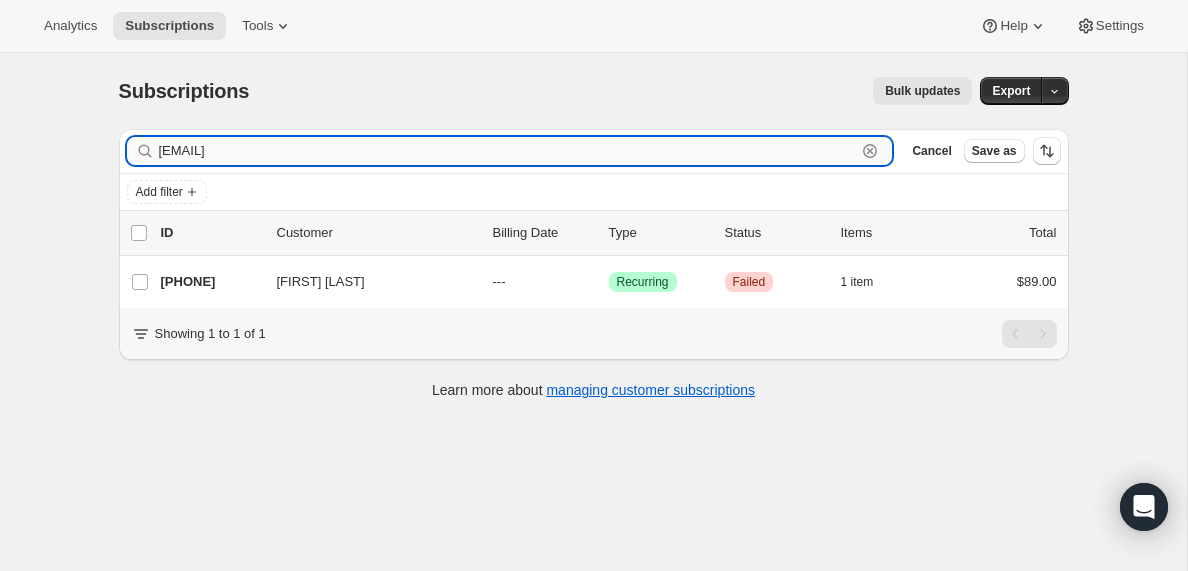 click on "[EMAIL]" at bounding box center [508, 151] 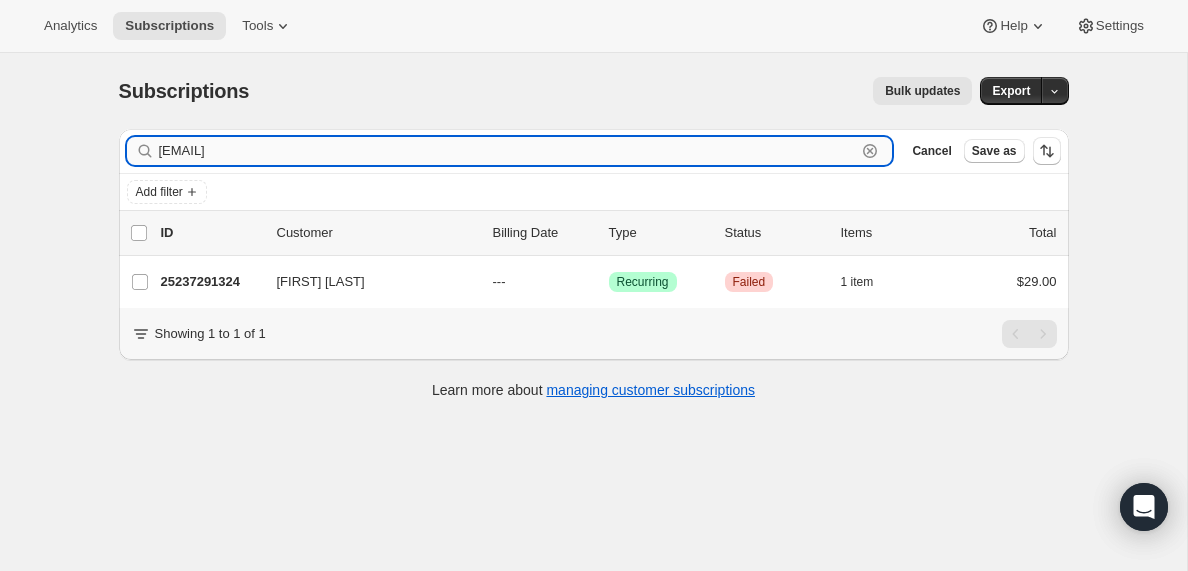 click on "[EMAIL]" at bounding box center [508, 151] 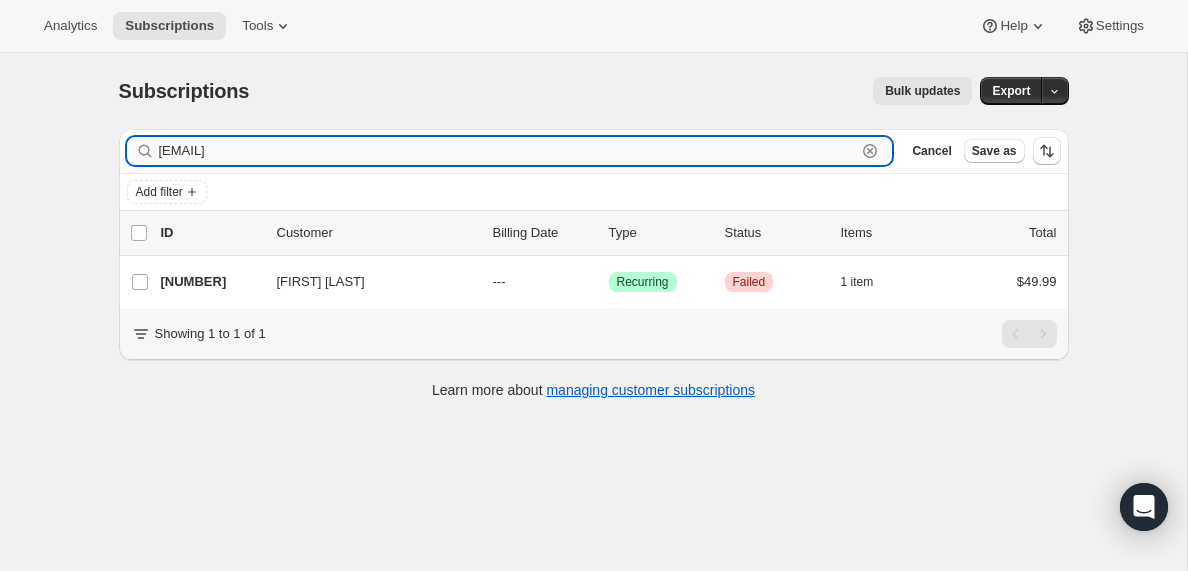 click on "[EMAIL]" at bounding box center (508, 151) 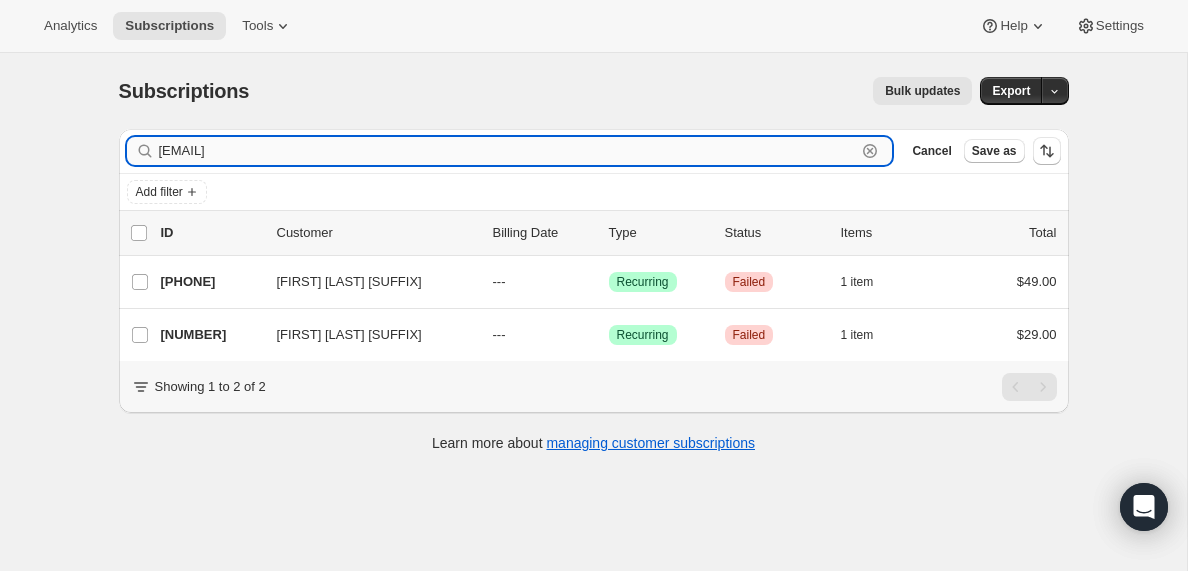click on "[EMAIL]" at bounding box center (508, 151) 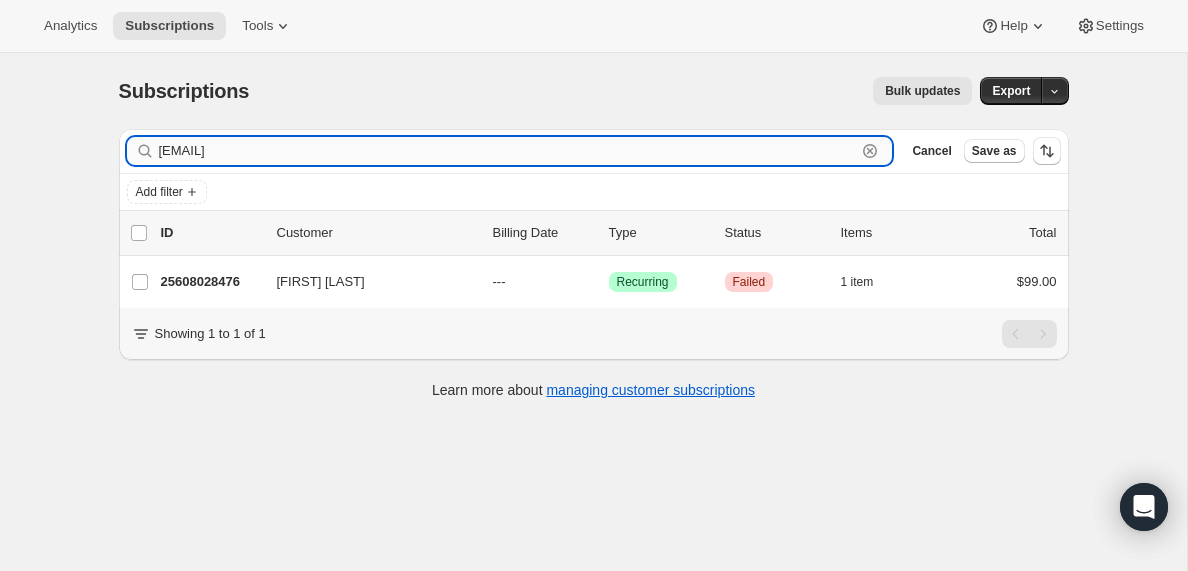 click on "[EMAIL]" at bounding box center [508, 151] 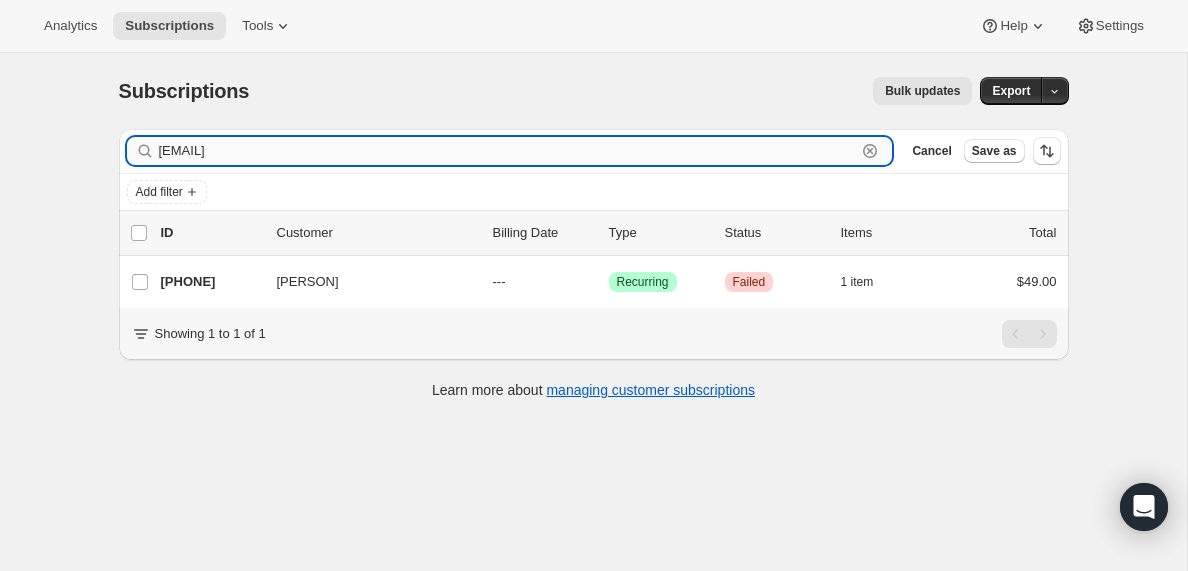 click on "[EMAIL]" at bounding box center (508, 151) 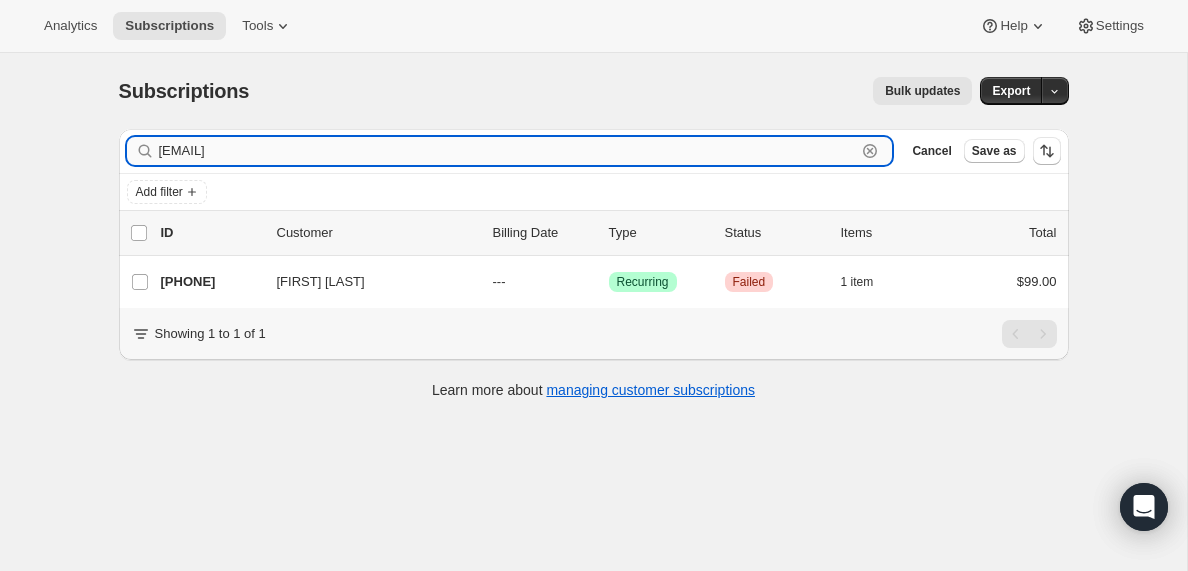 click on "[EMAIL]" at bounding box center [508, 151] 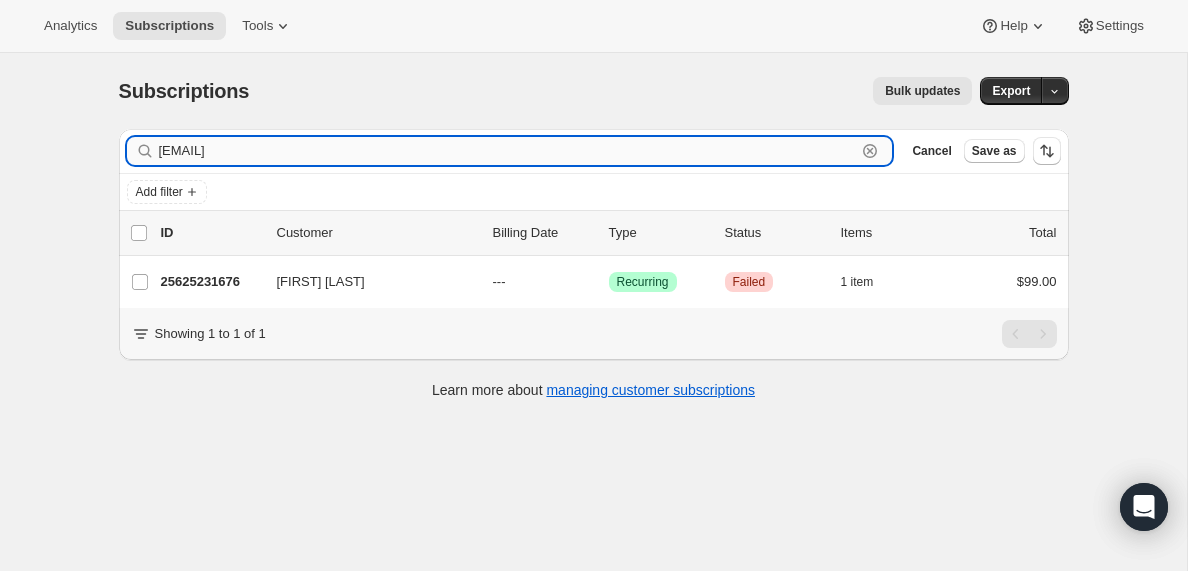 click on "[EMAIL]" at bounding box center [508, 151] 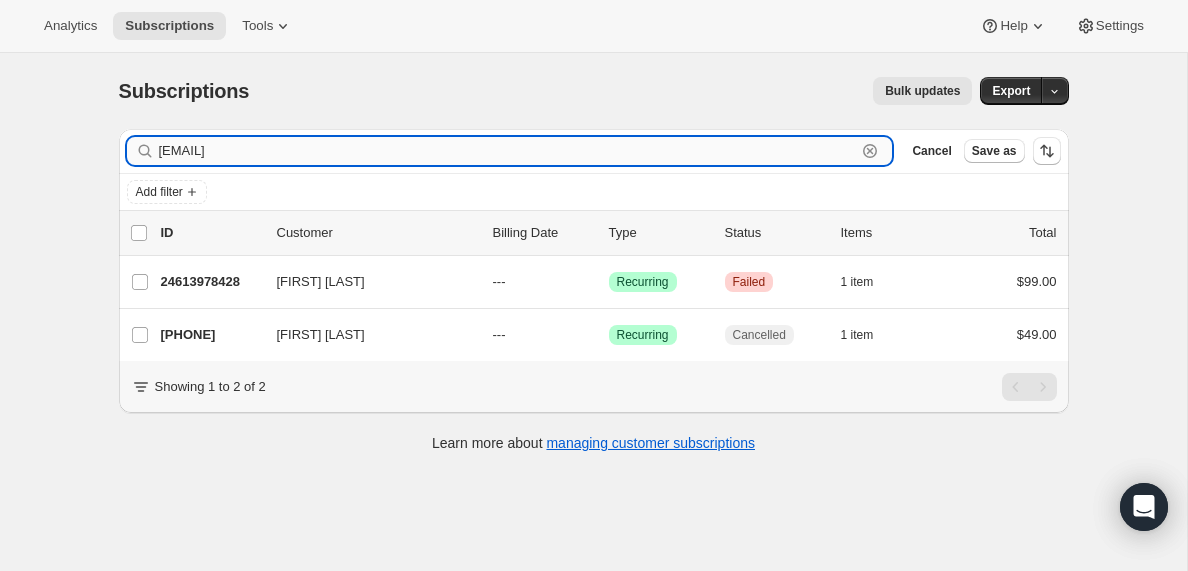 click on "[EMAIL]" at bounding box center [508, 151] 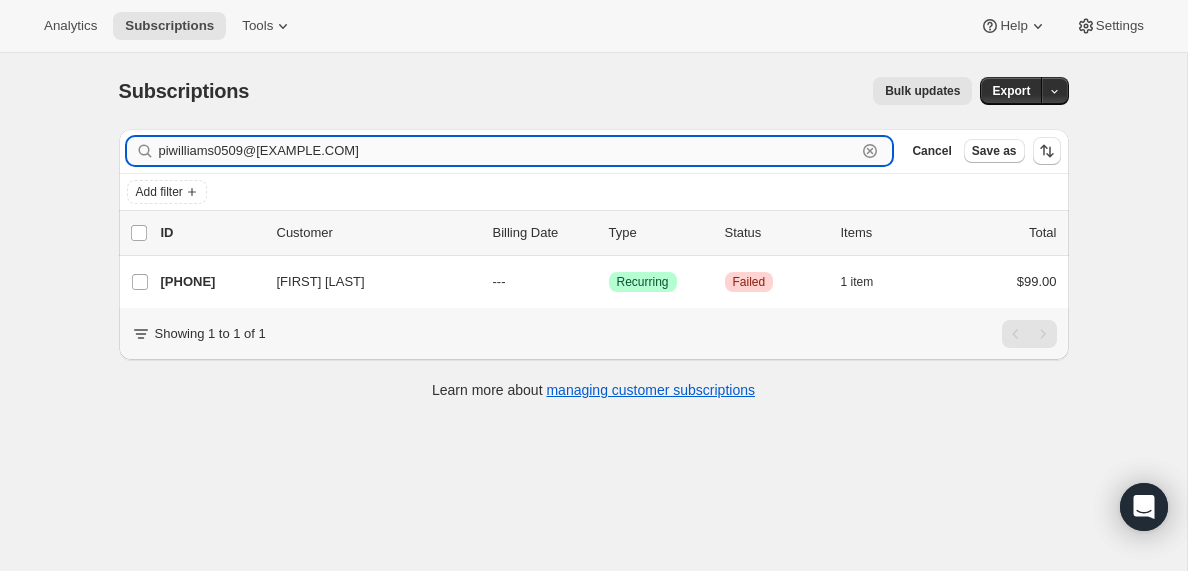 click on "piwilliams0509@[EXAMPLE.COM]" at bounding box center [508, 151] 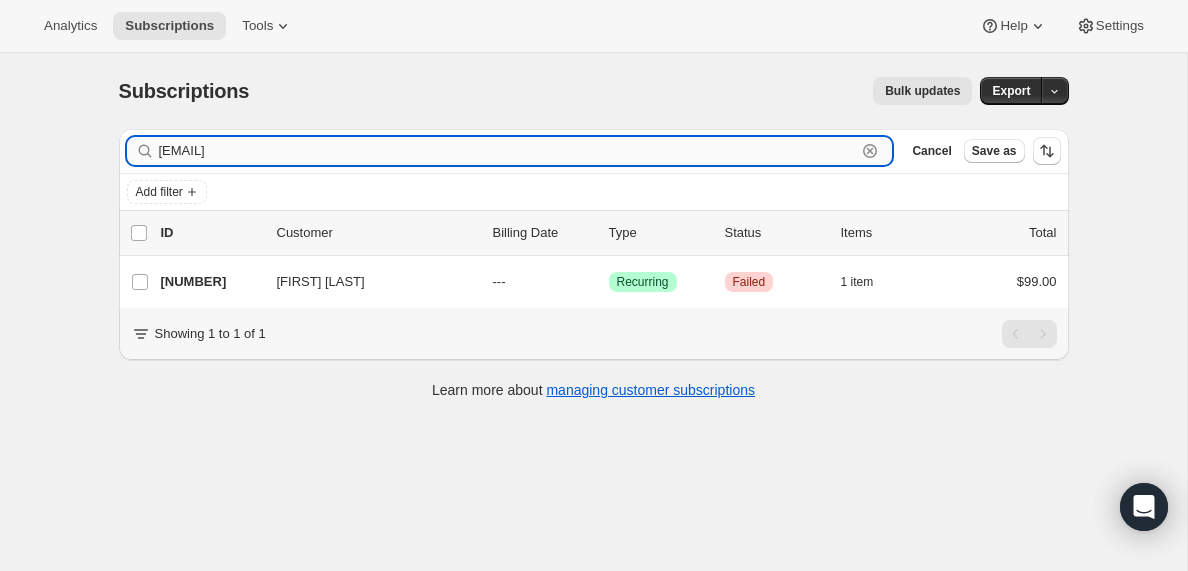 click on "[EMAIL]" at bounding box center [508, 151] 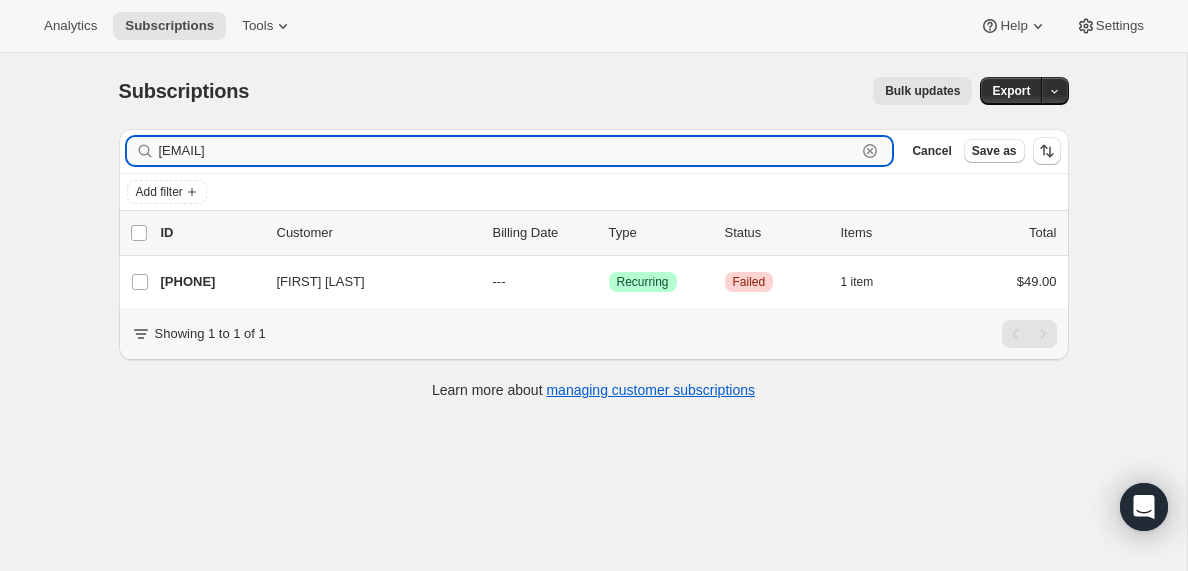 click on "[EMAIL]" at bounding box center (508, 151) 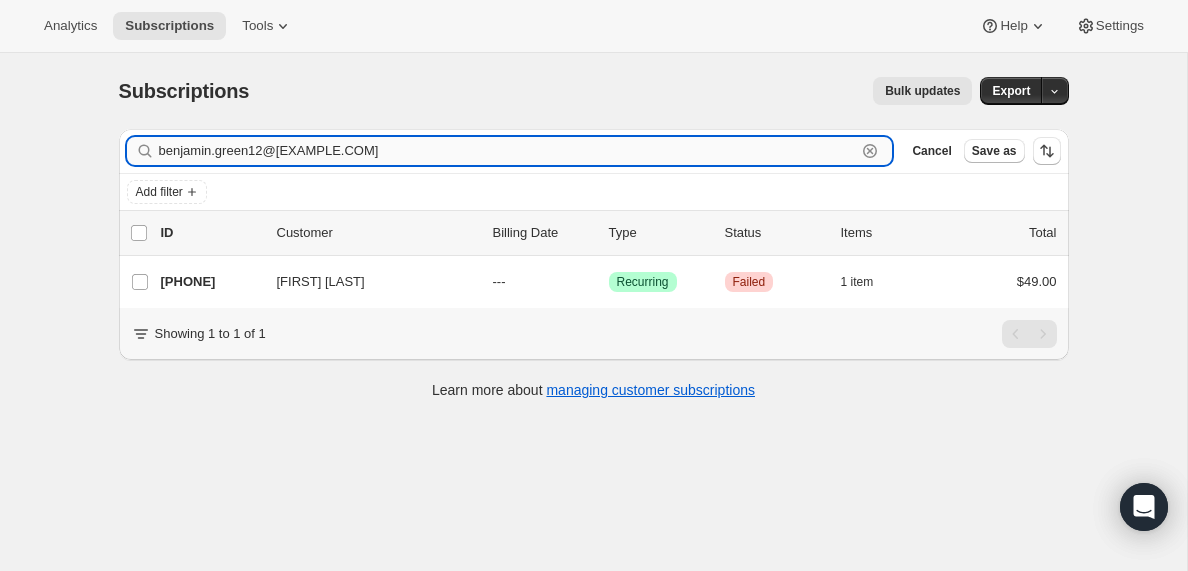 click on "benjamin.green12@[EXAMPLE.COM]" at bounding box center [508, 151] 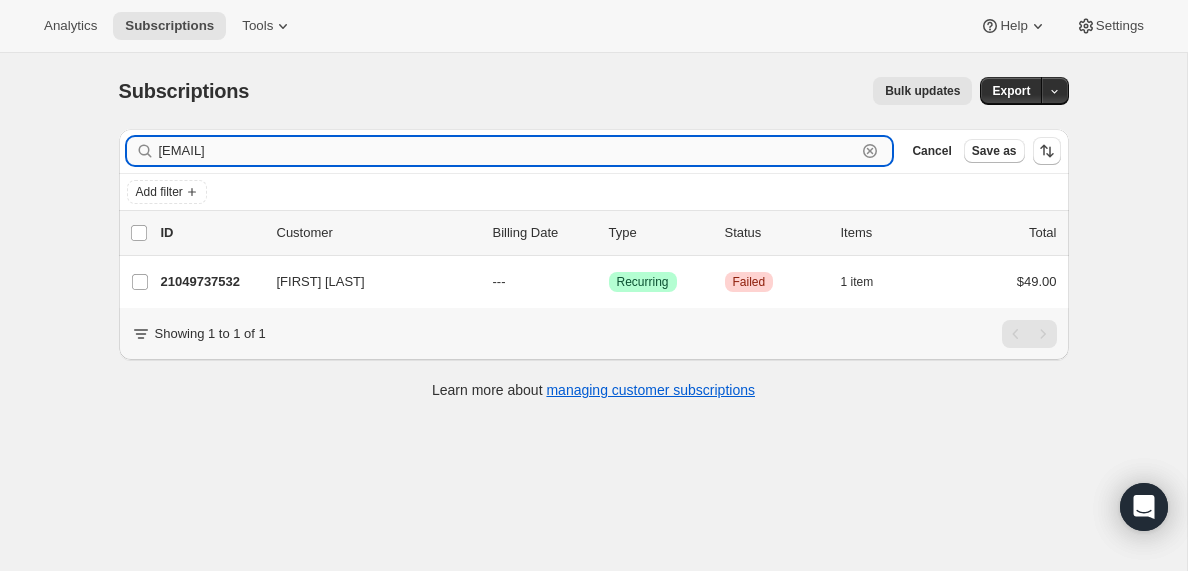 click on "[EMAIL]" at bounding box center [508, 151] 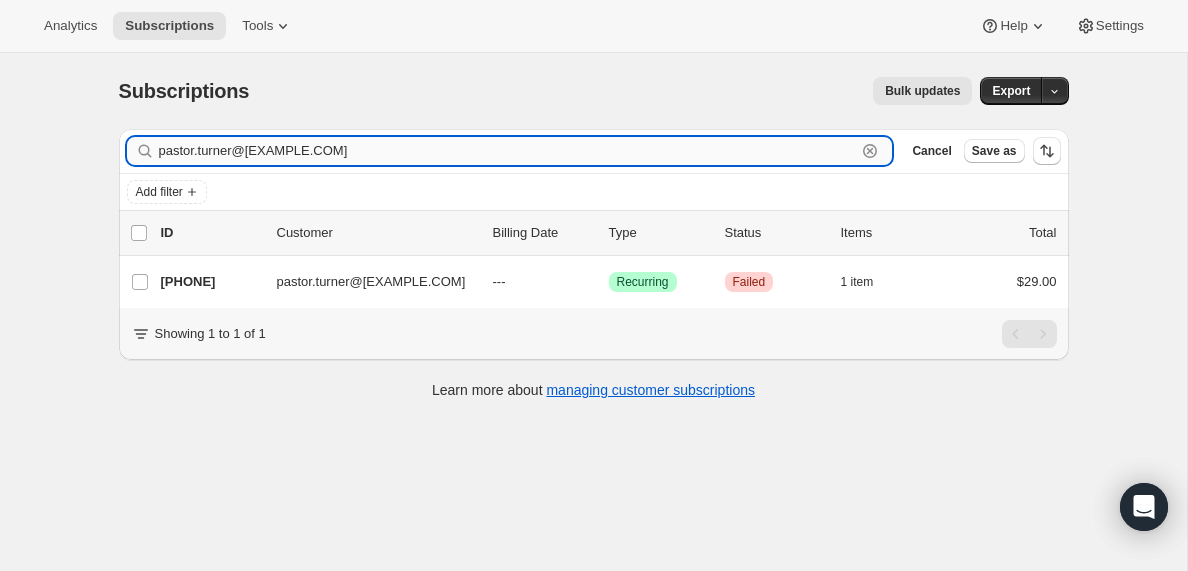 click on "pastor.turner@[EXAMPLE.COM]" at bounding box center (508, 151) 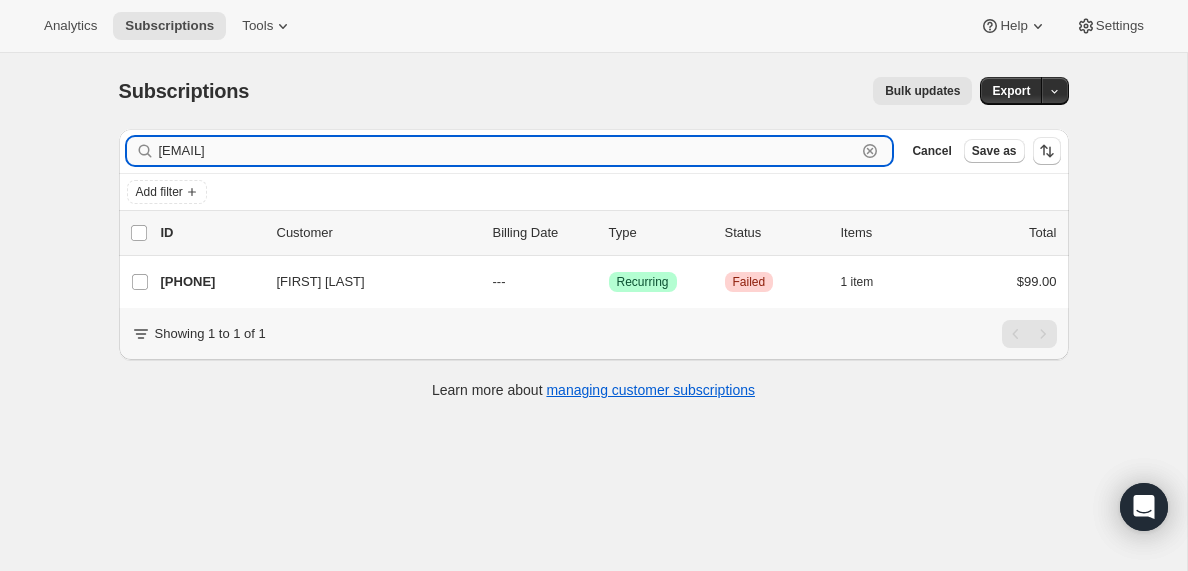 click on "[EMAIL]" at bounding box center [508, 151] 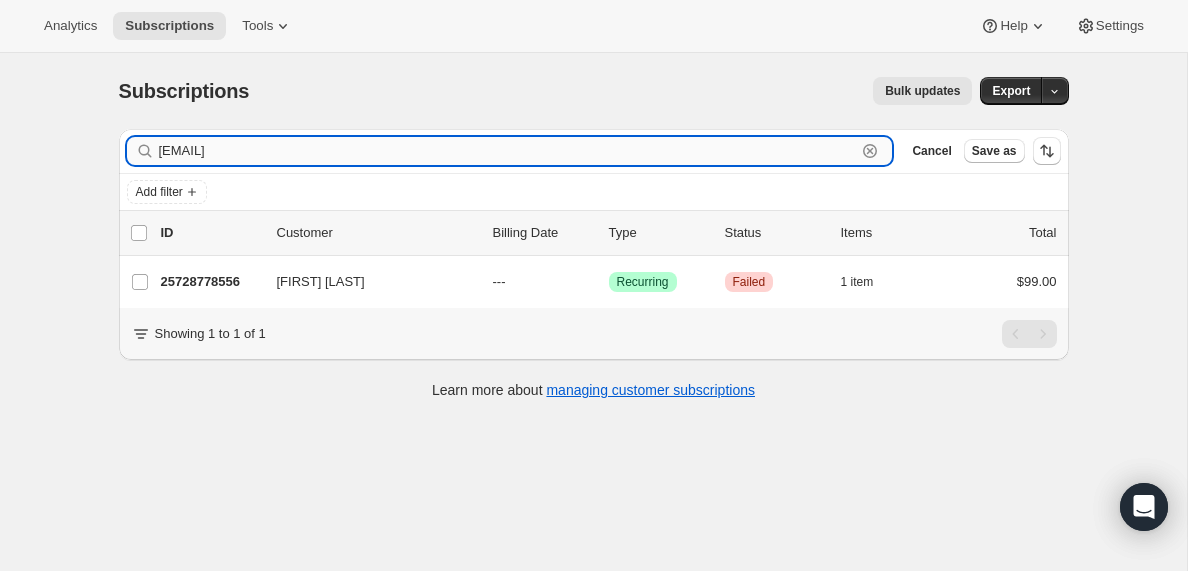 click on "[EMAIL]" at bounding box center [508, 151] 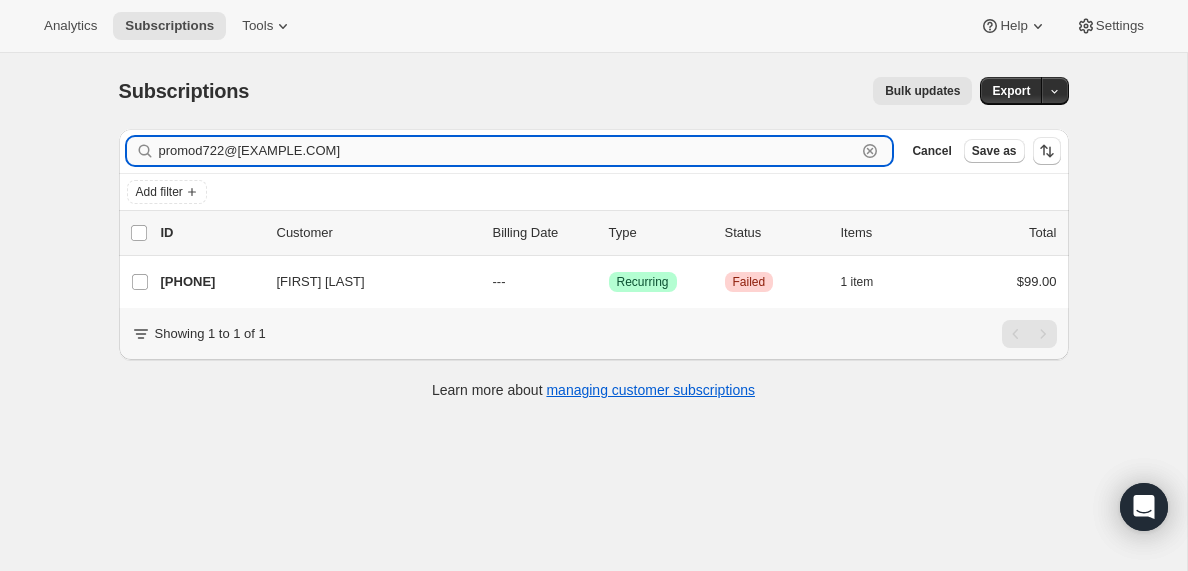 click on "promod722@[EXAMPLE.COM]" at bounding box center (508, 151) 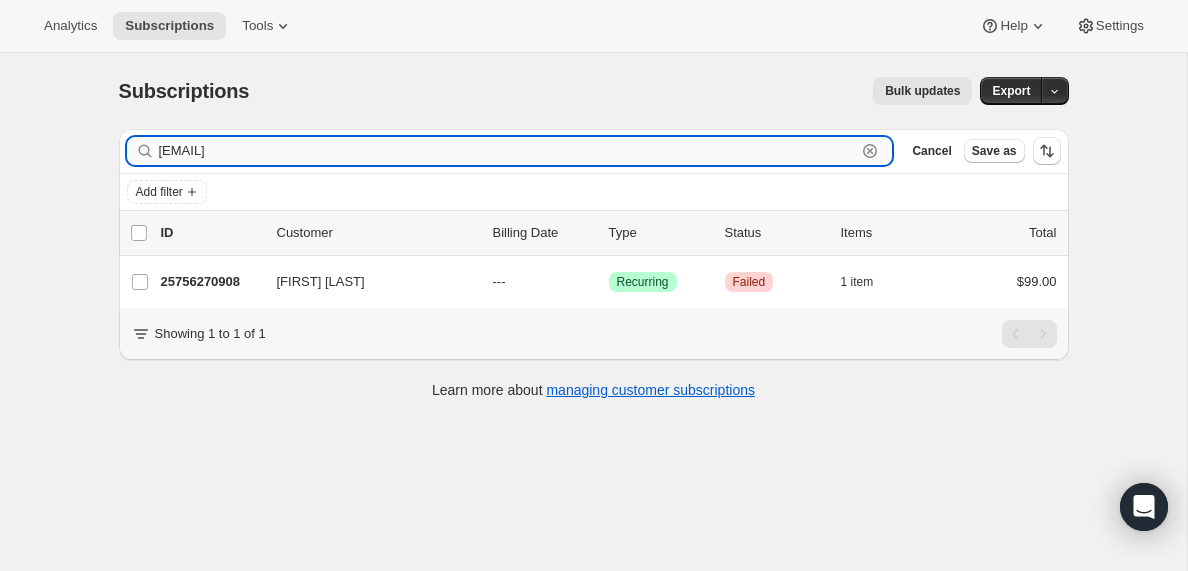 click on "[EMAIL]" at bounding box center (508, 151) 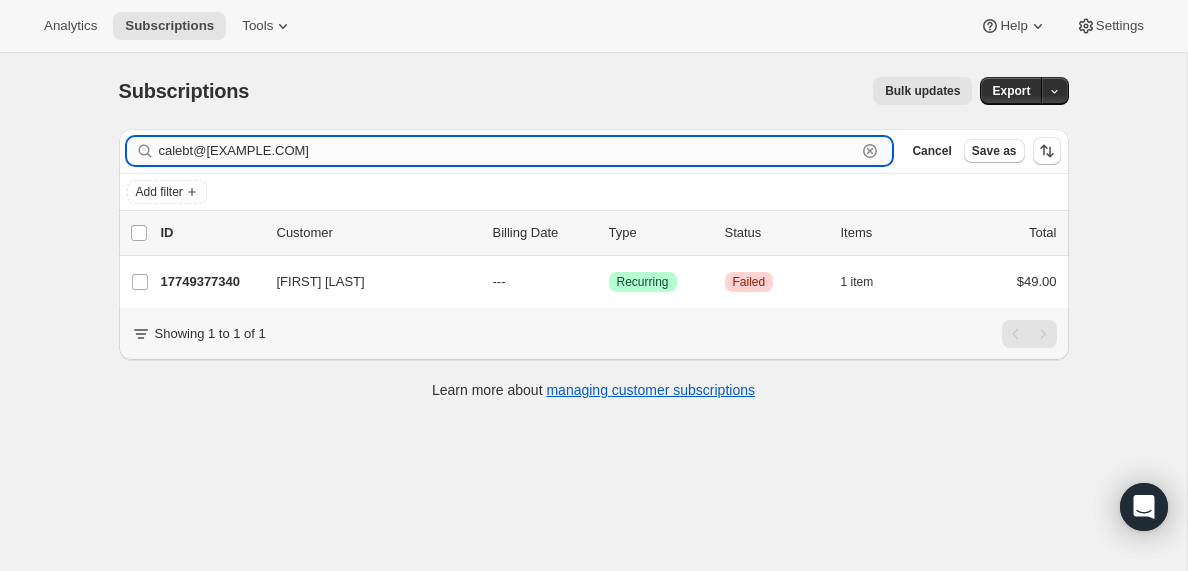 click on "calebt@[EXAMPLE.COM]" at bounding box center [508, 151] 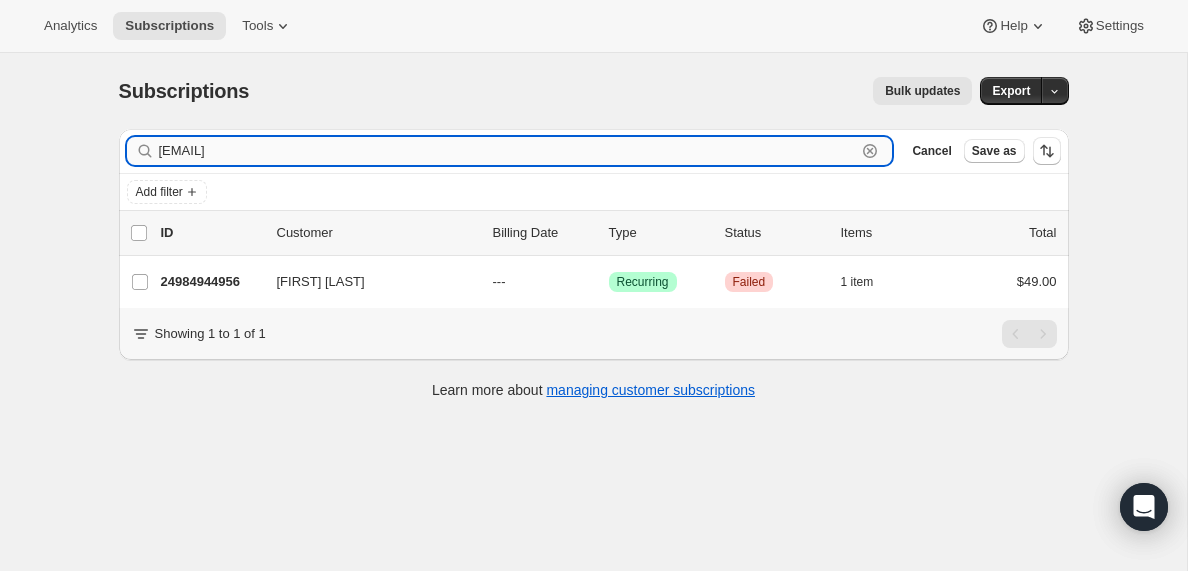 click on "[EMAIL]" at bounding box center (508, 151) 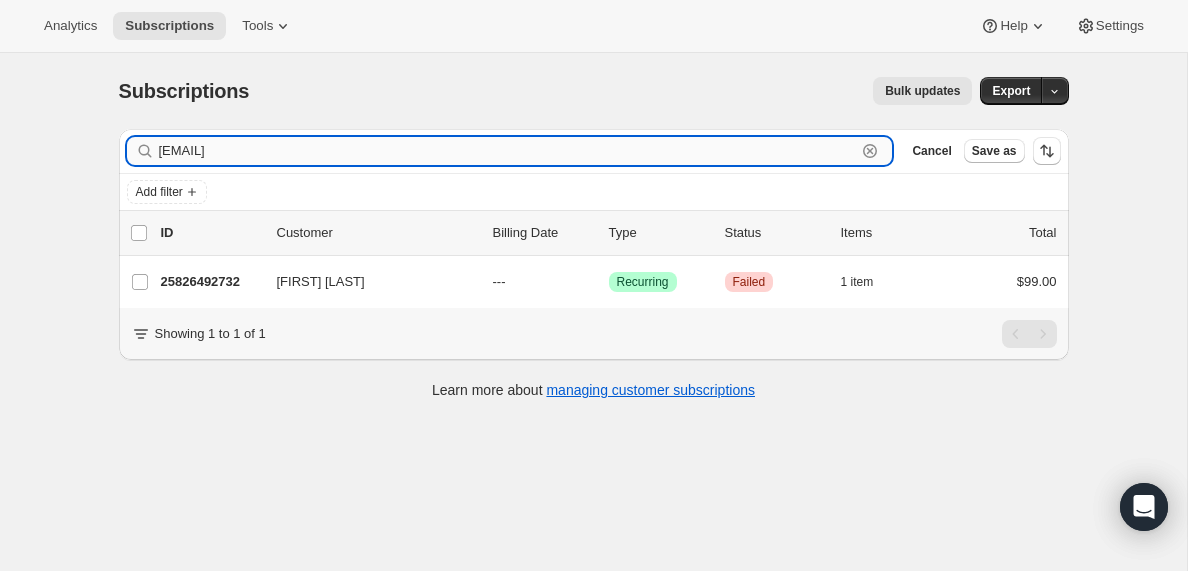 click on "[EMAIL]" at bounding box center (508, 151) 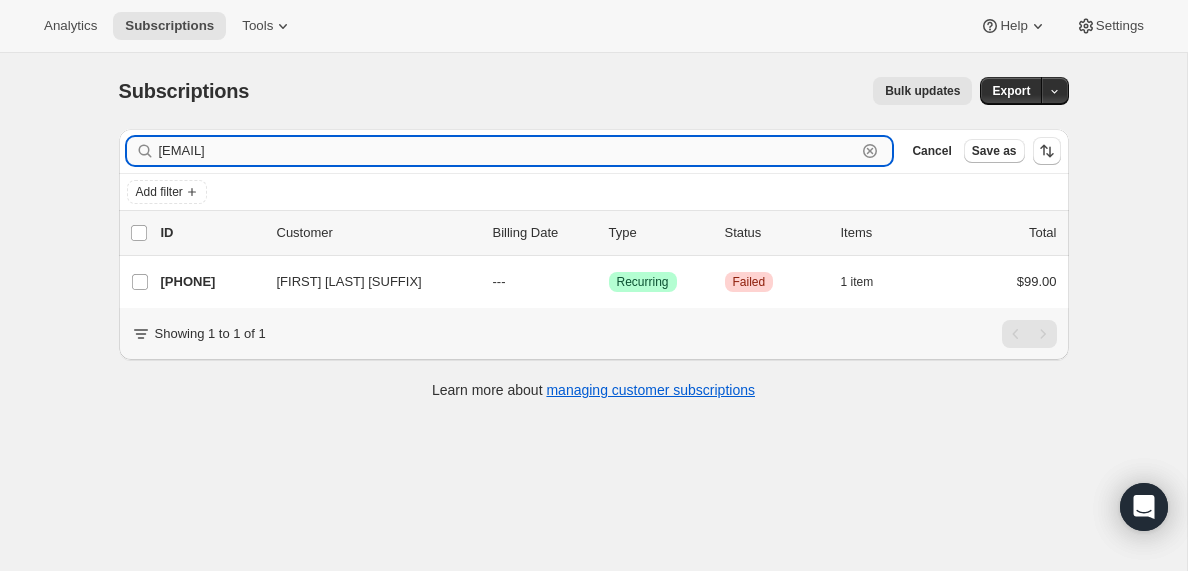 click on "[EMAIL]" at bounding box center (508, 151) 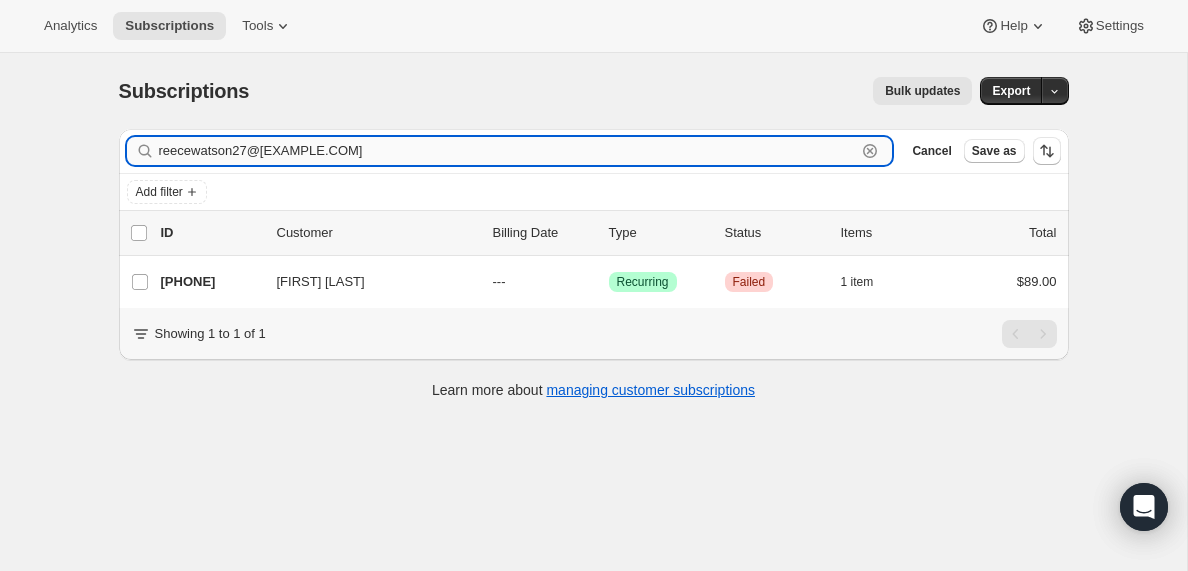 click on "reecewatson27@[EXAMPLE.COM]" at bounding box center [508, 151] 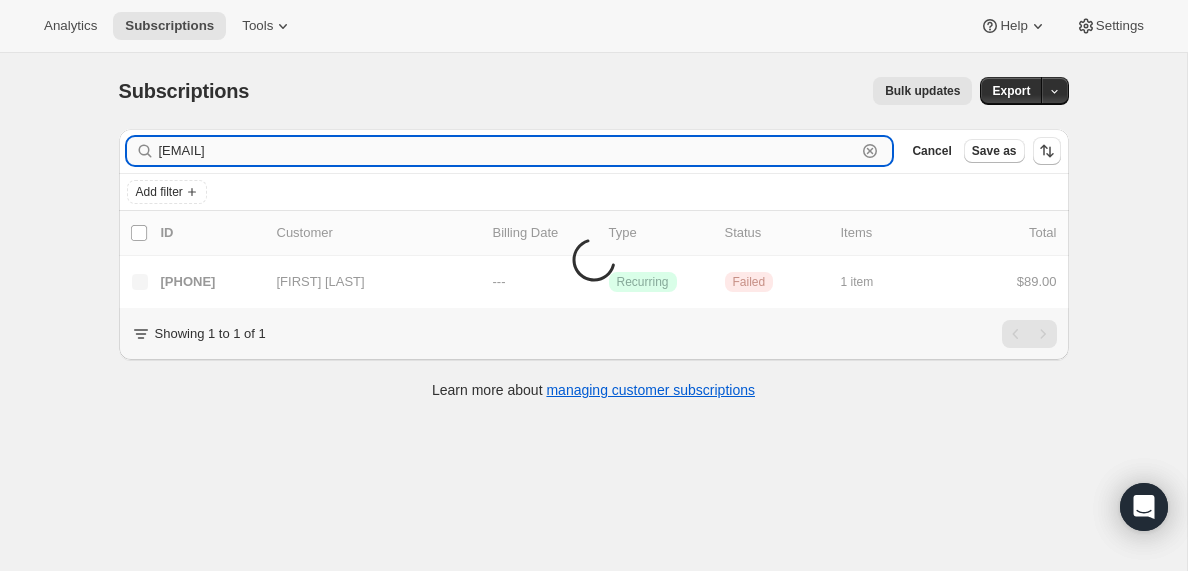type on "[EMAIL]" 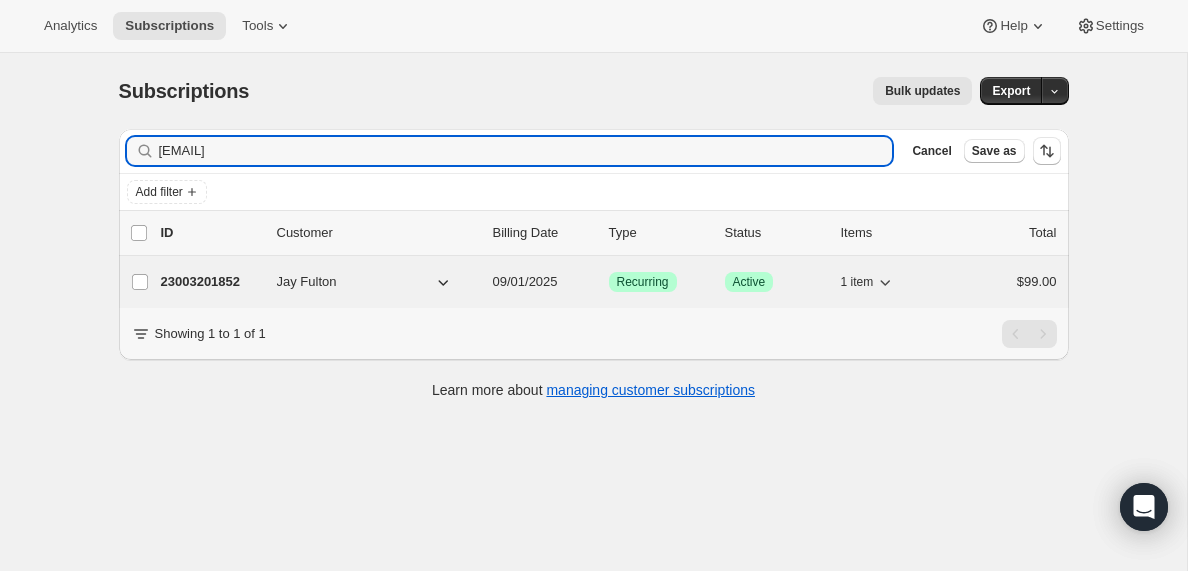 click on "23003201852" at bounding box center [211, 282] 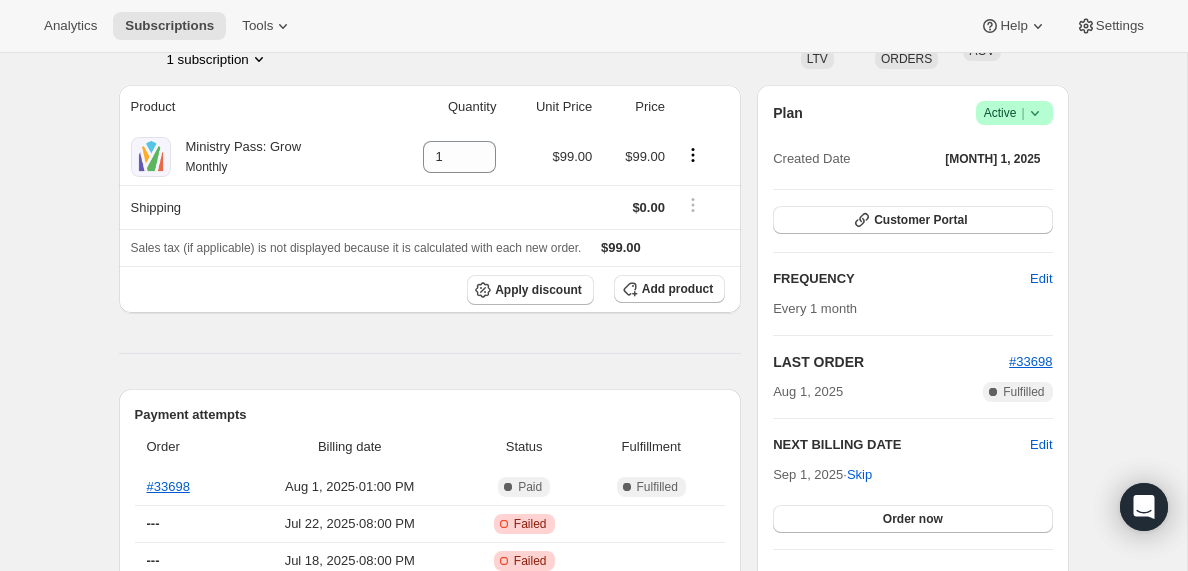 scroll, scrollTop: 0, scrollLeft: 0, axis: both 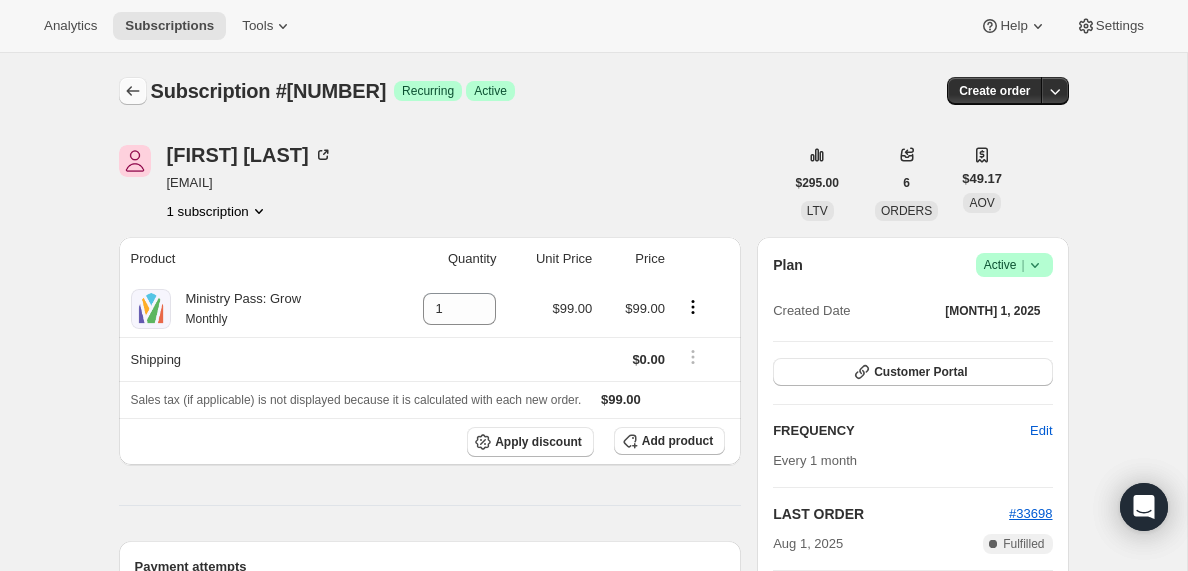 click 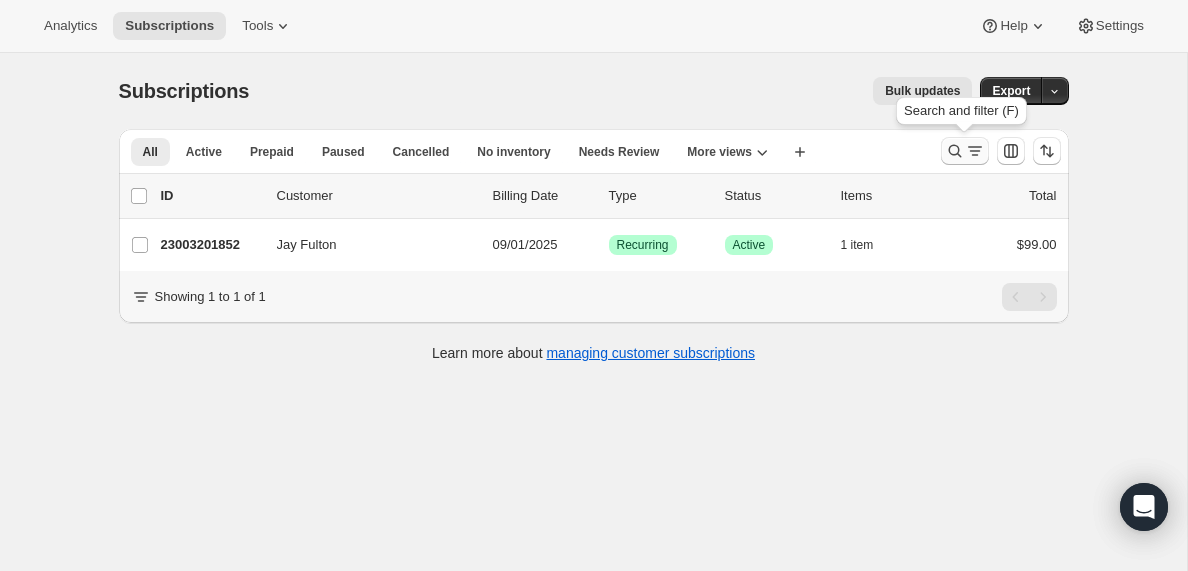 click 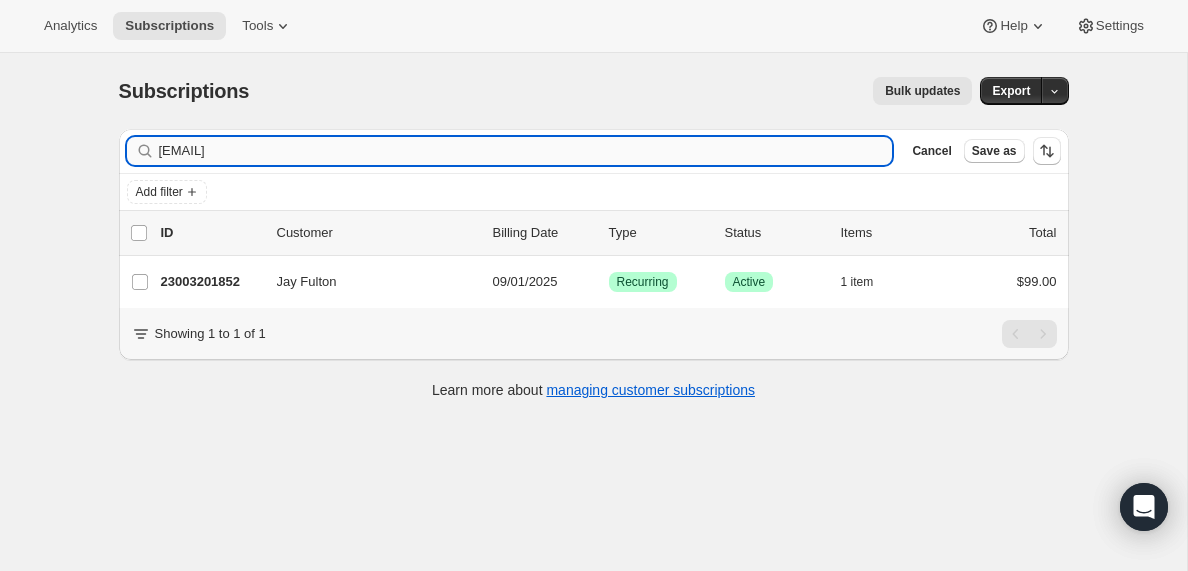click on "[EMAIL]" at bounding box center (526, 151) 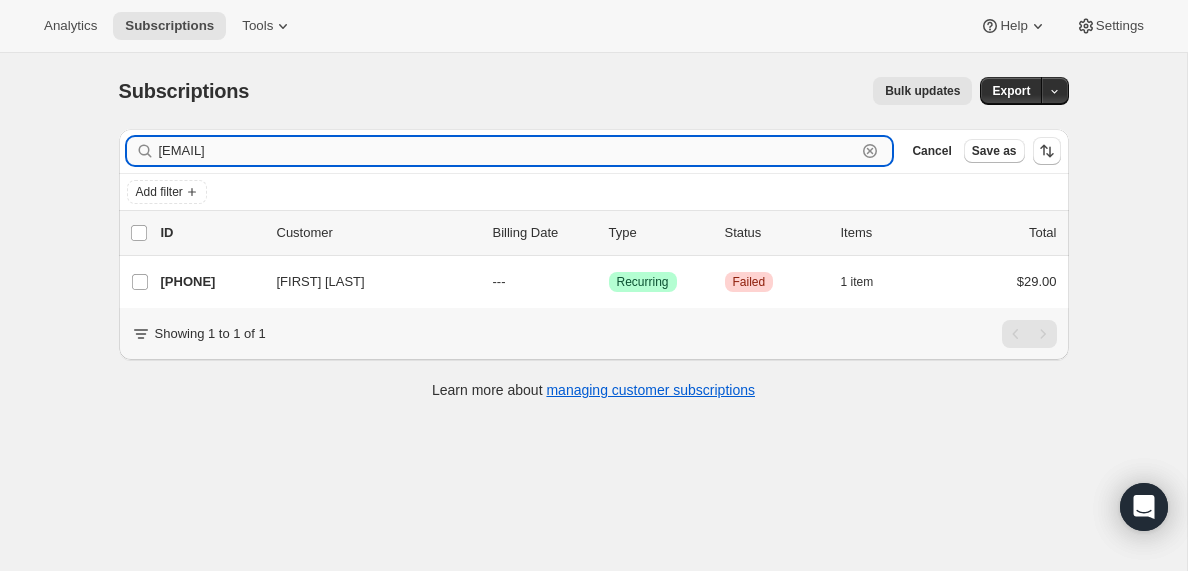 click on "[EMAIL]" at bounding box center (508, 151) 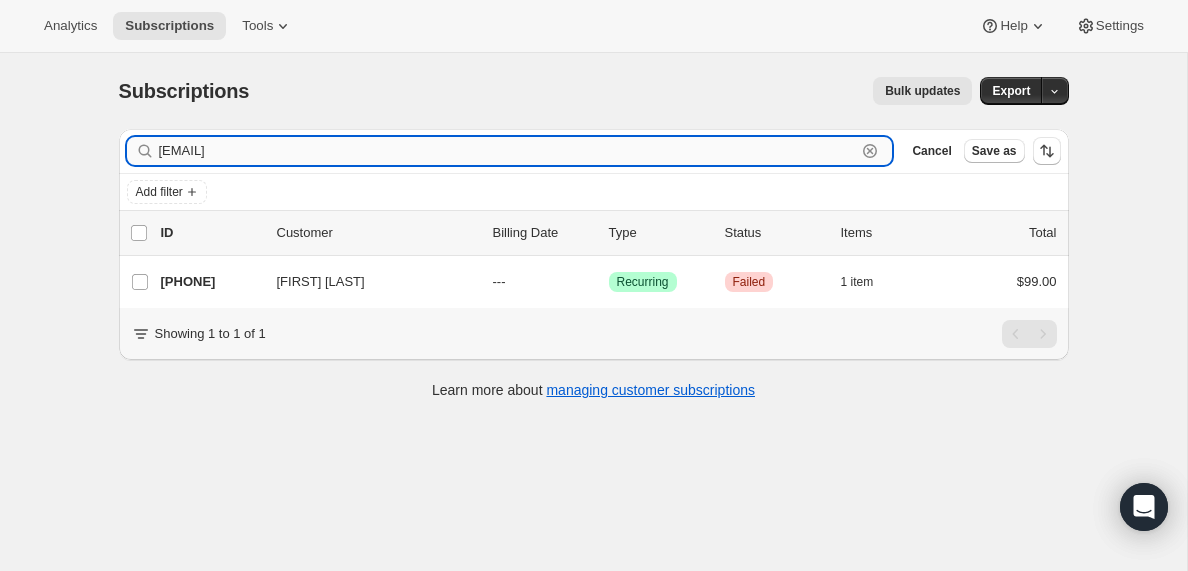 click on "[EMAIL]" at bounding box center (508, 151) 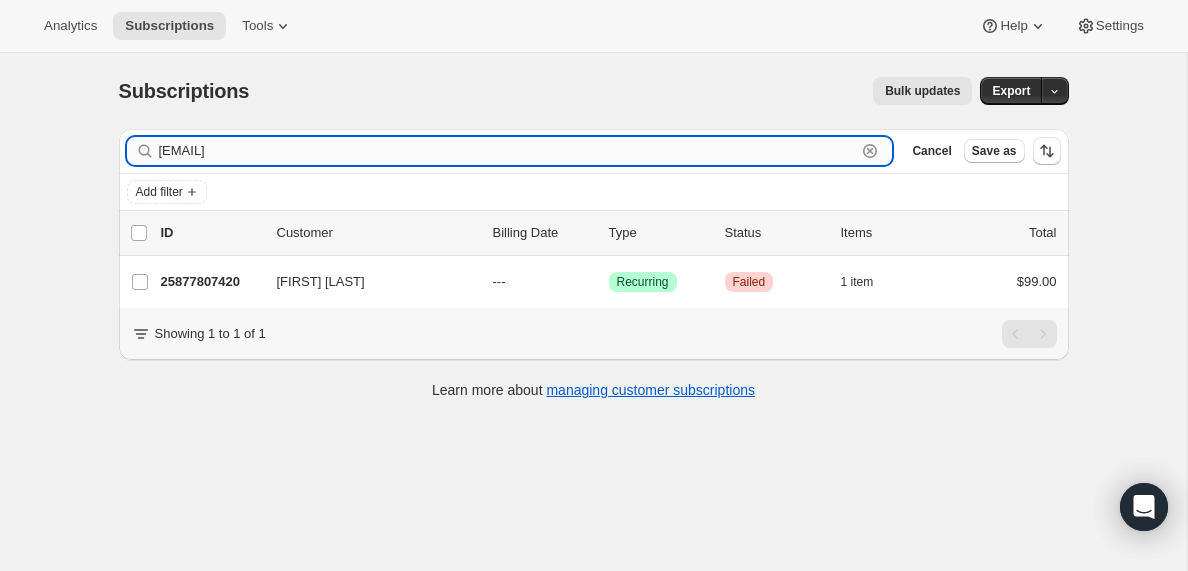 click on "[EMAIL]" at bounding box center [508, 151] 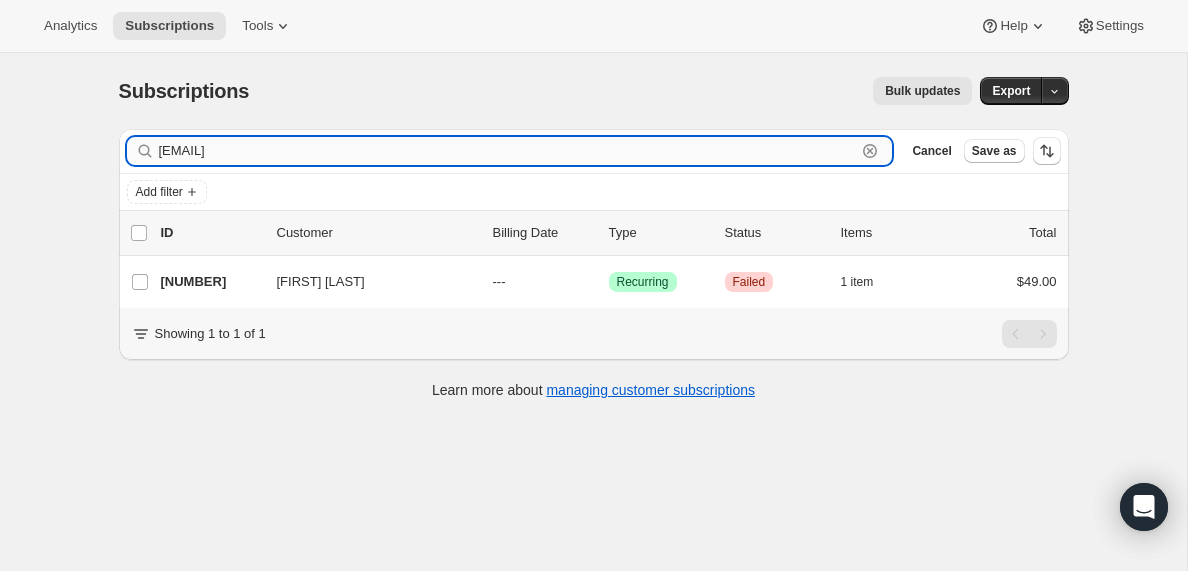 click on "[EMAIL]" at bounding box center (508, 151) 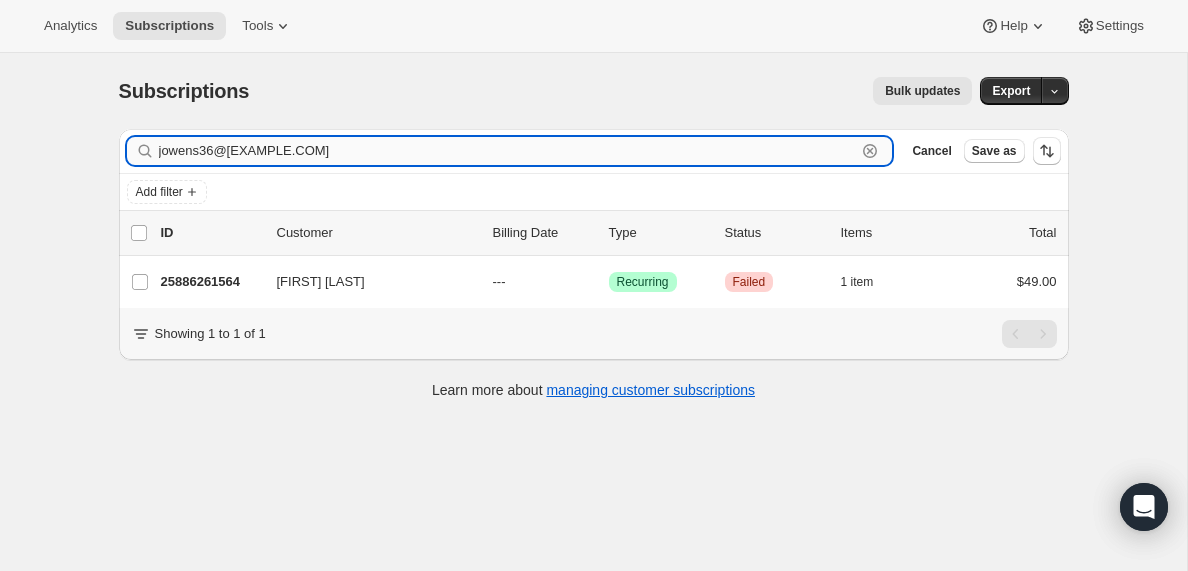 click on "jowens36@[EXAMPLE.COM]" at bounding box center (508, 151) 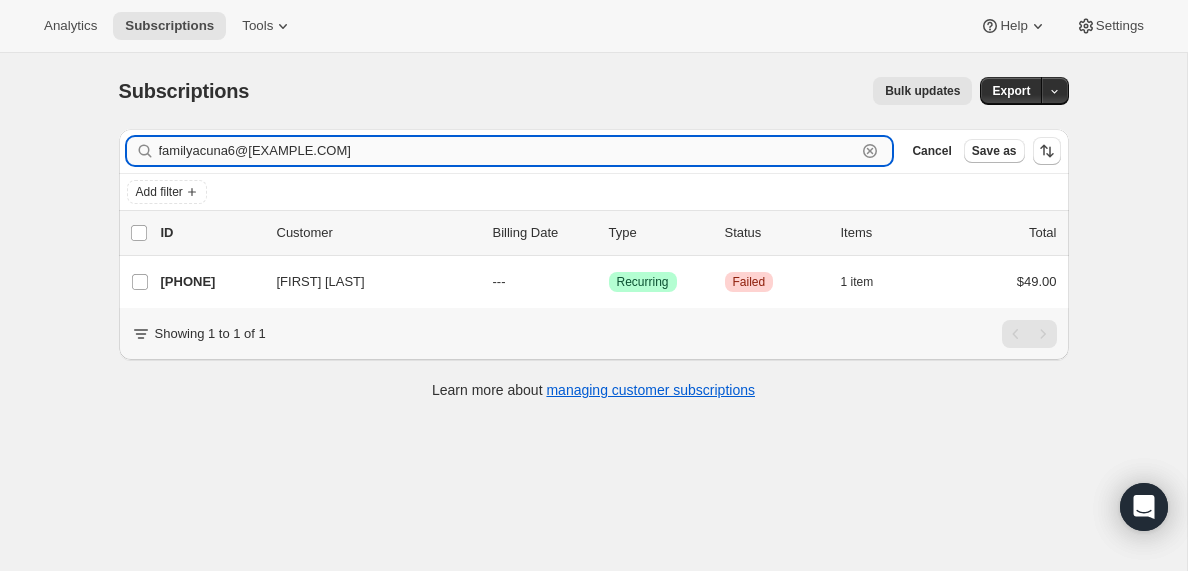 click on "familyacuna6@[EXAMPLE.COM]" at bounding box center [508, 151] 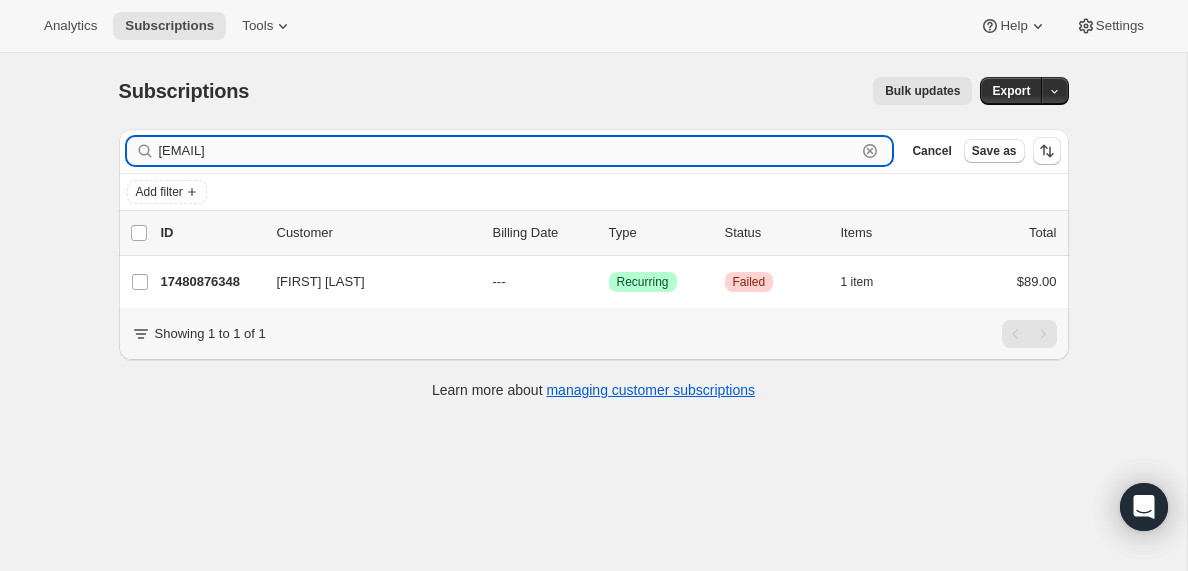 click on "[EMAIL]" at bounding box center (508, 151) 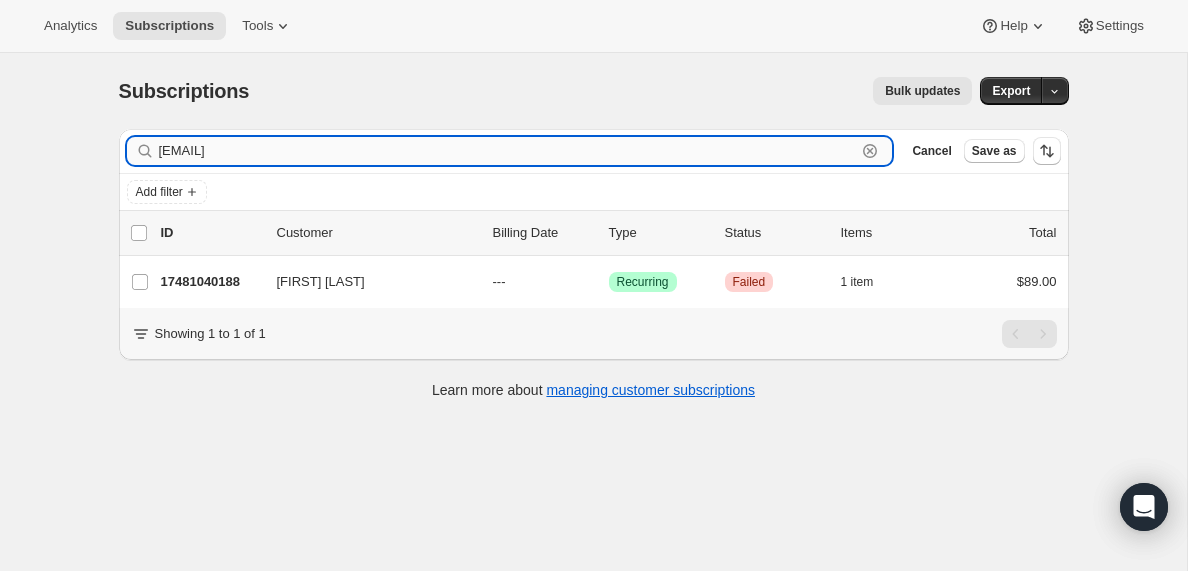 click on "[EMAIL]" at bounding box center [508, 151] 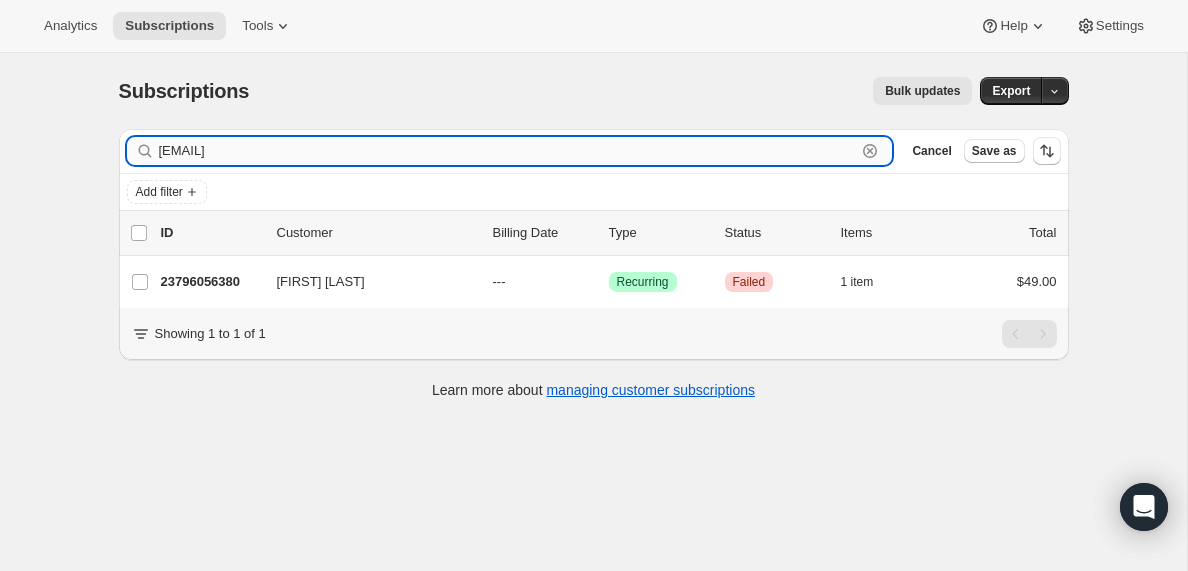 click on "[EMAIL]" at bounding box center [508, 151] 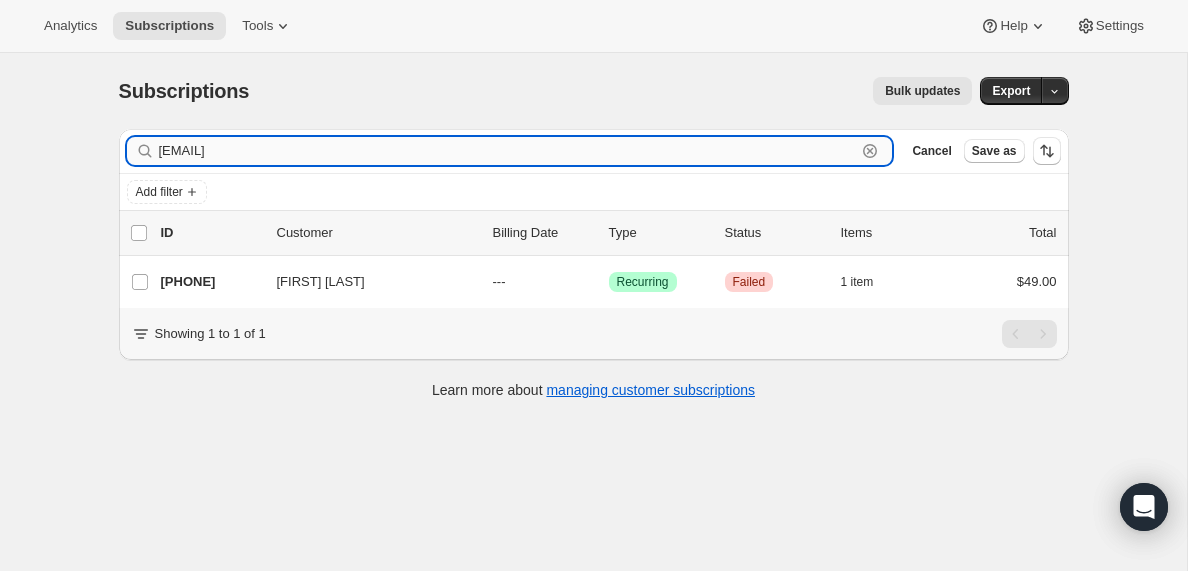 click on "[EMAIL]" at bounding box center [508, 151] 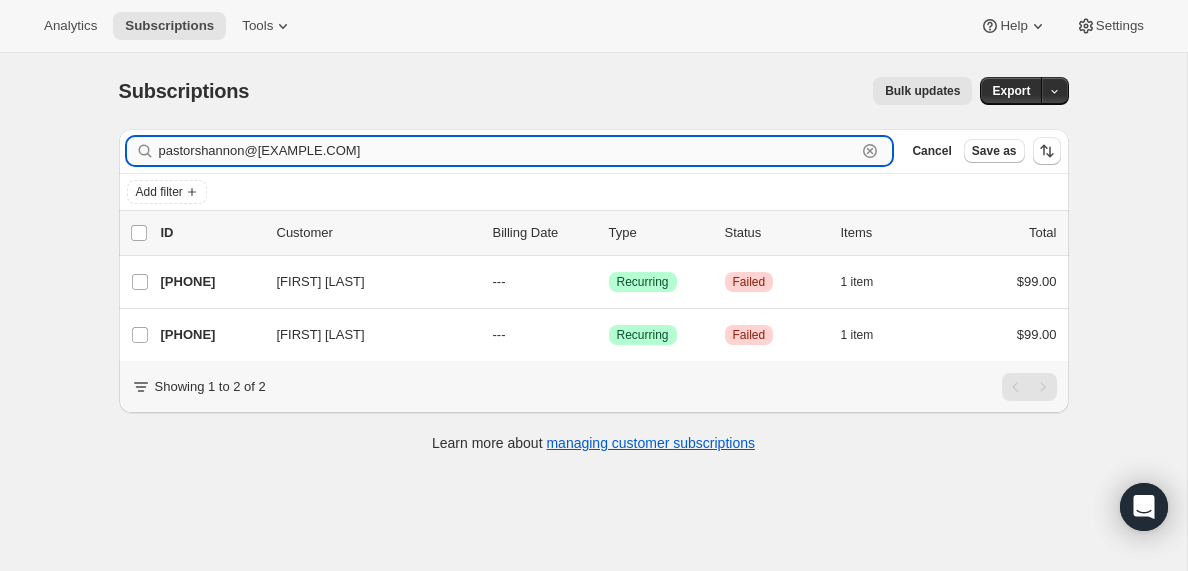 click on "pastorshannon@[EXAMPLE.COM]" at bounding box center (508, 151) 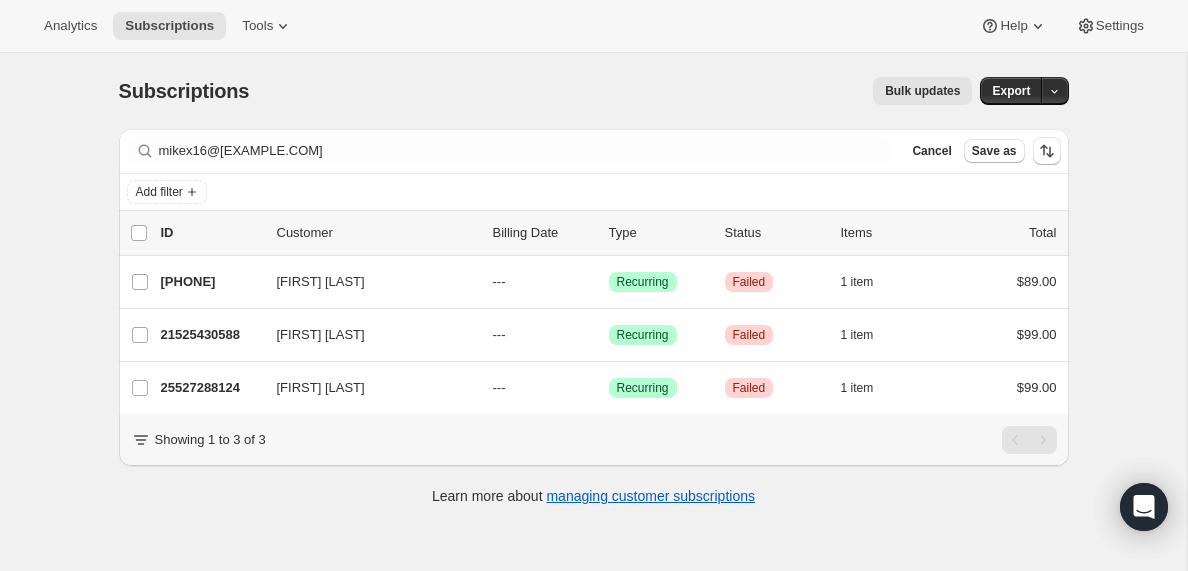 click on "Filter subscribers mikex16@[EXAMPLE.COM] Clear Cancel Save as" at bounding box center (594, 151) 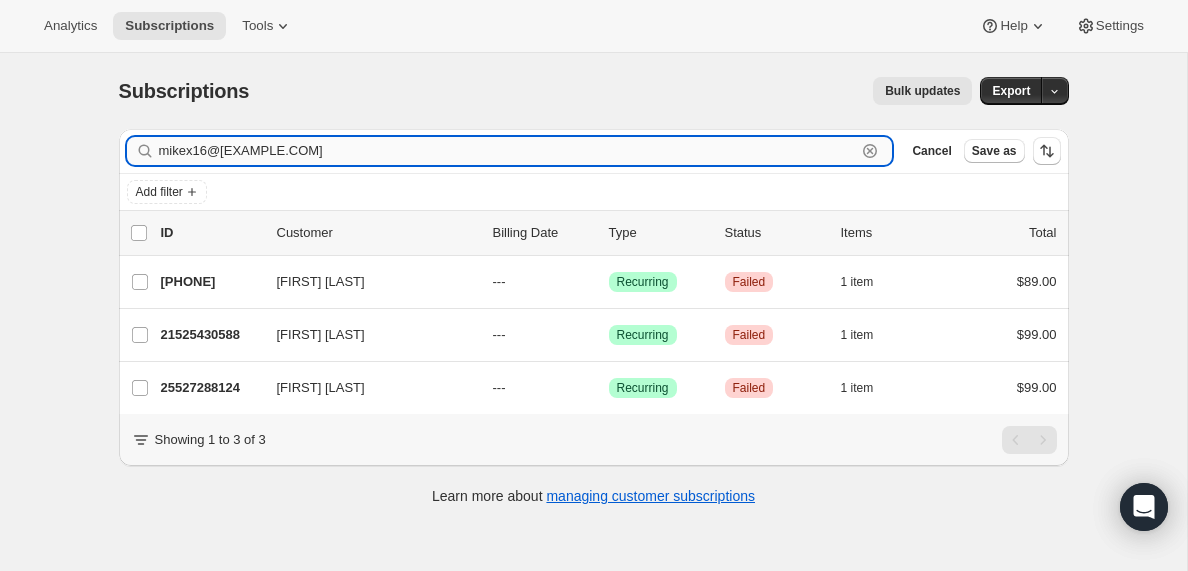 click on "mikex16@[EXAMPLE.COM]" at bounding box center [508, 151] 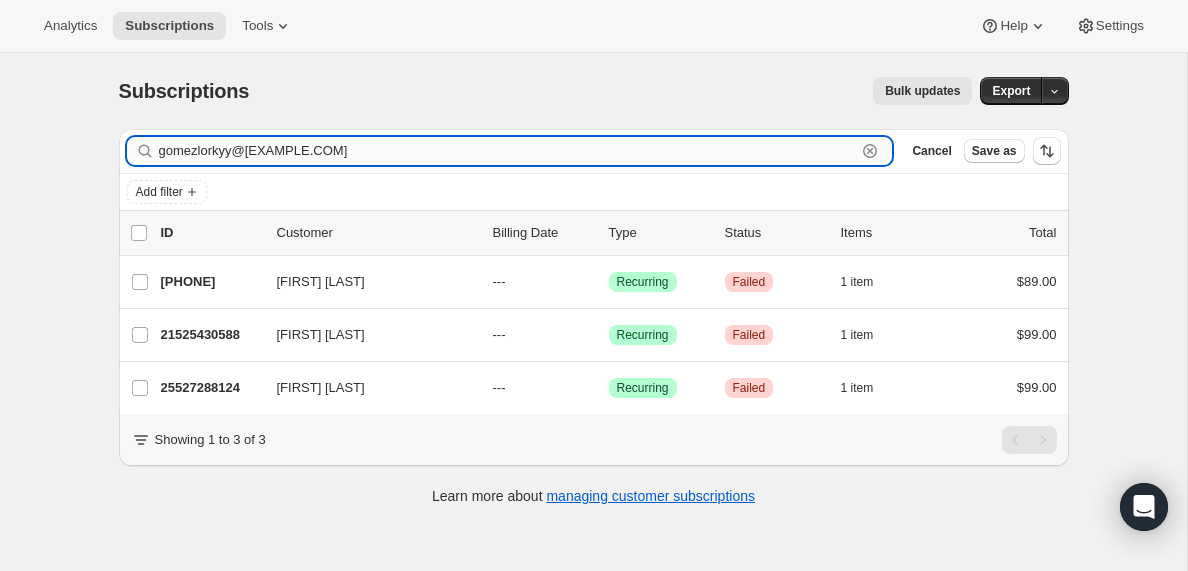 type on "gomezlorkyy@[EXAMPLE.COM]" 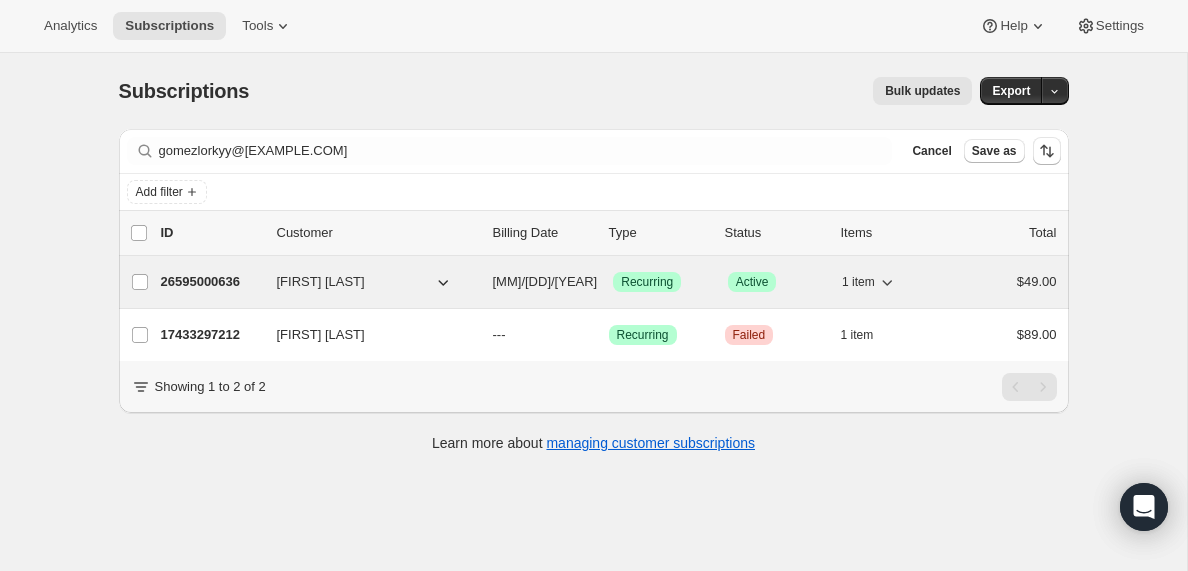 click on "26595000636" at bounding box center [211, 282] 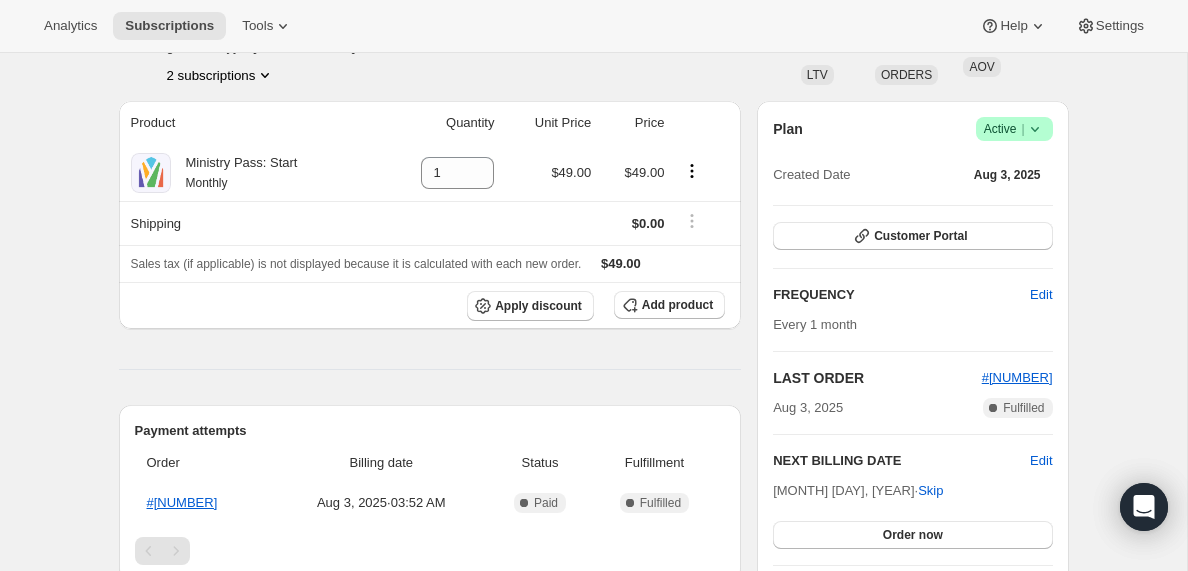 scroll, scrollTop: 99, scrollLeft: 0, axis: vertical 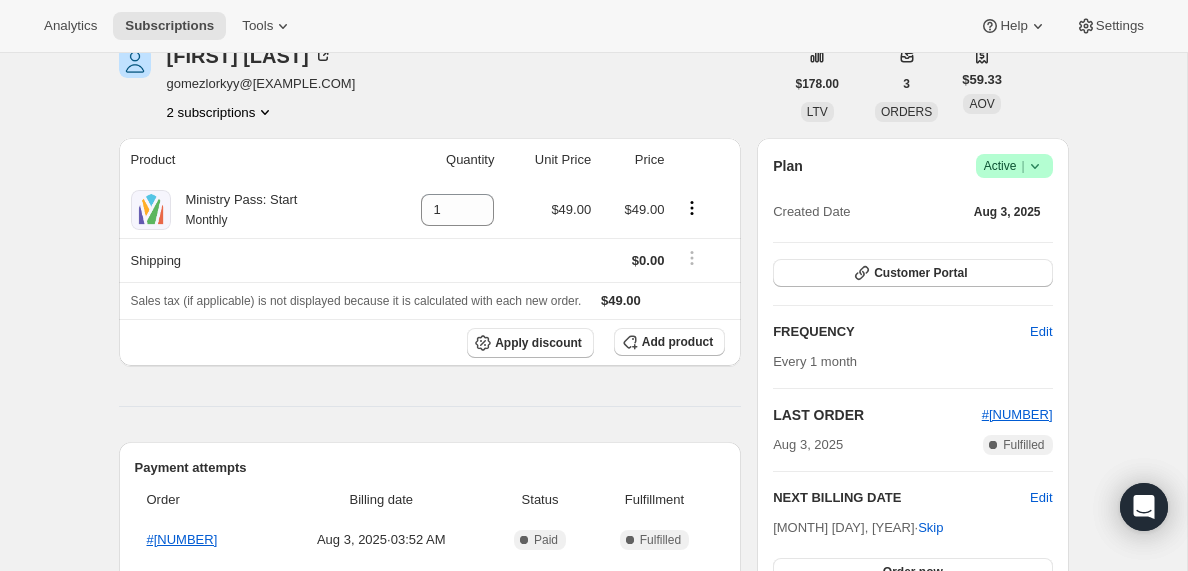 click on "2 subscriptions" at bounding box center (221, 112) 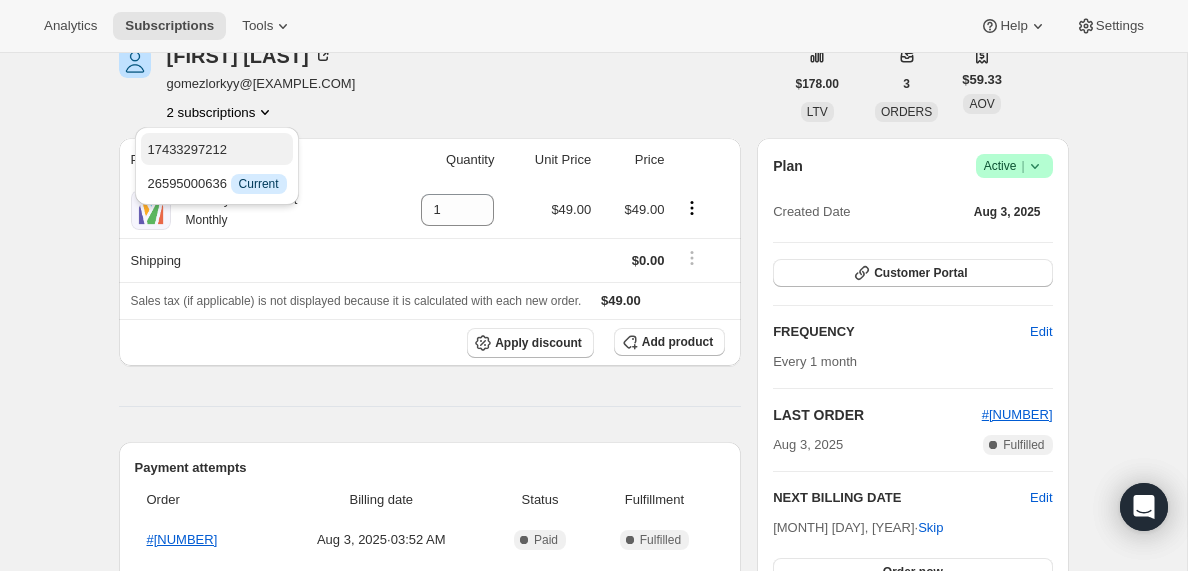 click on "17433297212" at bounding box center (187, 149) 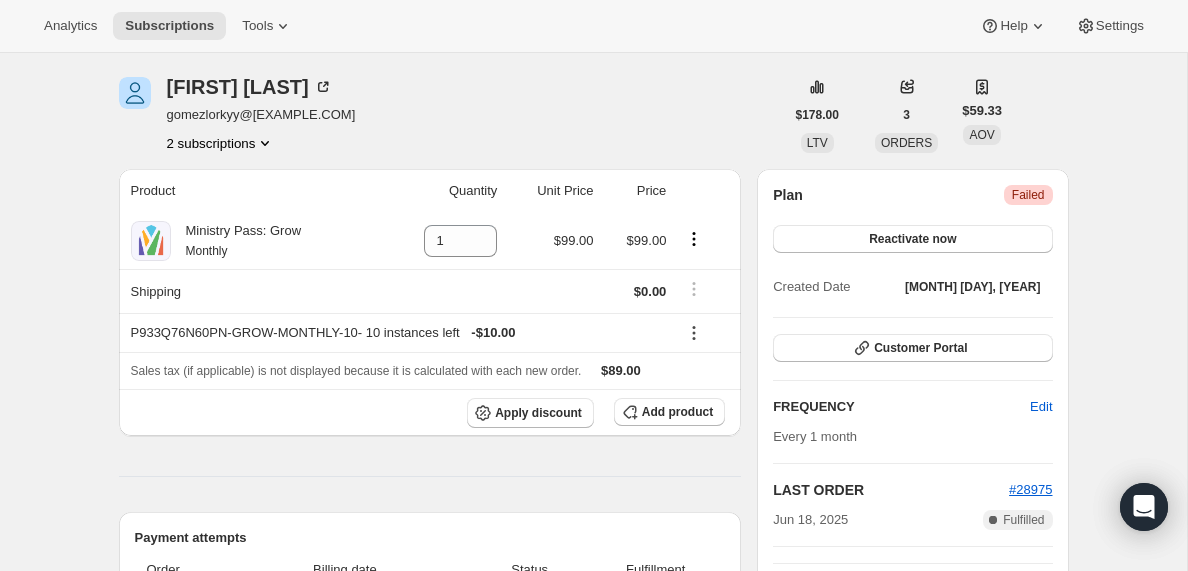 scroll, scrollTop: 0, scrollLeft: 0, axis: both 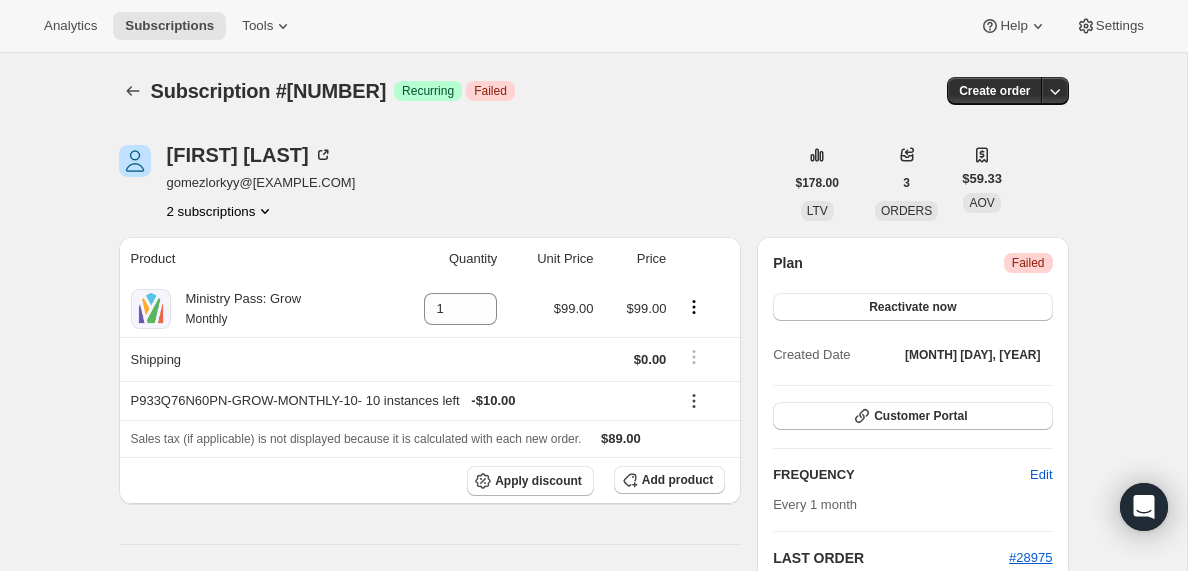 click 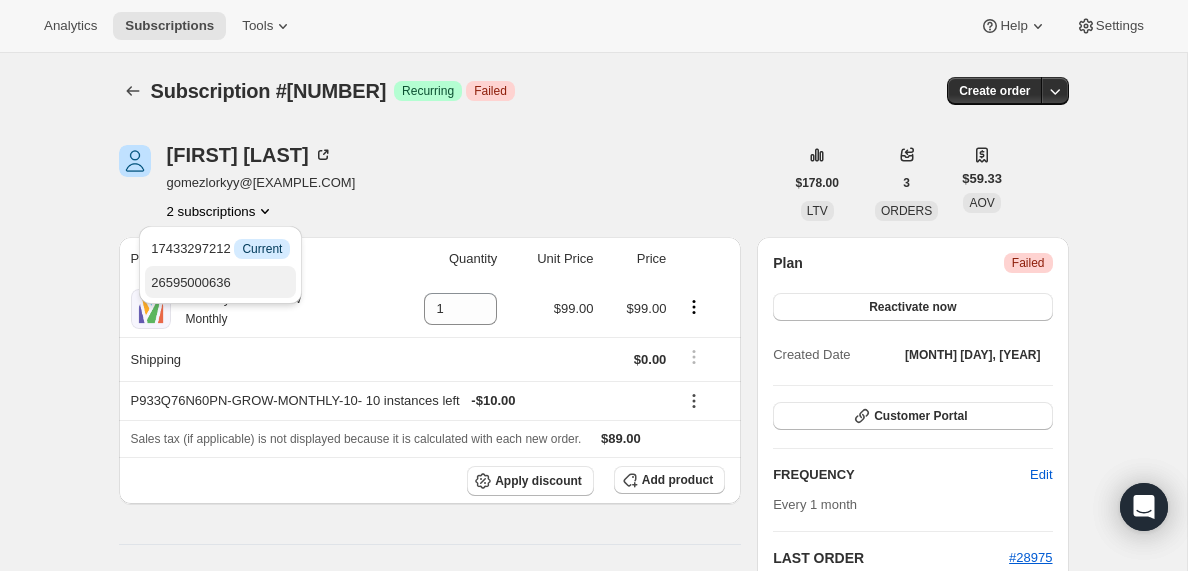 click on "26595000636" at bounding box center (191, 282) 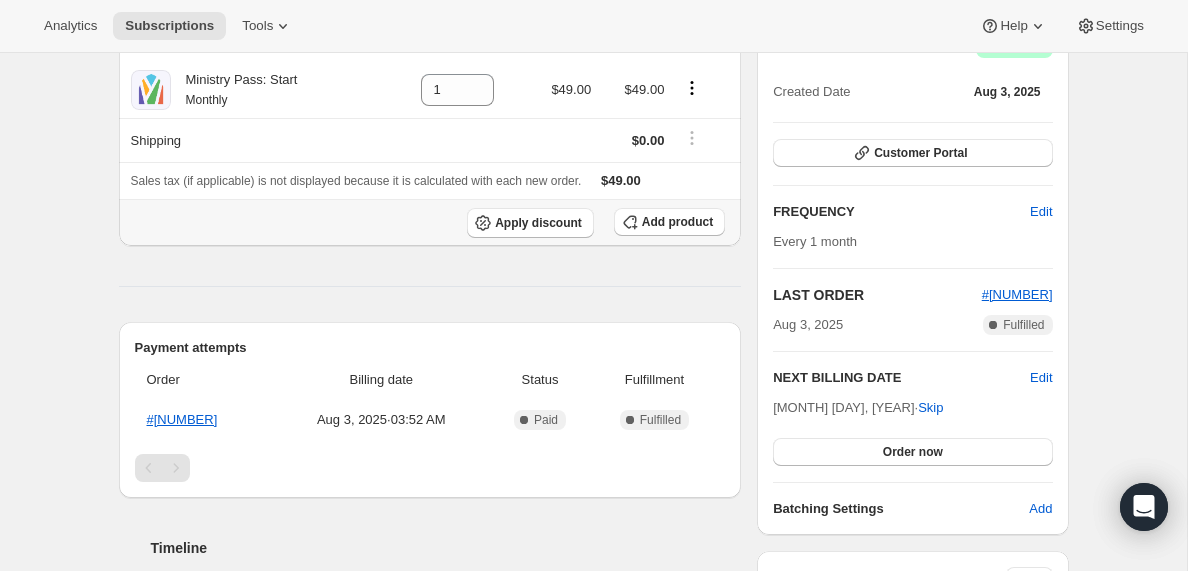 scroll, scrollTop: 0, scrollLeft: 0, axis: both 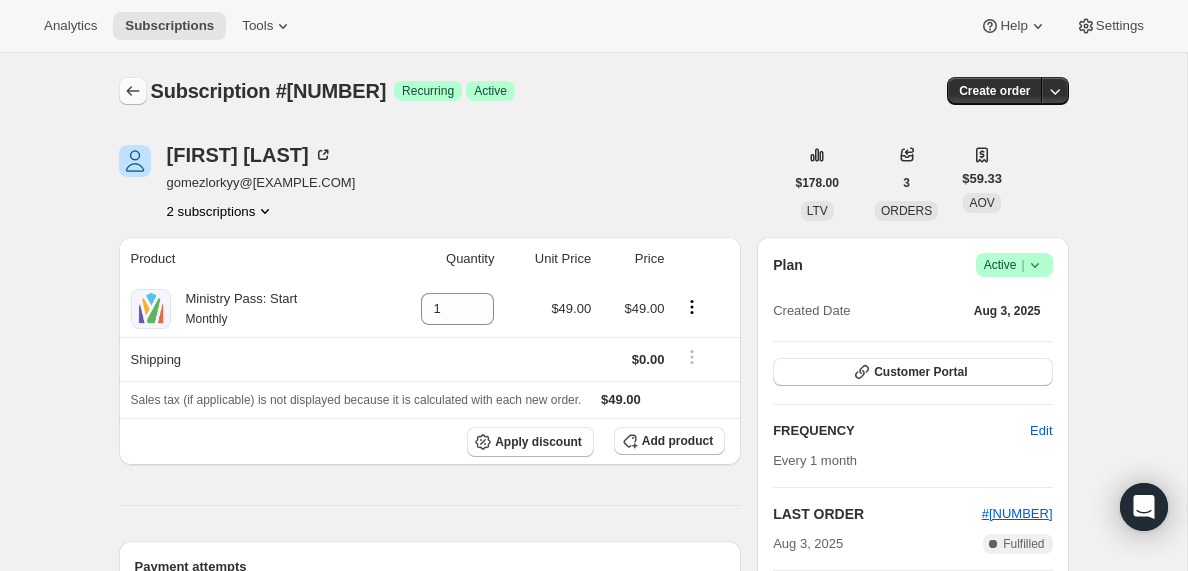 click 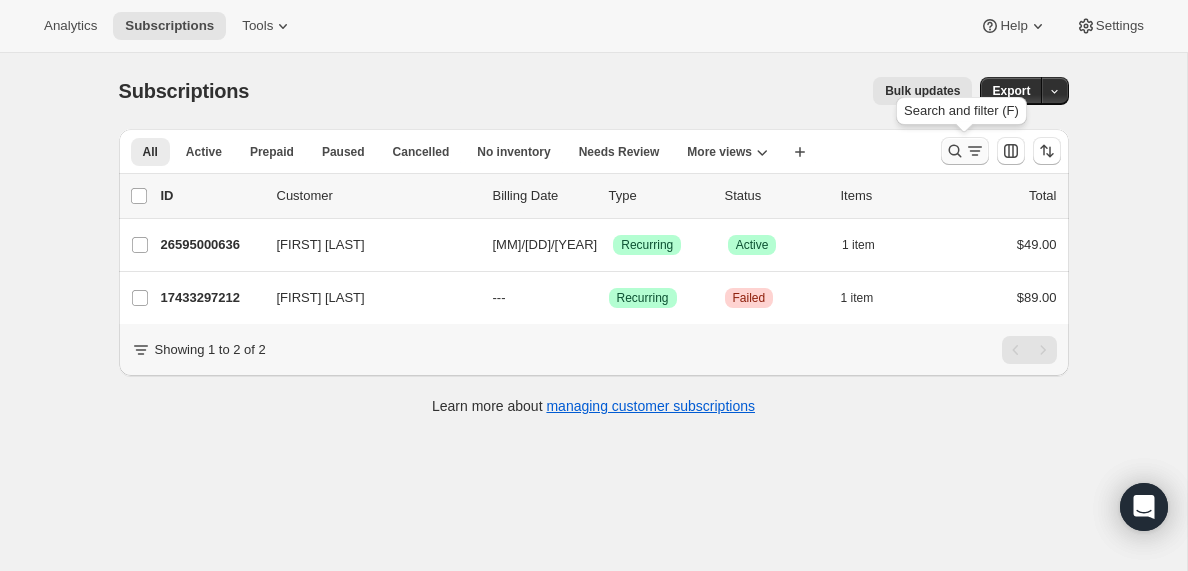 click 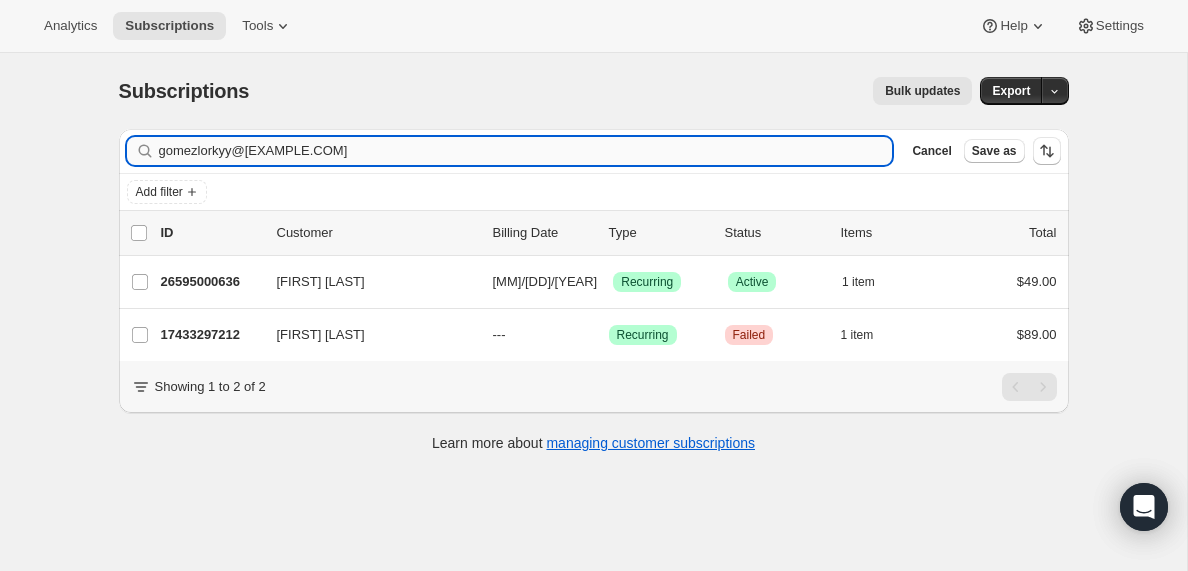 click on "gomezlorkyy@[EXAMPLE.COM]" at bounding box center [526, 151] 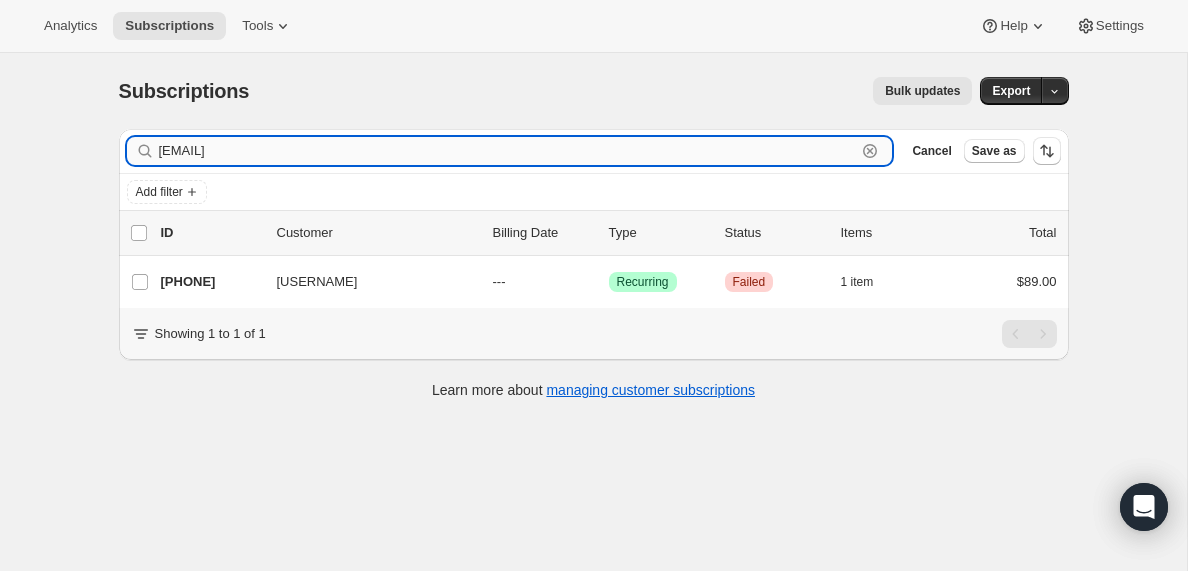 click on "[EMAIL]" at bounding box center [508, 151] 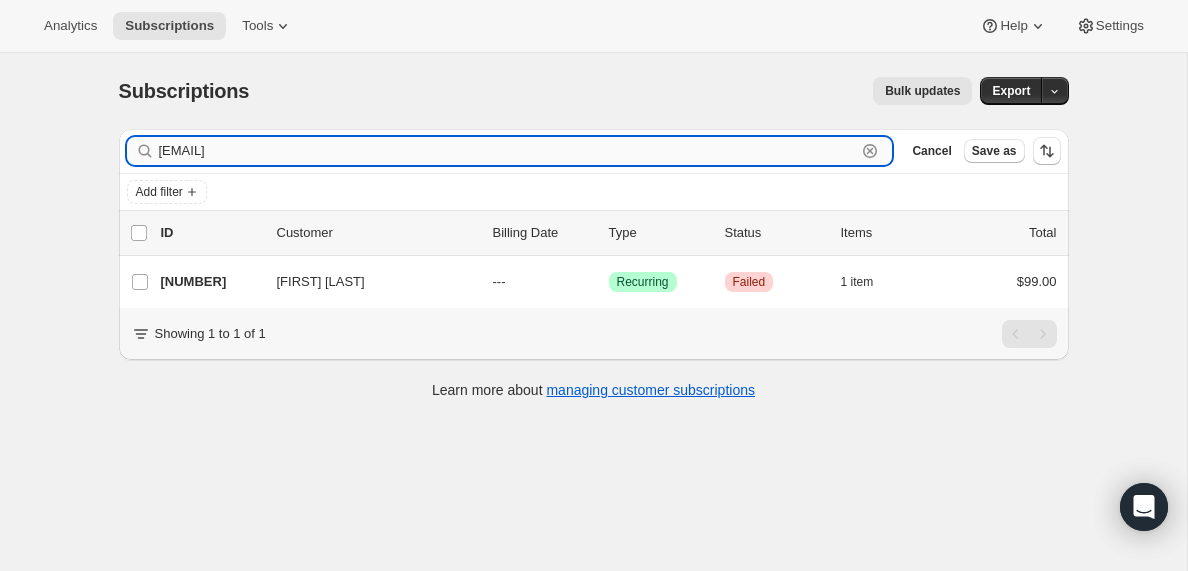 click on "[EMAIL]" at bounding box center (508, 151) 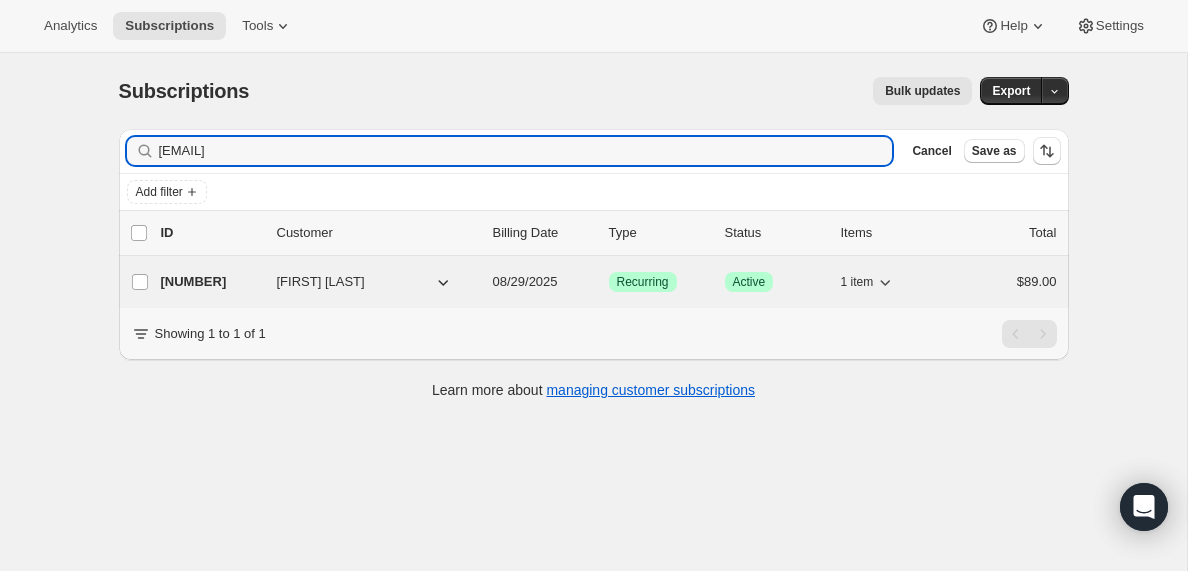 click on "[NUMBER]" at bounding box center (211, 282) 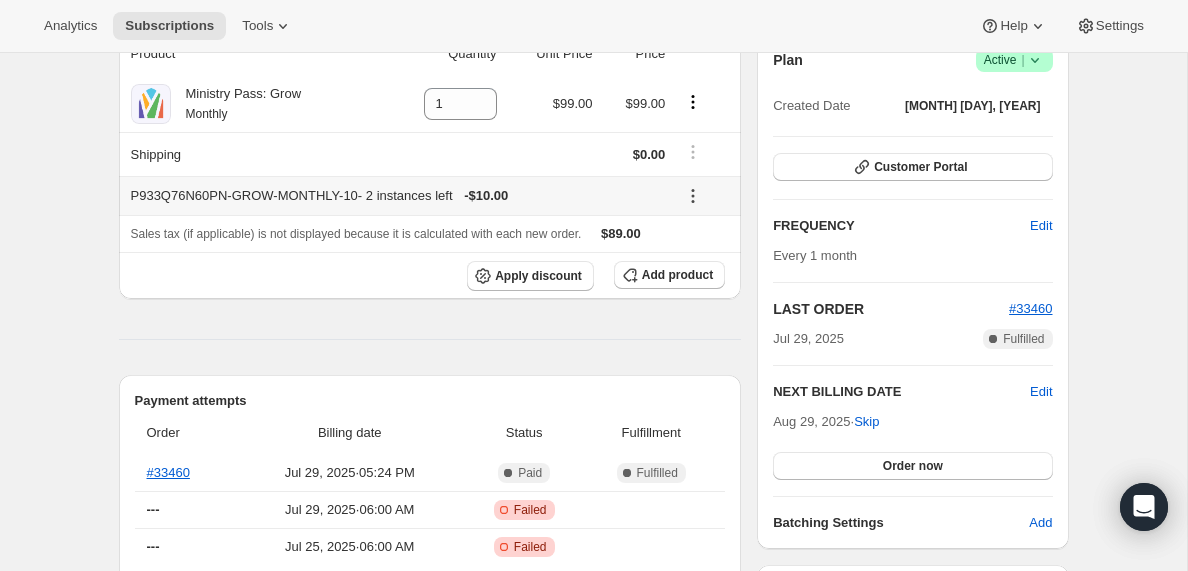 scroll, scrollTop: 0, scrollLeft: 0, axis: both 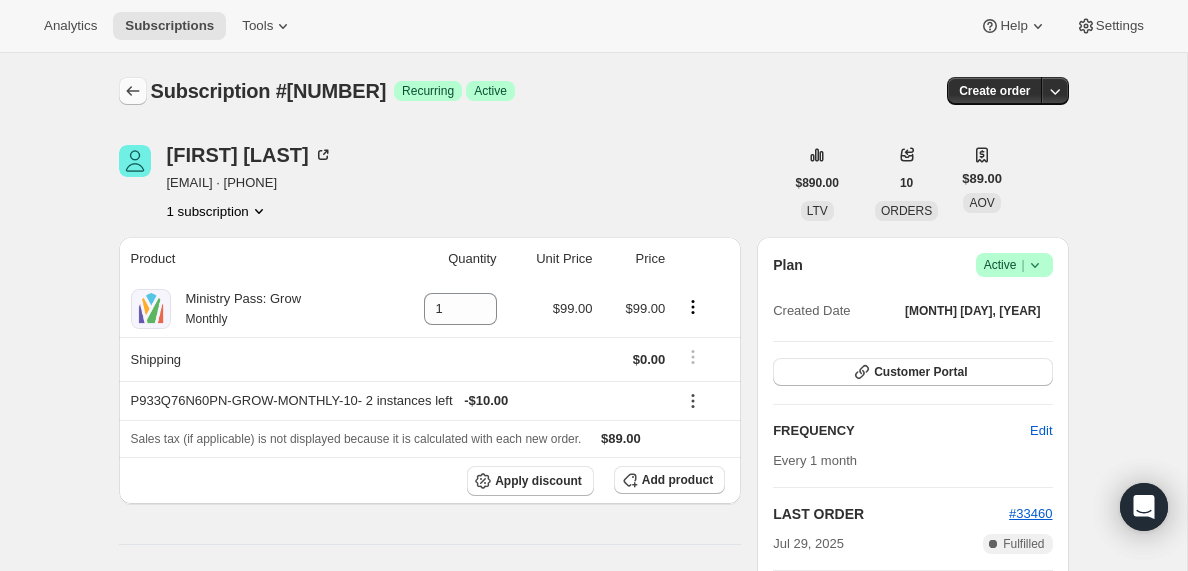 click 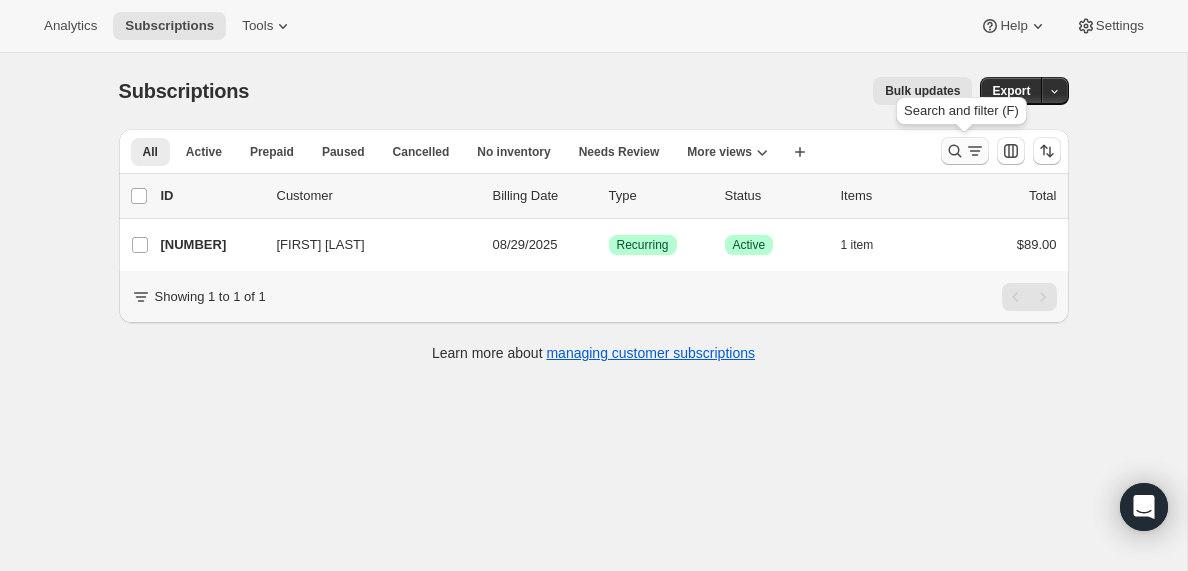 click 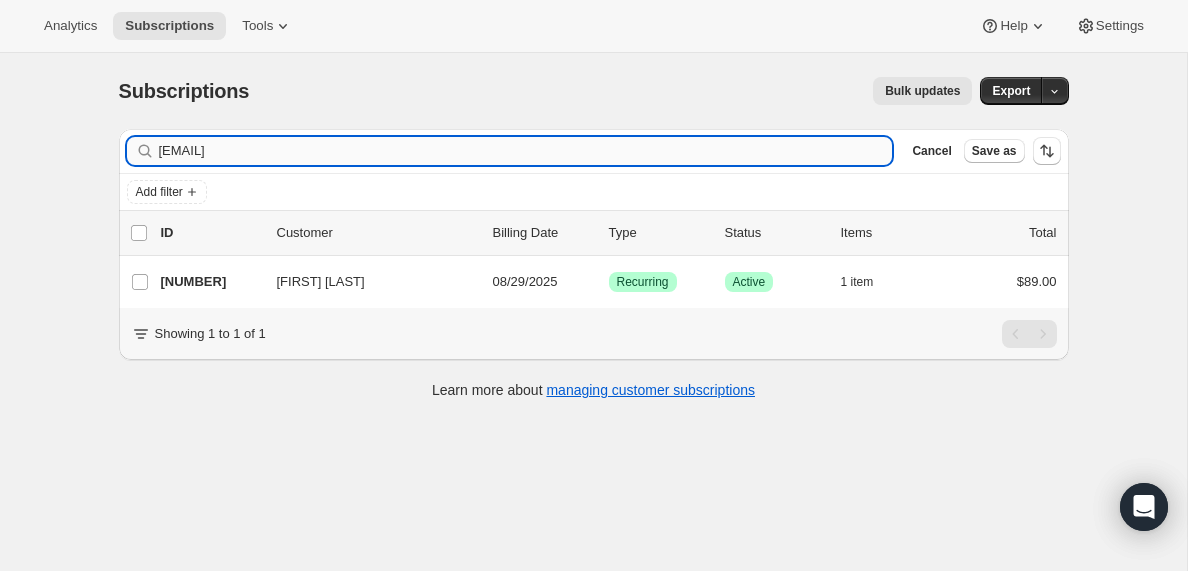 click on "[EMAIL]" at bounding box center [526, 151] 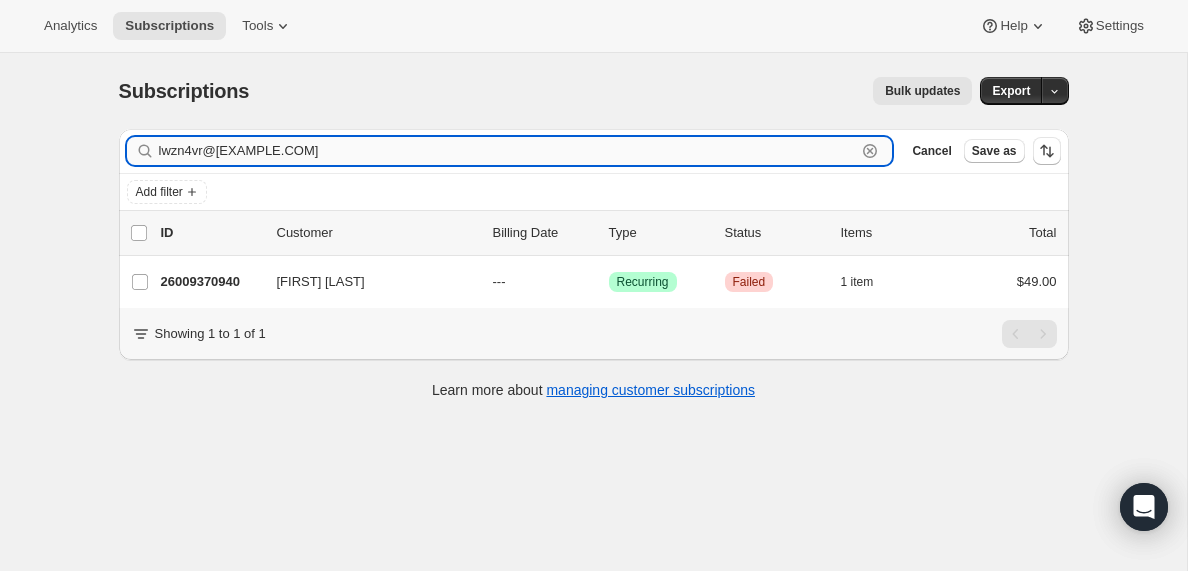 click on "lwzn4vr@[EXAMPLE.COM]" at bounding box center (508, 151) 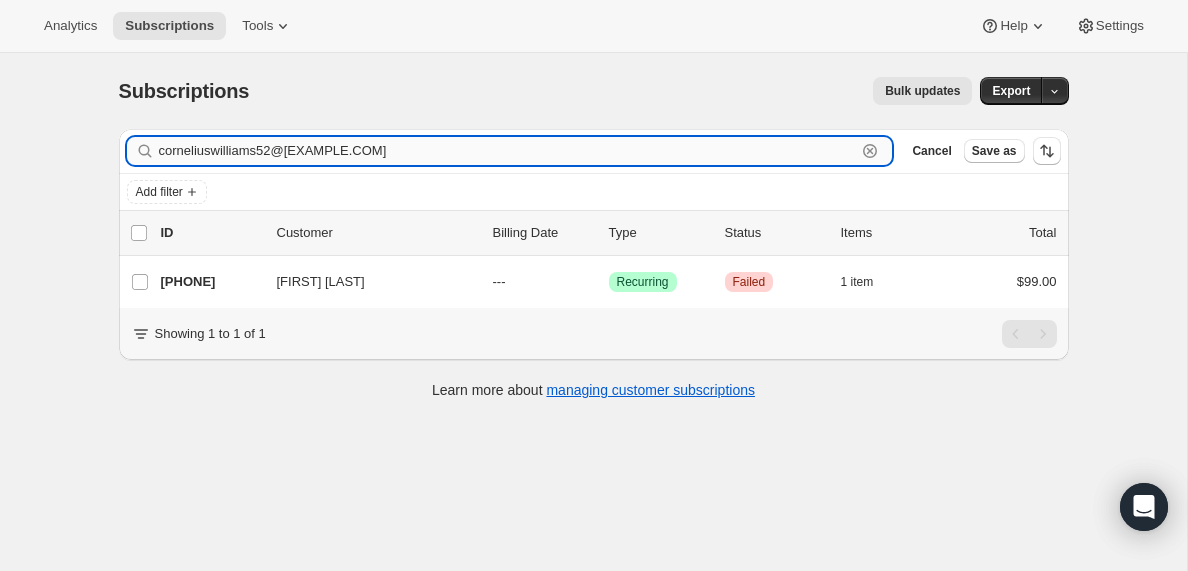 click on "corneliuswilliams52@[EXAMPLE.COM]" at bounding box center [508, 151] 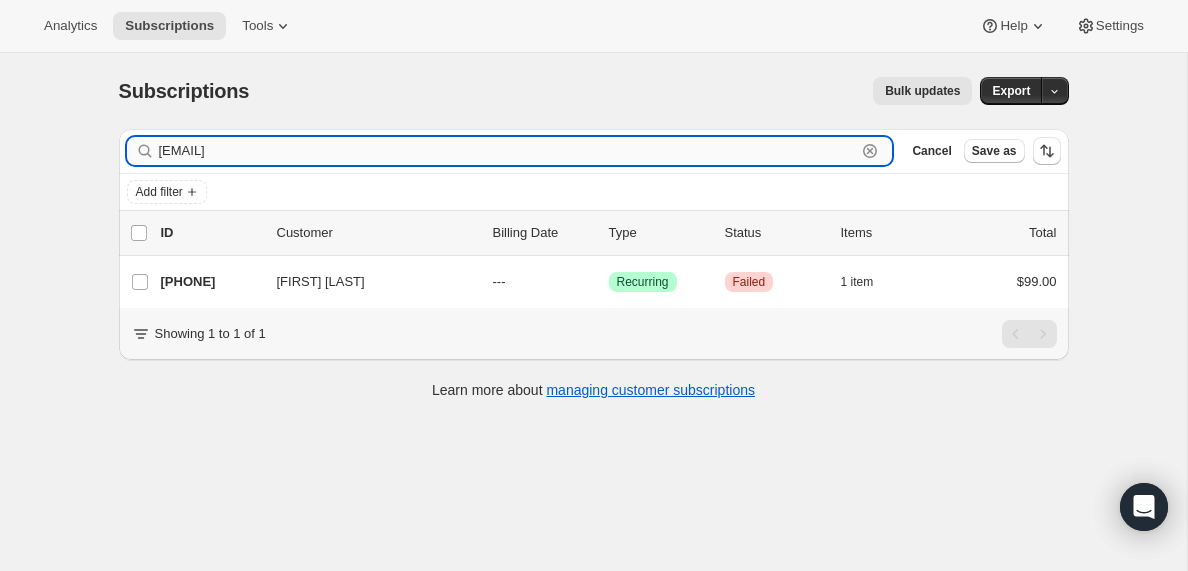 click on "[EMAIL]" at bounding box center [508, 151] 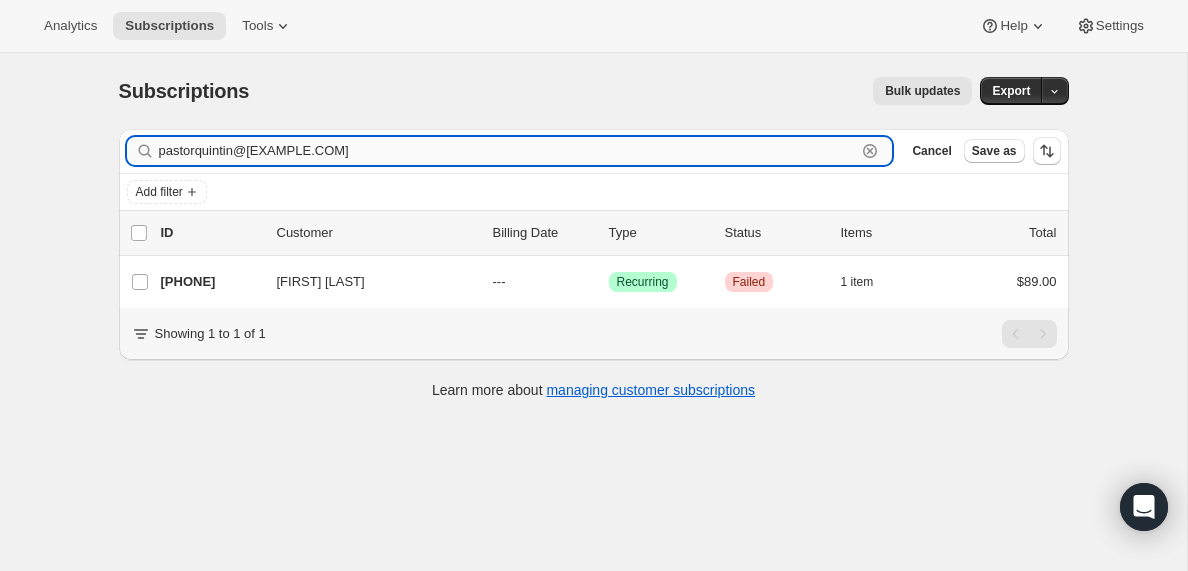 click on "pastorquintin@[EXAMPLE.COM]" at bounding box center (508, 151) 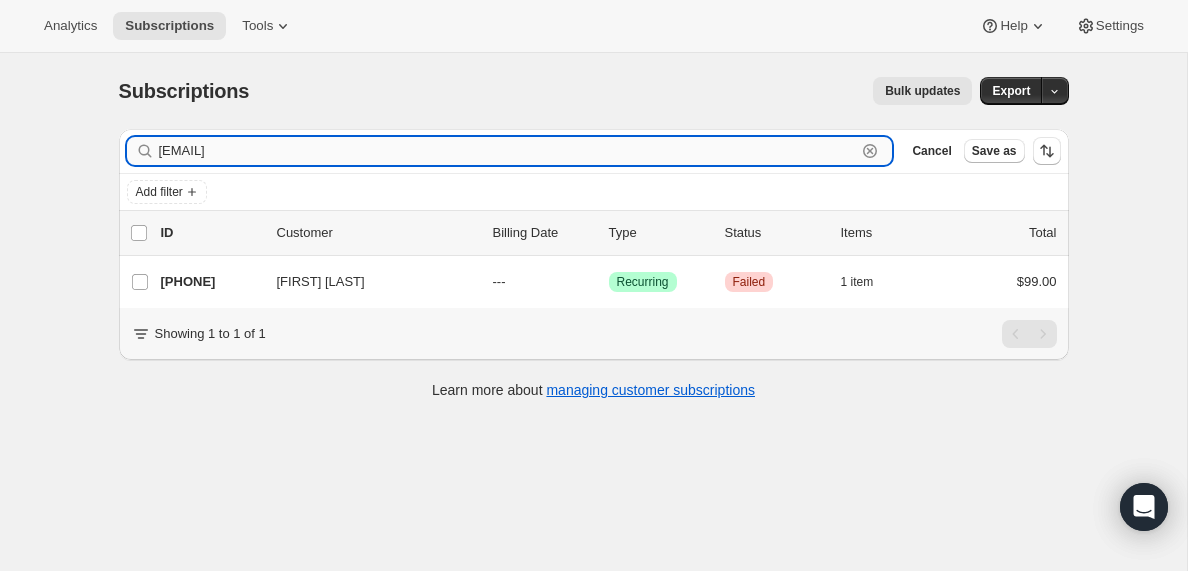 click on "[EMAIL]" at bounding box center (508, 151) 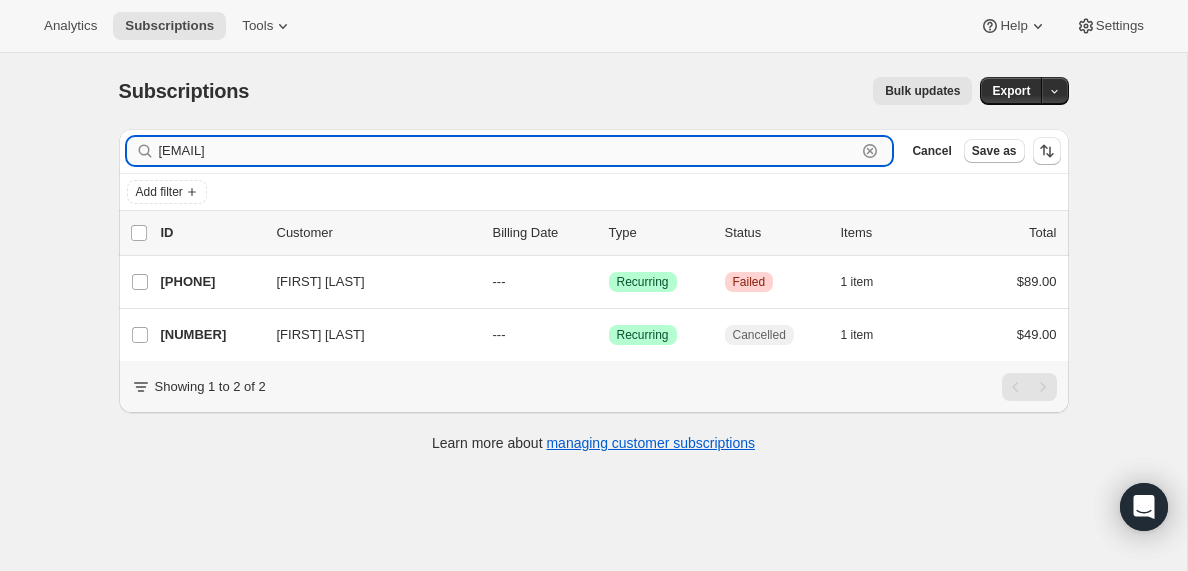 click on "[EMAIL]" at bounding box center (508, 151) 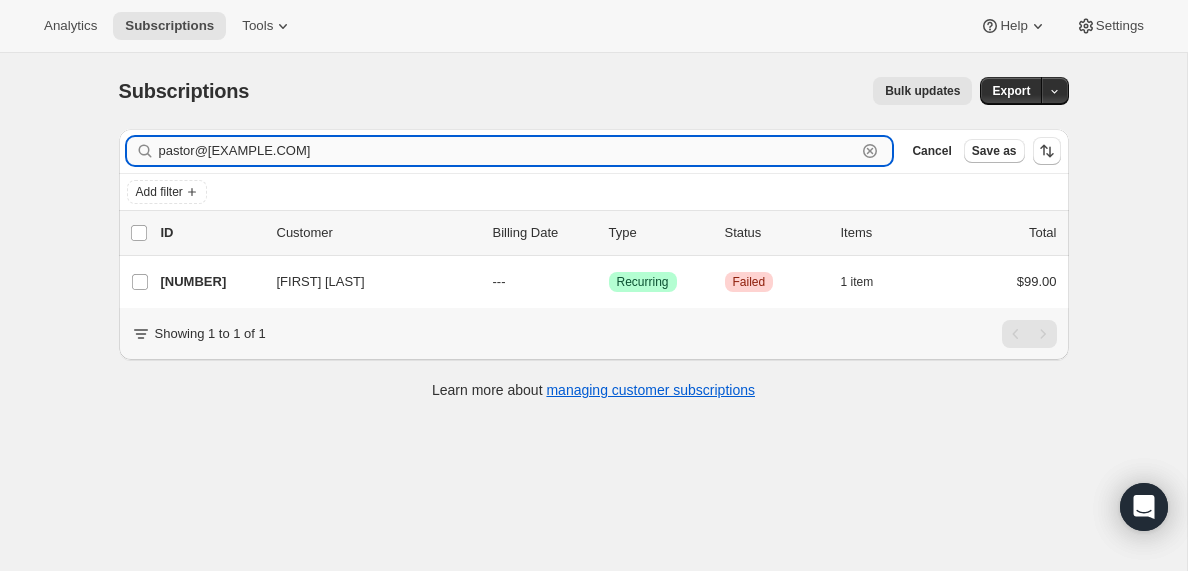 click on "pastor@[EXAMPLE.COM]" at bounding box center [508, 151] 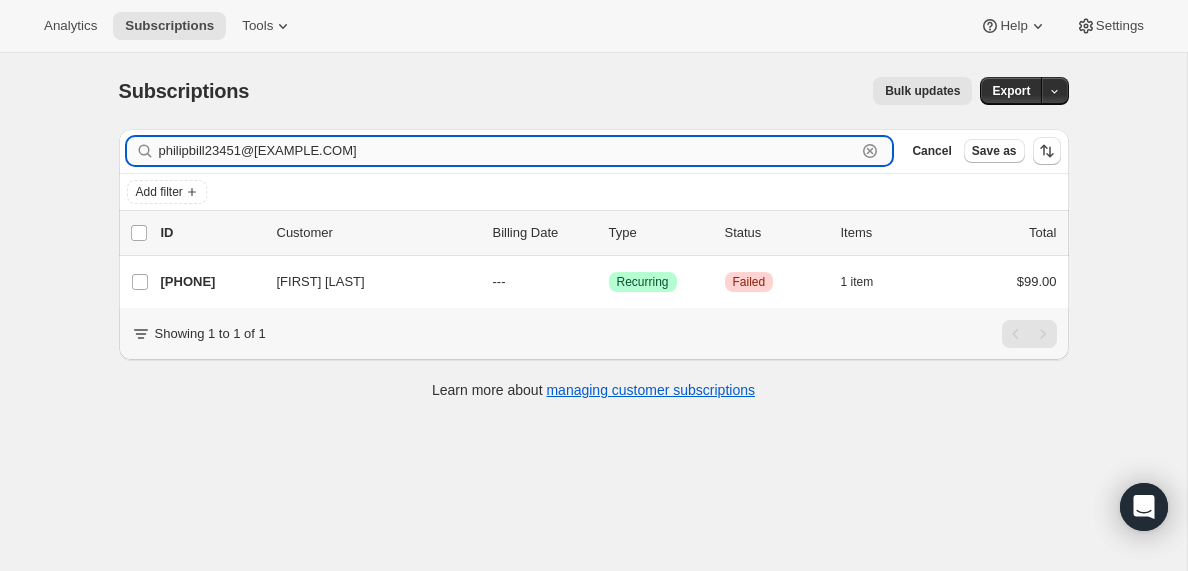 click on "philipbill23451@[EXAMPLE.COM]" at bounding box center (508, 151) 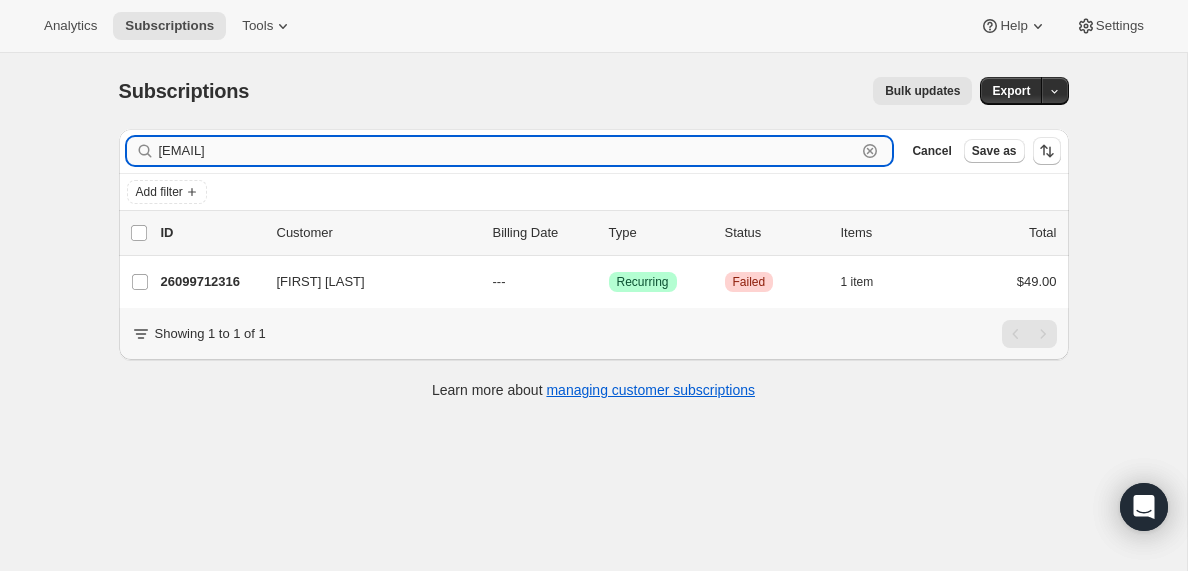 click on "[EMAIL]" at bounding box center [508, 151] 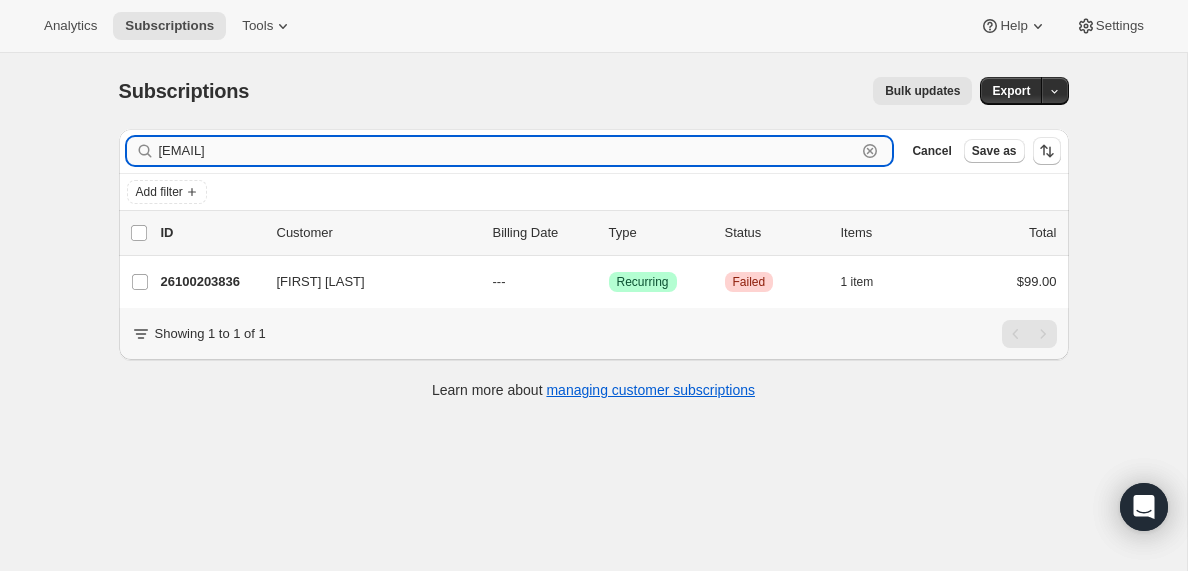 click on "[EMAIL]" at bounding box center [508, 151] 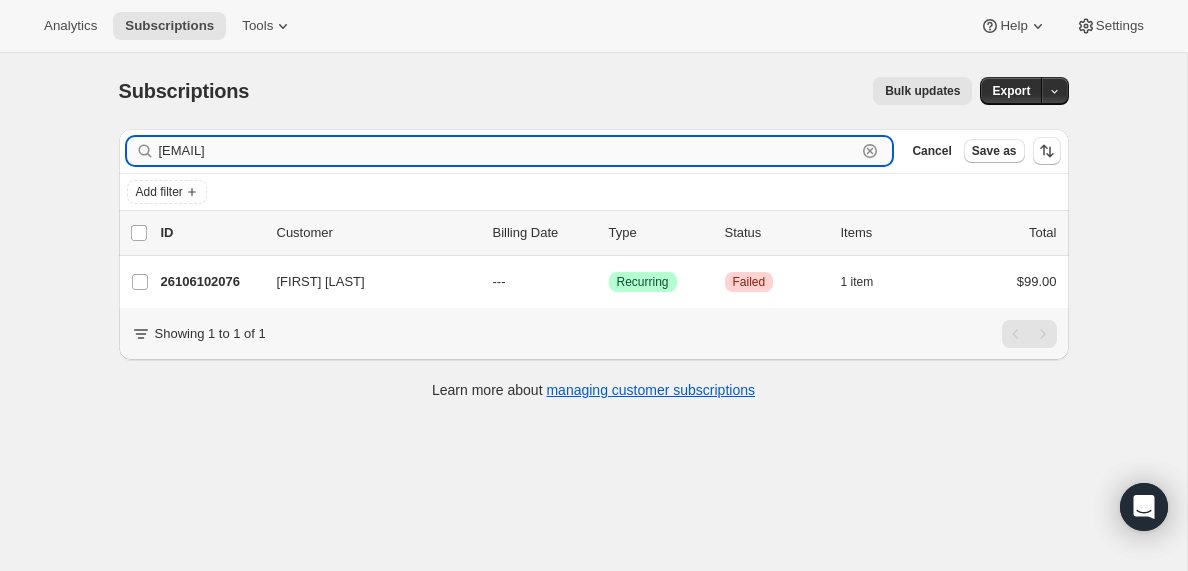 click on "[EMAIL]" at bounding box center [508, 151] 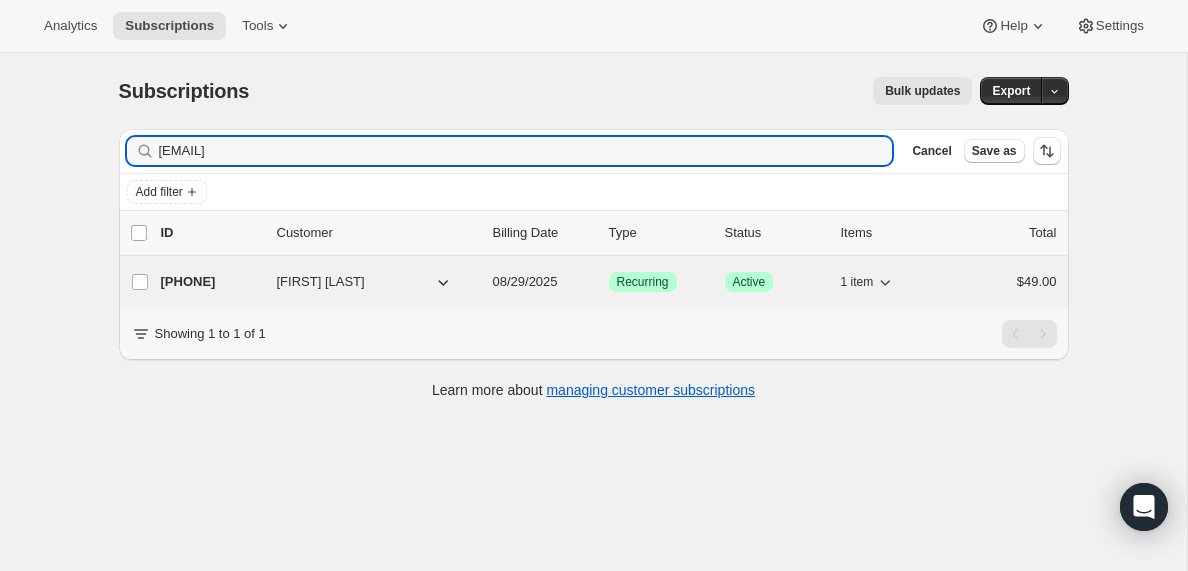 click on "[PHONE]" at bounding box center (211, 282) 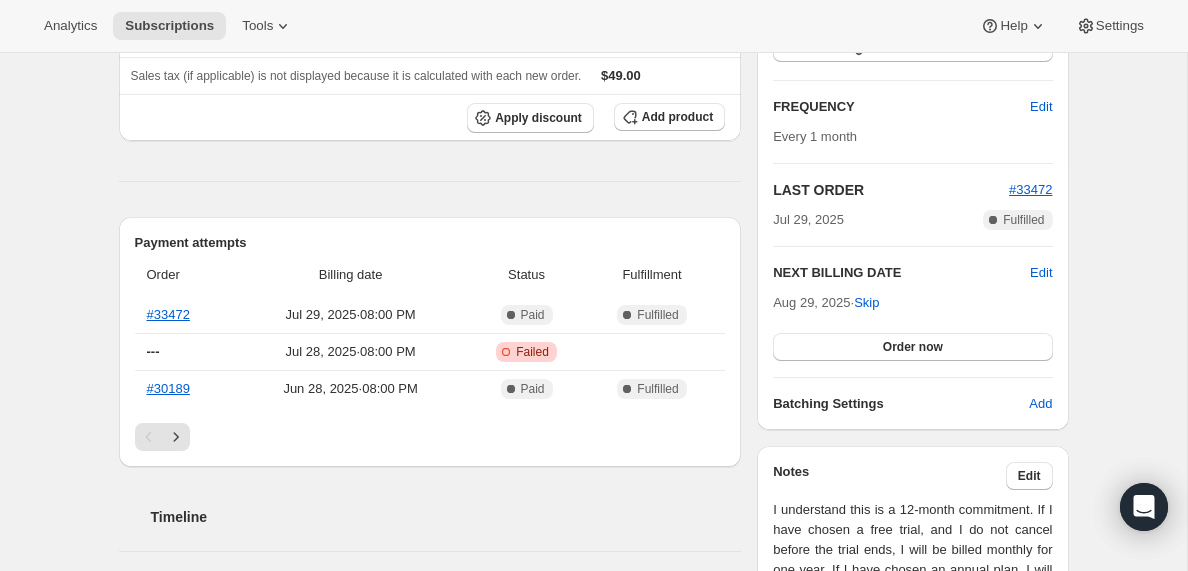 scroll, scrollTop: 0, scrollLeft: 0, axis: both 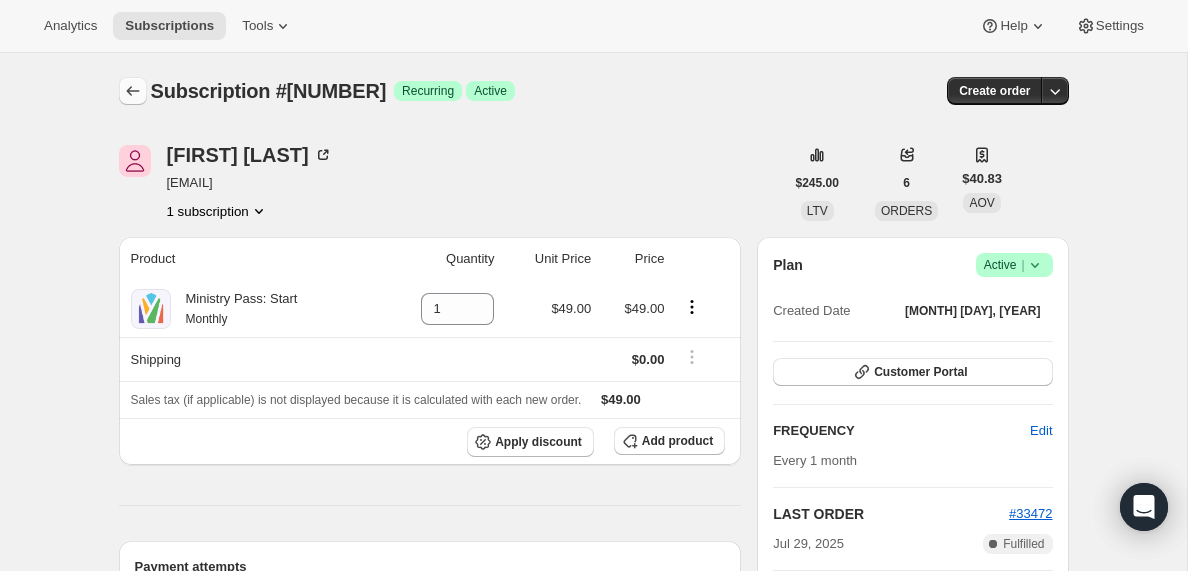 click 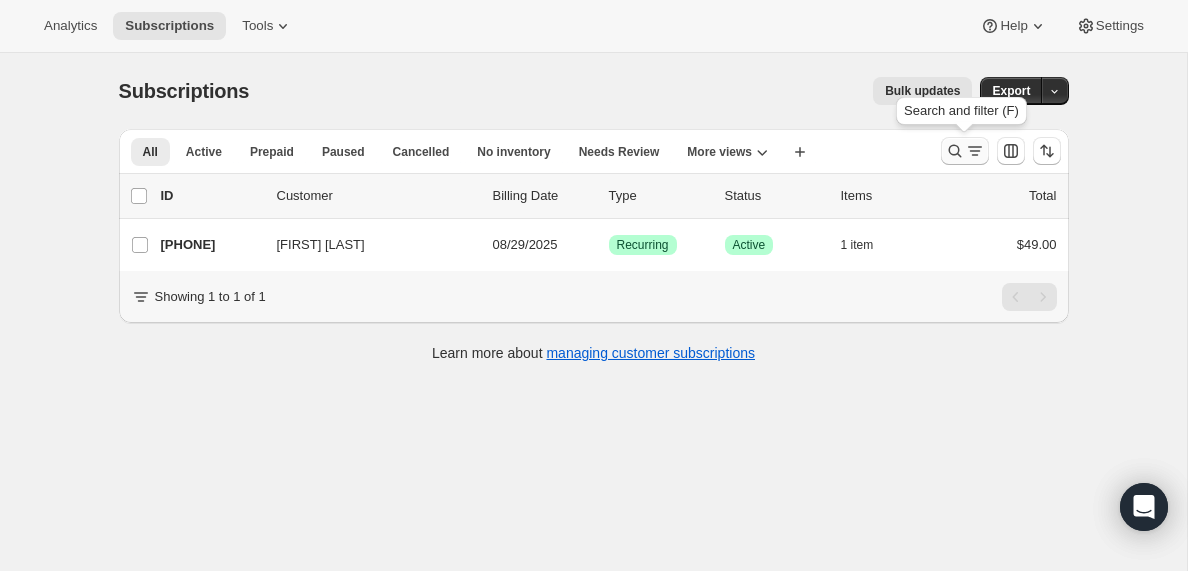 click 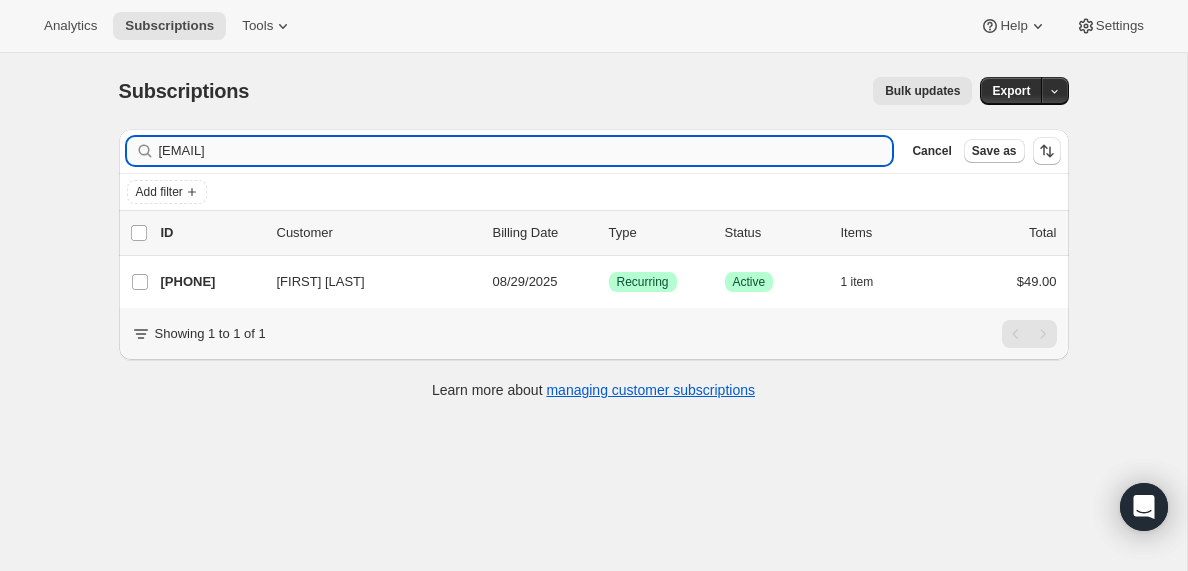 click on "[EMAIL]" at bounding box center (526, 151) 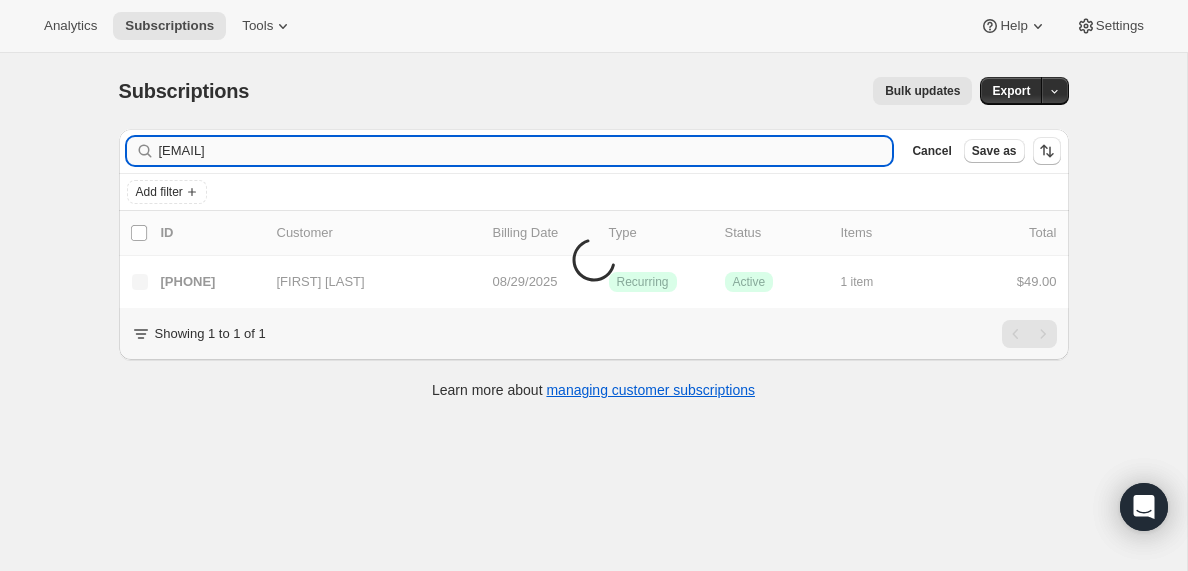 type on "[EMAIL]" 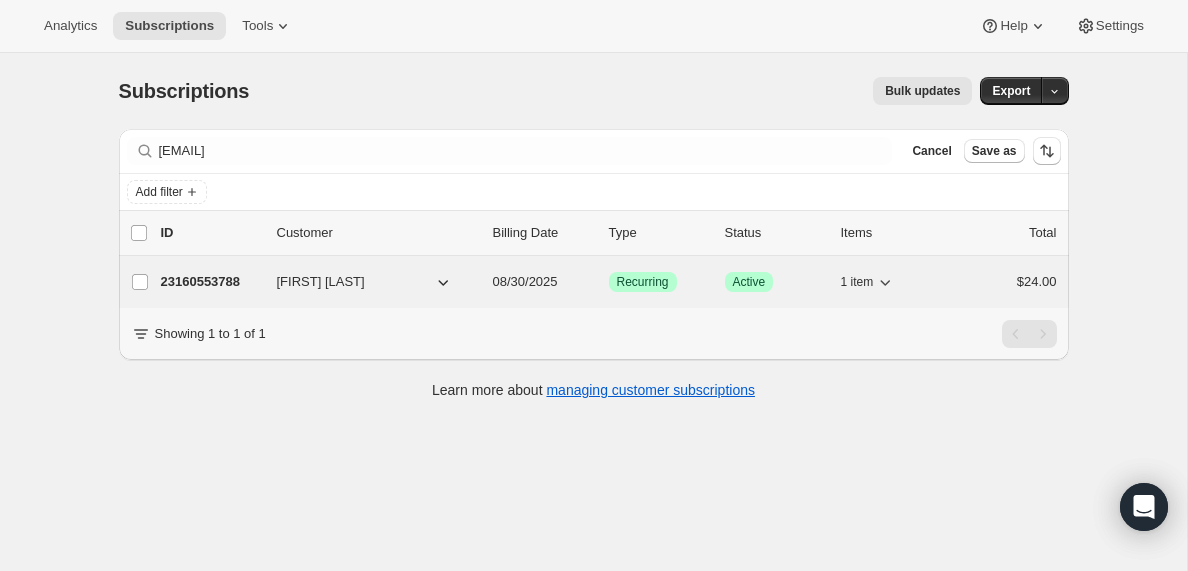 click on "23160553788" at bounding box center (211, 282) 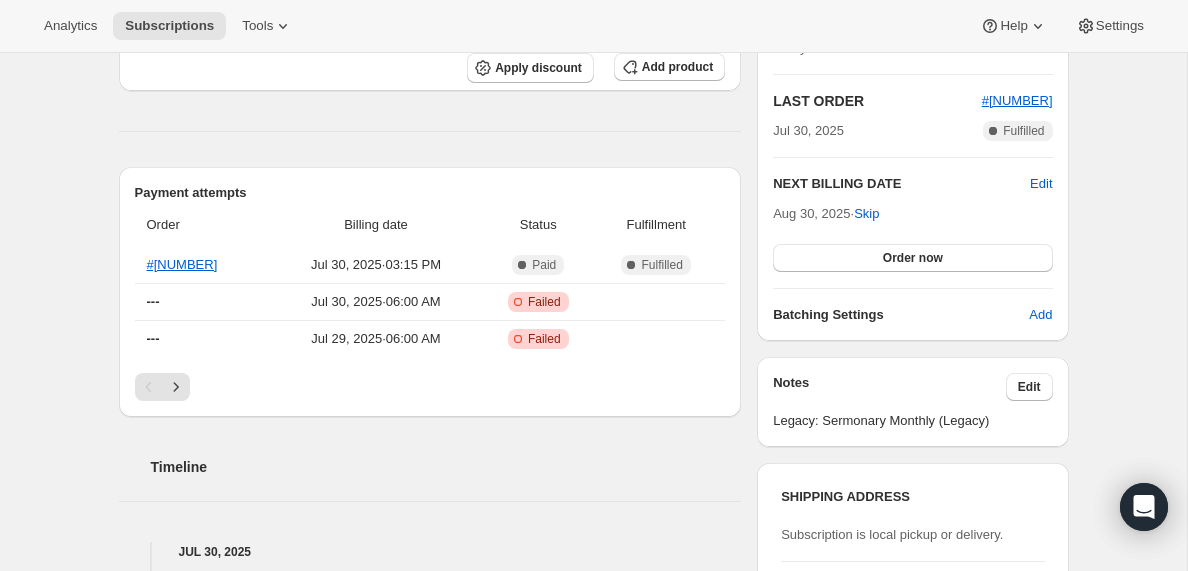 scroll, scrollTop: 0, scrollLeft: 0, axis: both 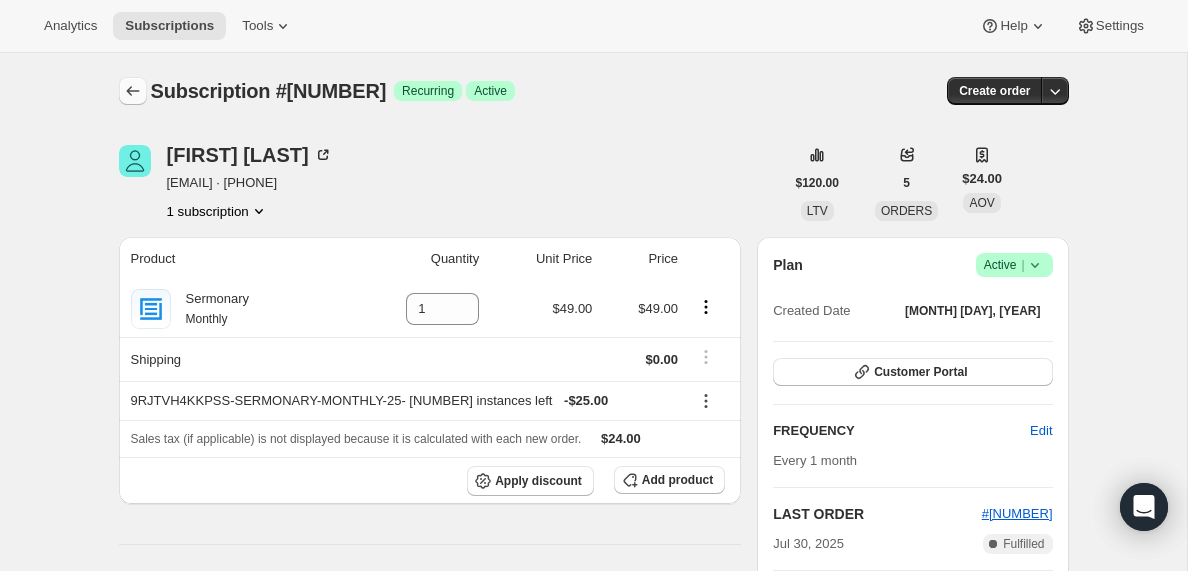 click 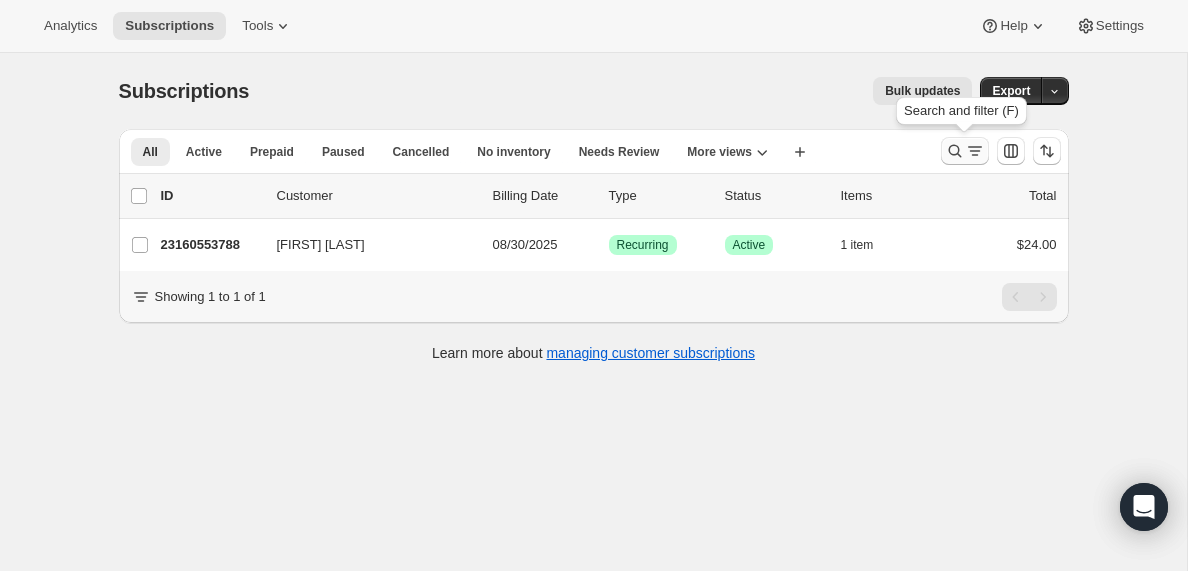 click 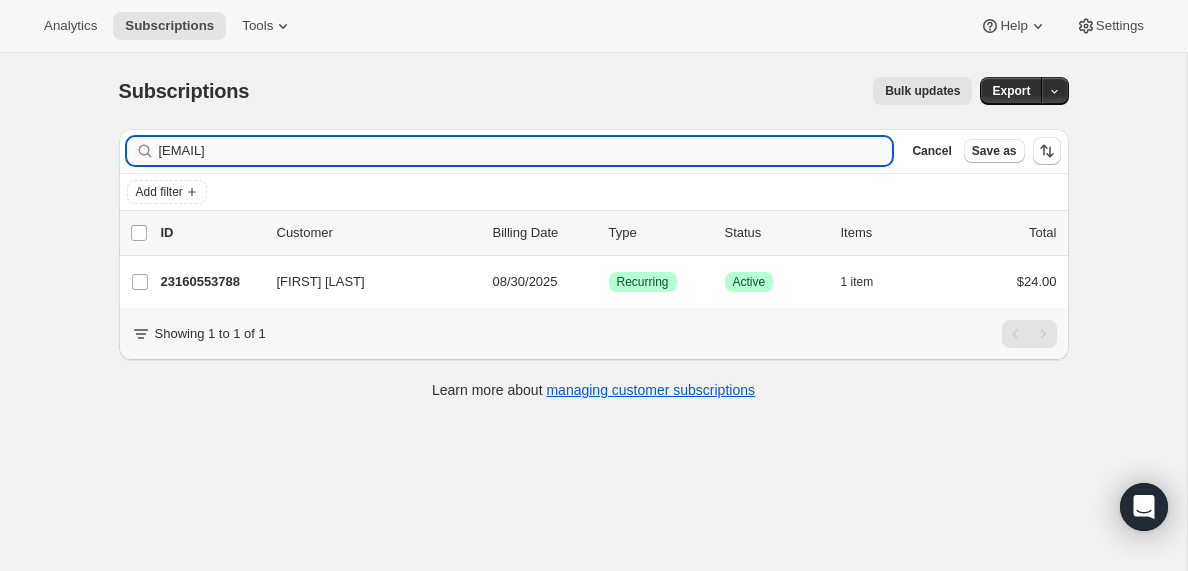 click on "[EMAIL]" at bounding box center (526, 151) 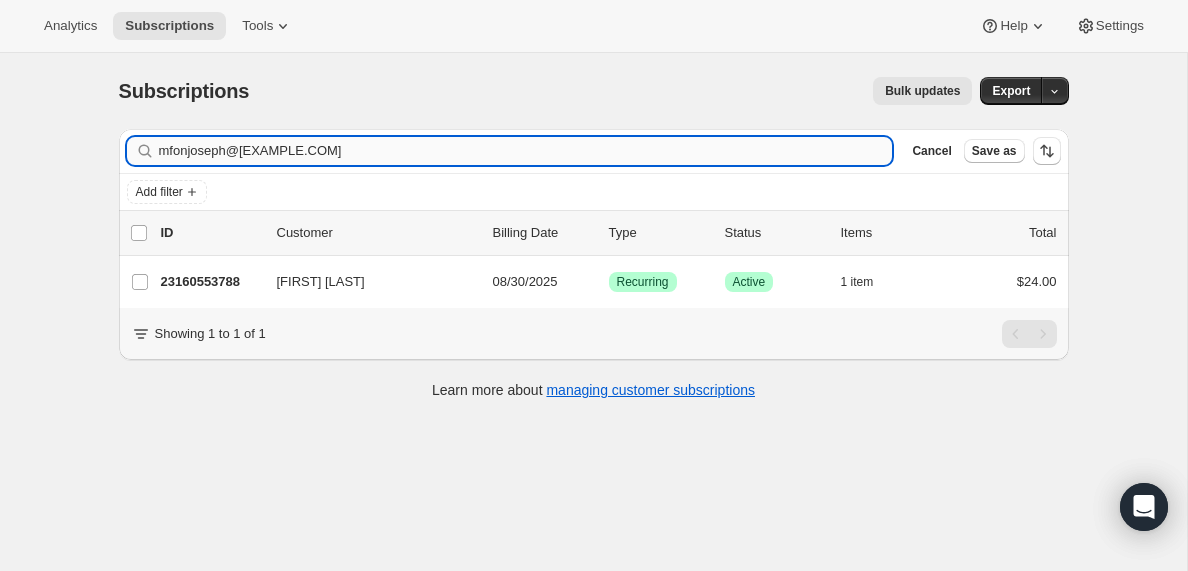 type on "mfonjoseph@[EXAMPLE.COM]" 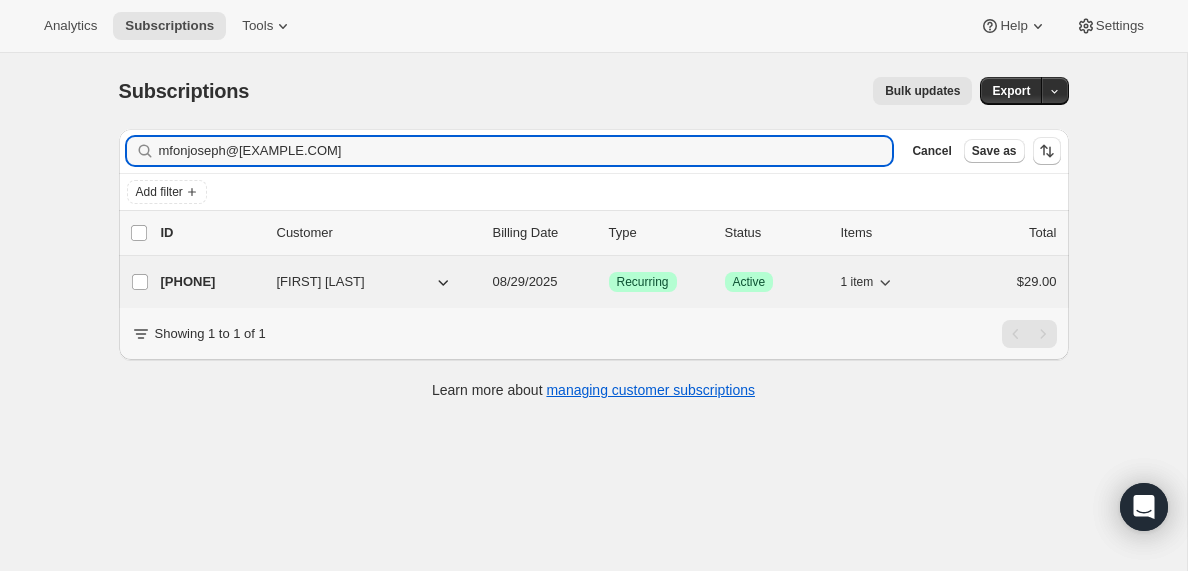click on "[PHONE]" at bounding box center (211, 282) 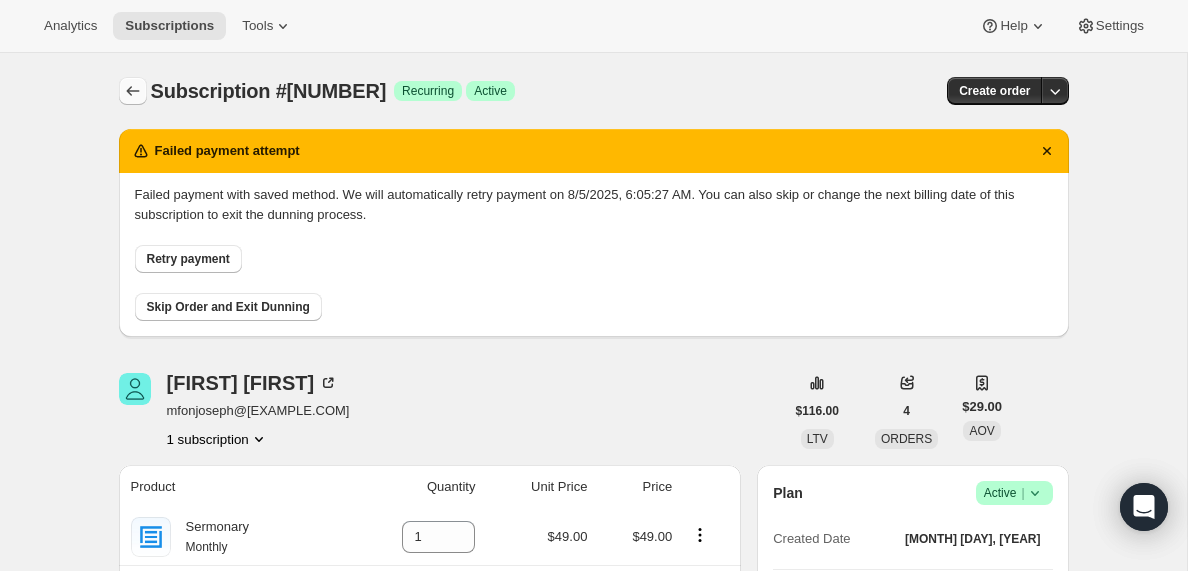 click 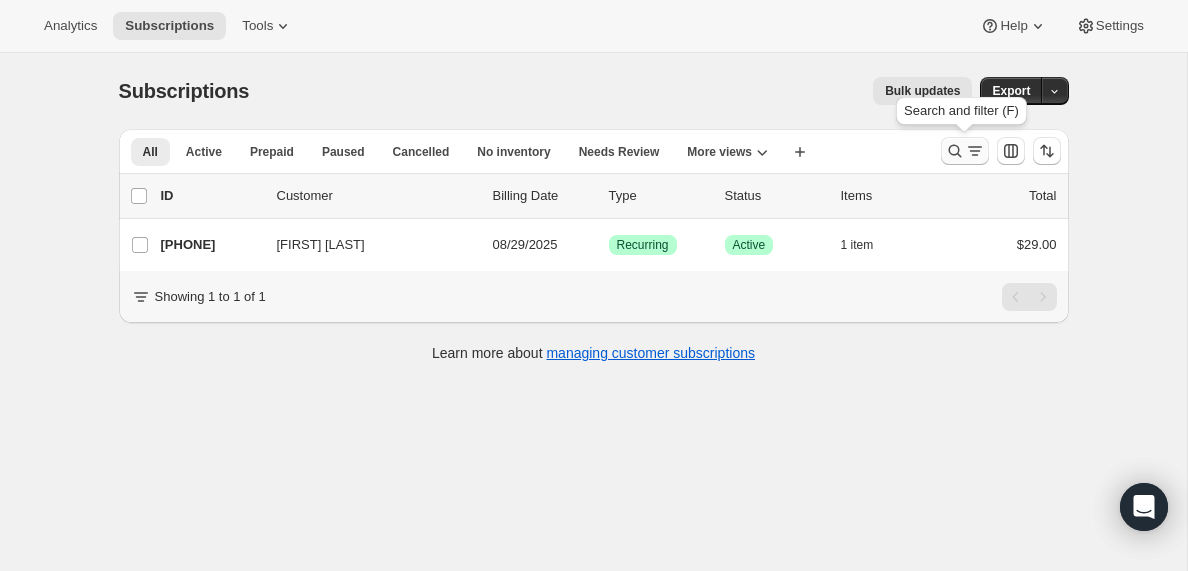 click 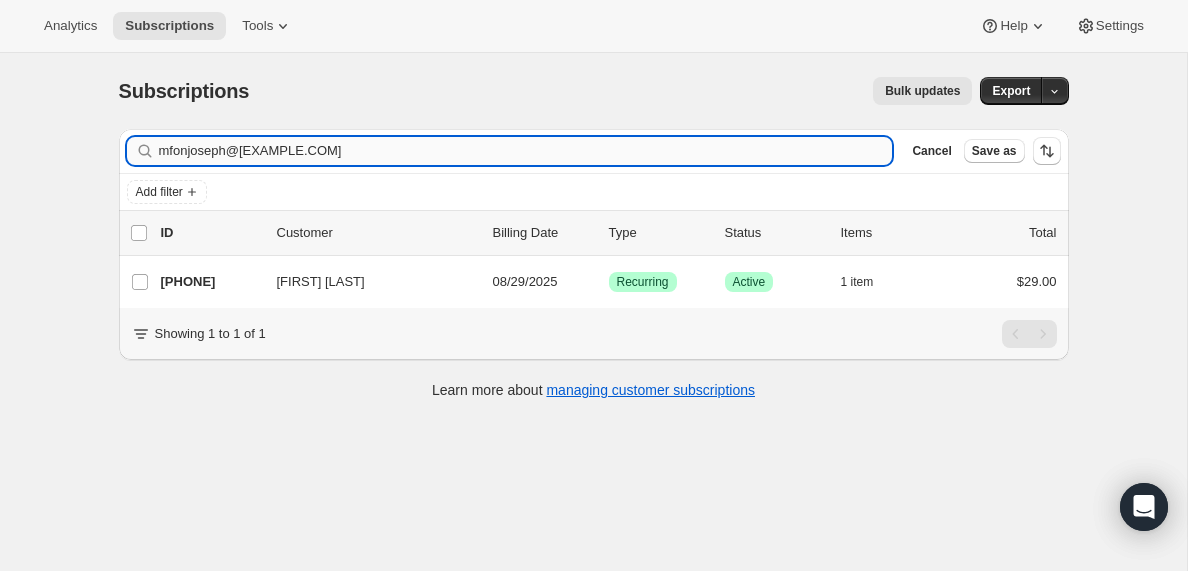 click on "mfonjoseph@[EXAMPLE.COM]" at bounding box center [526, 151] 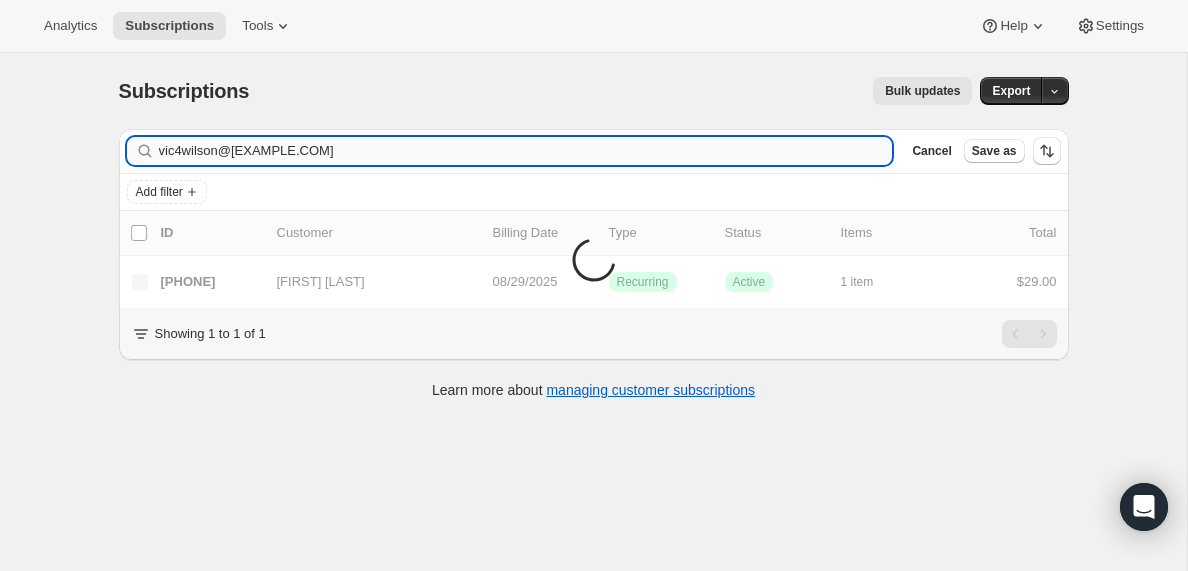 type on "vic4wilson@[EXAMPLE.COM]" 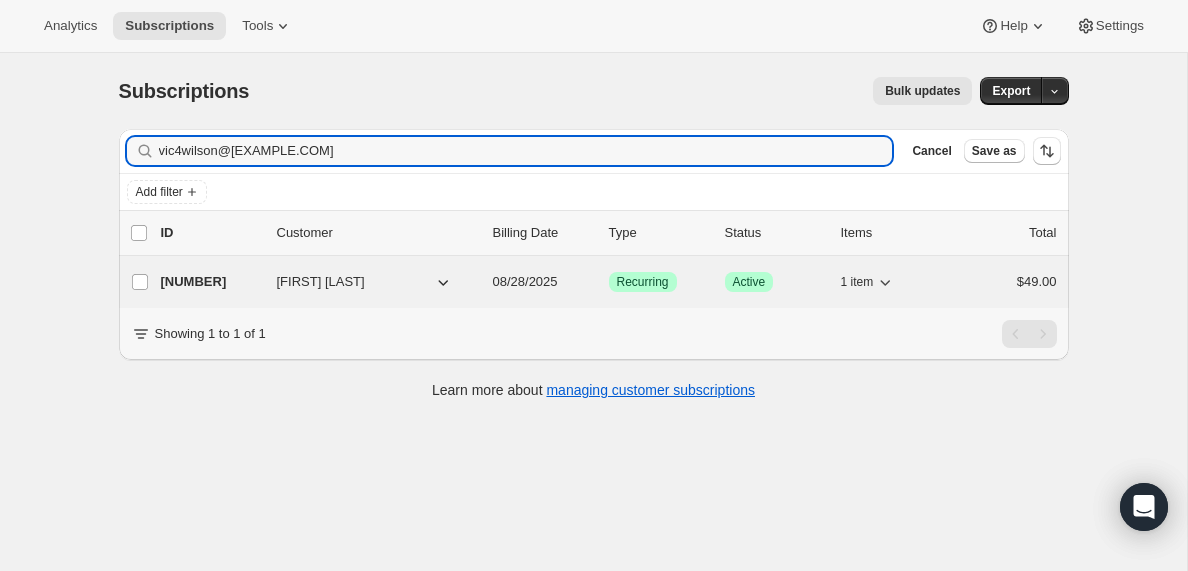 click on "[NUMBER]" at bounding box center [211, 282] 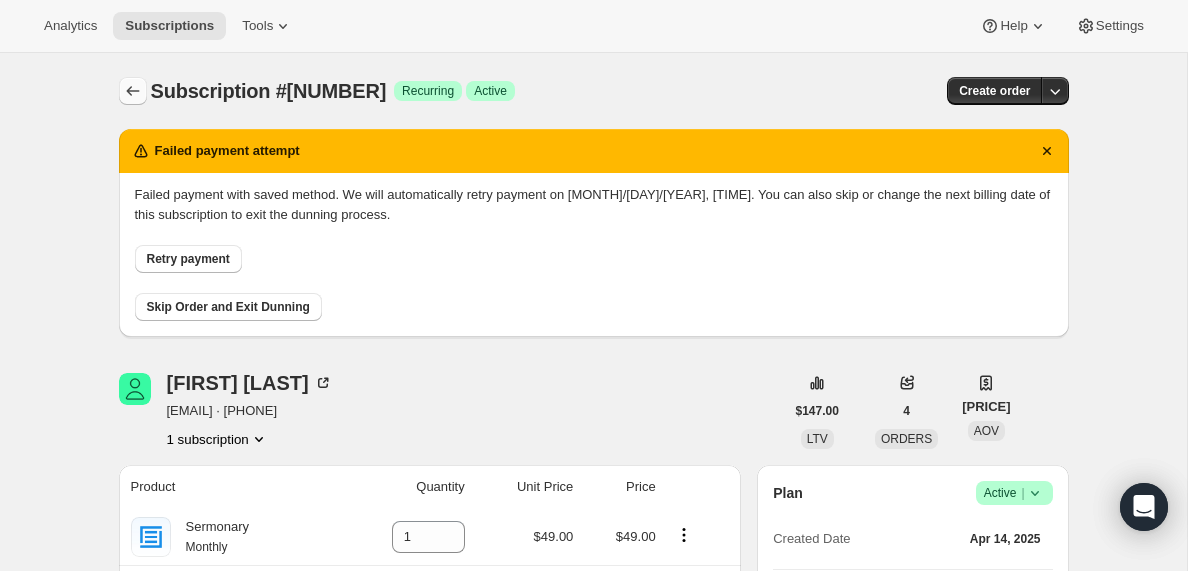 click at bounding box center (133, 91) 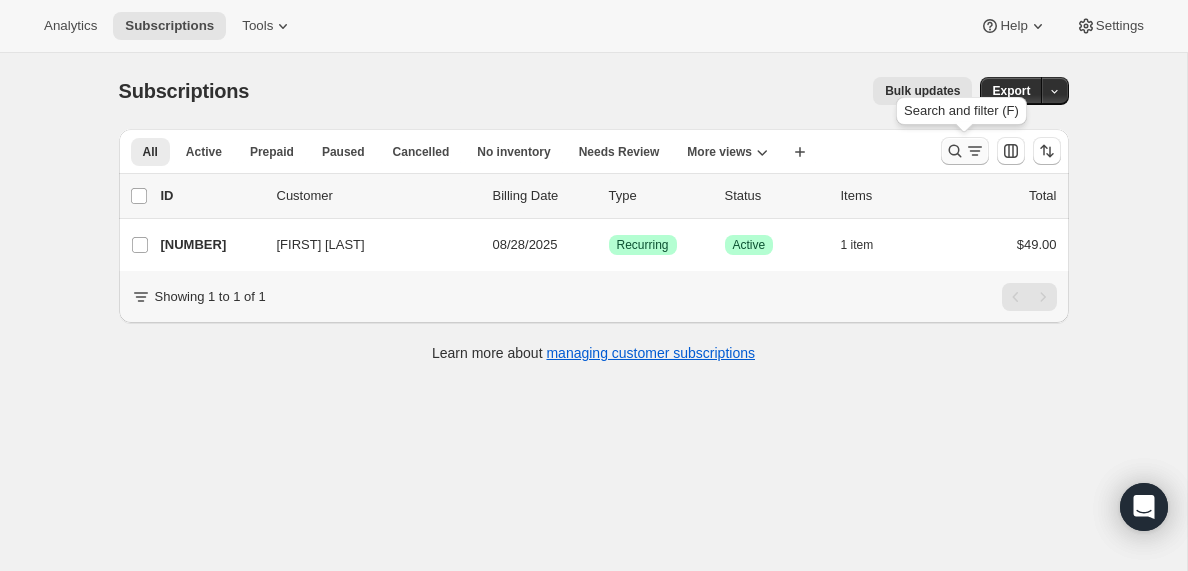 click 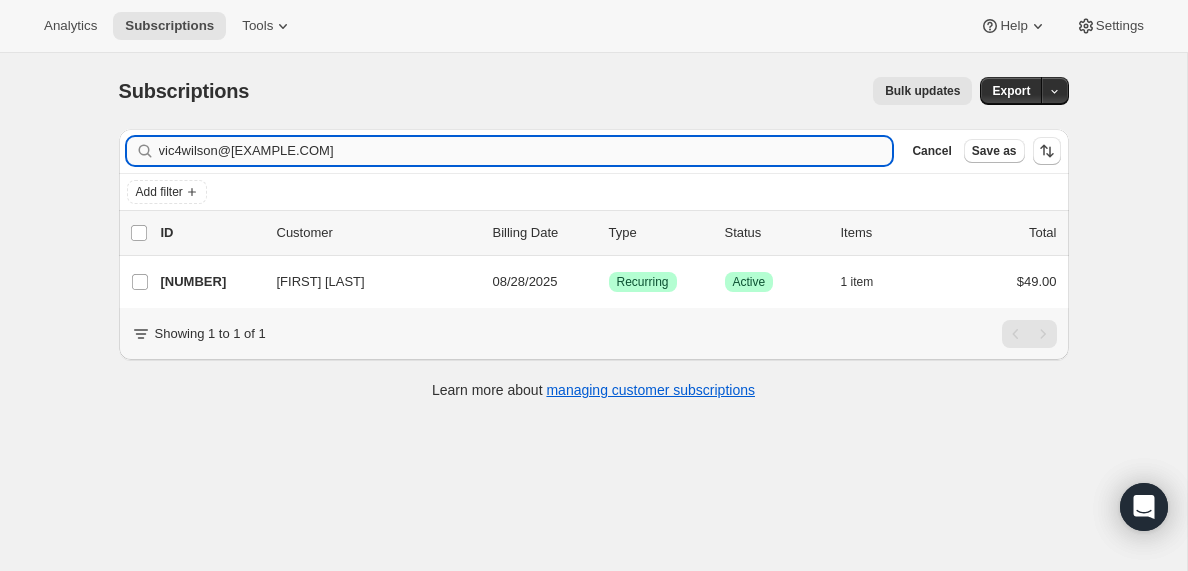 click on "vic4wilson@[EXAMPLE.COM]" at bounding box center (526, 151) 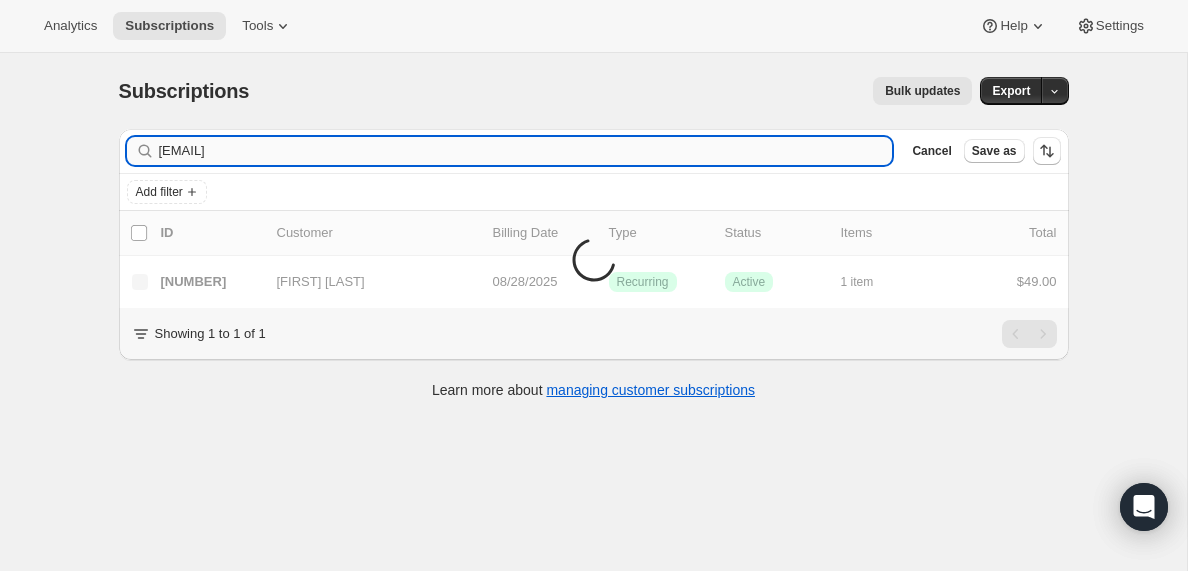 type on "[EMAIL]" 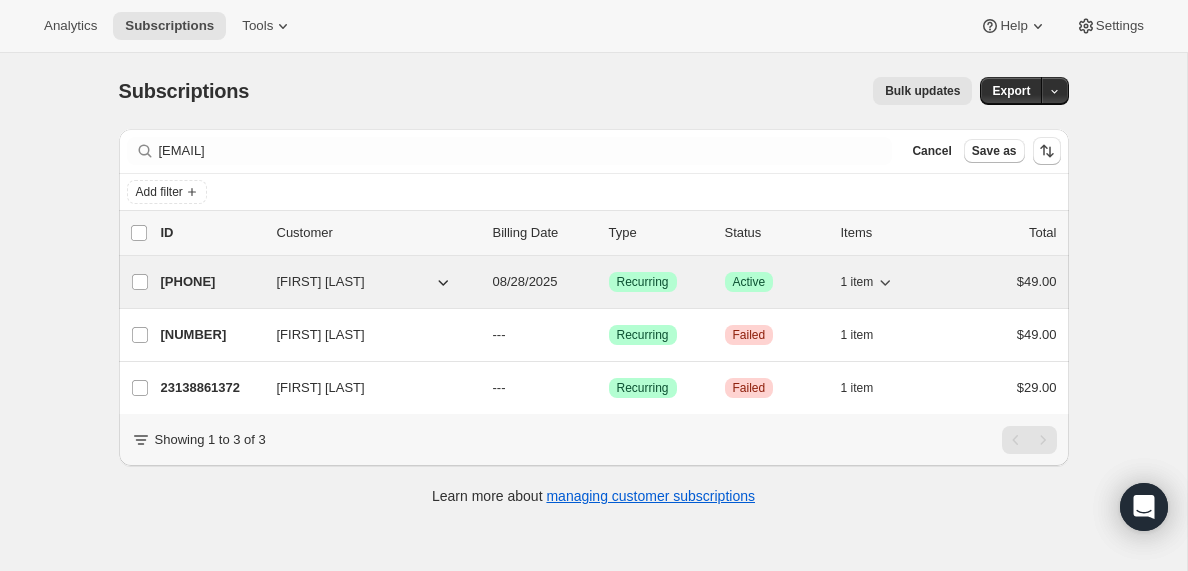 click on "[PHONE]" at bounding box center [211, 282] 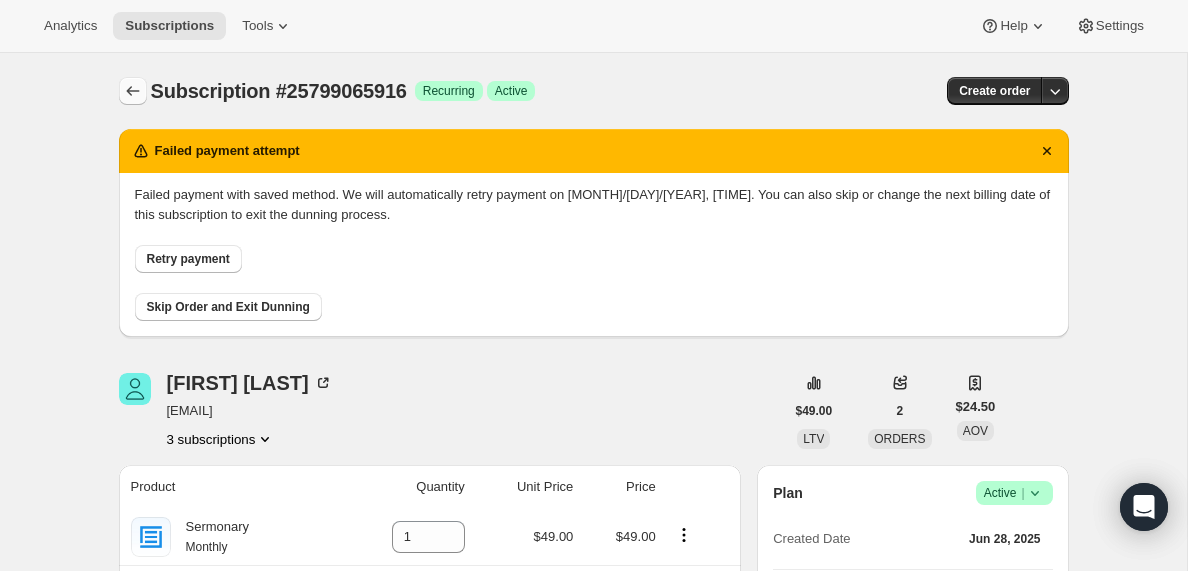 click 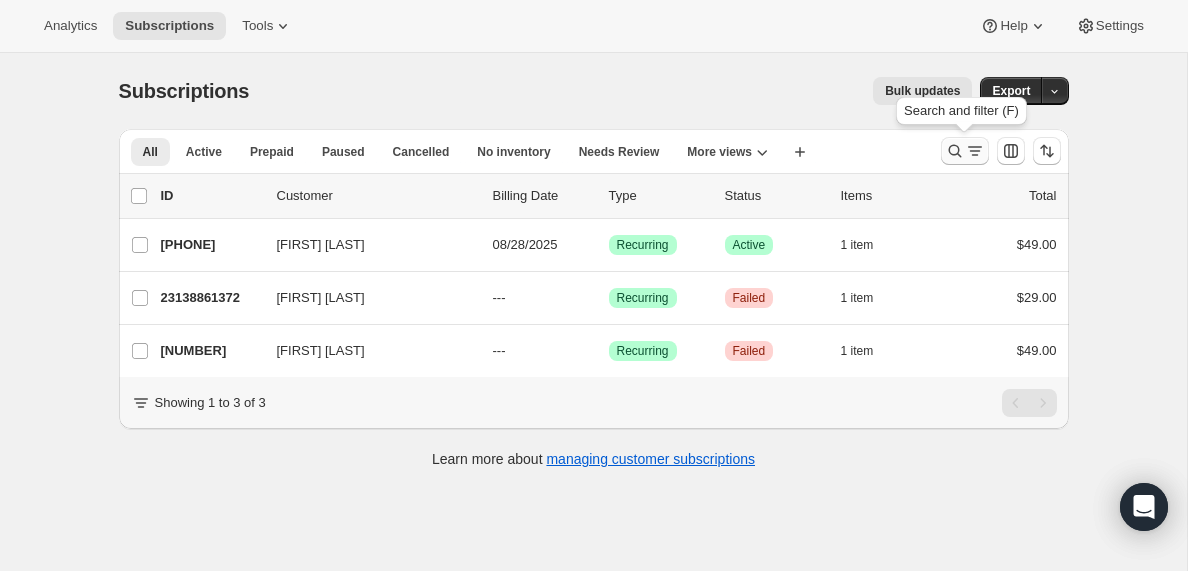 click 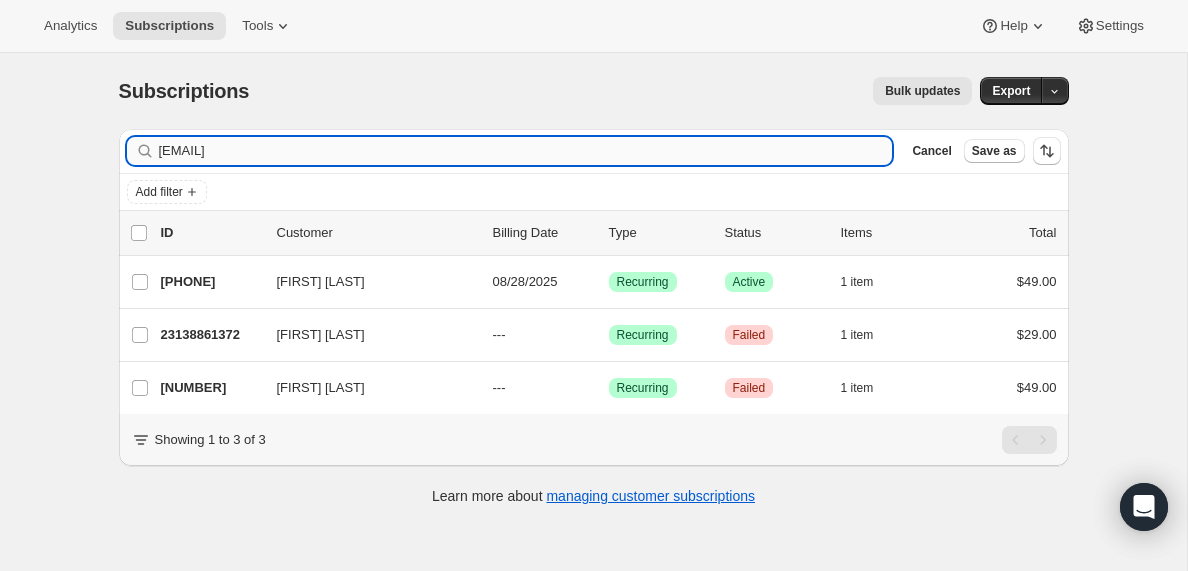 click on "[EMAIL]" at bounding box center [526, 151] 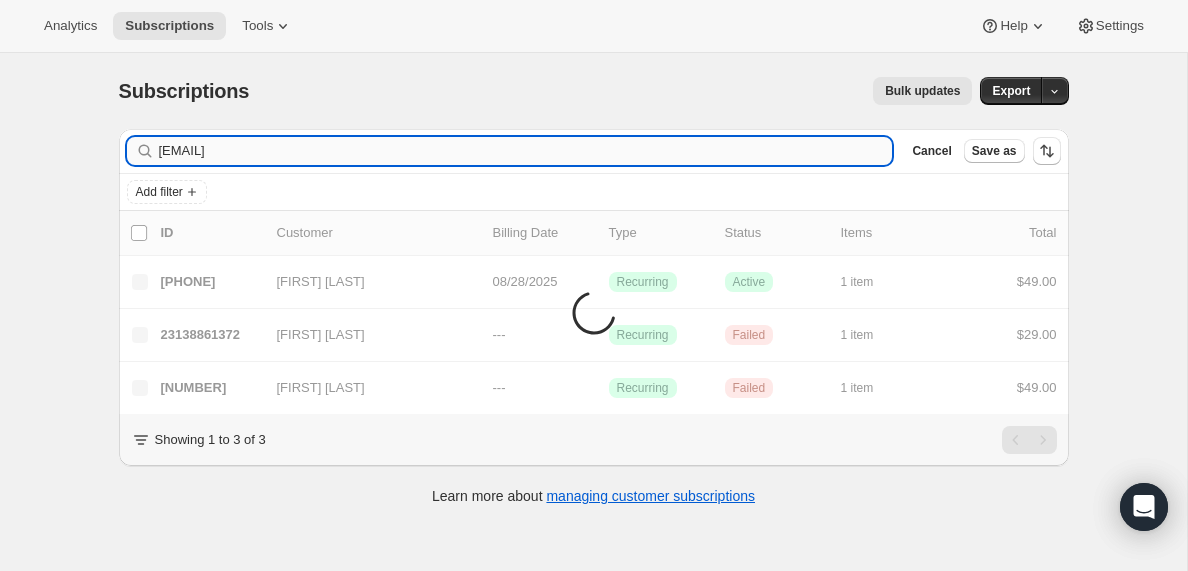 type on "[EMAIL]" 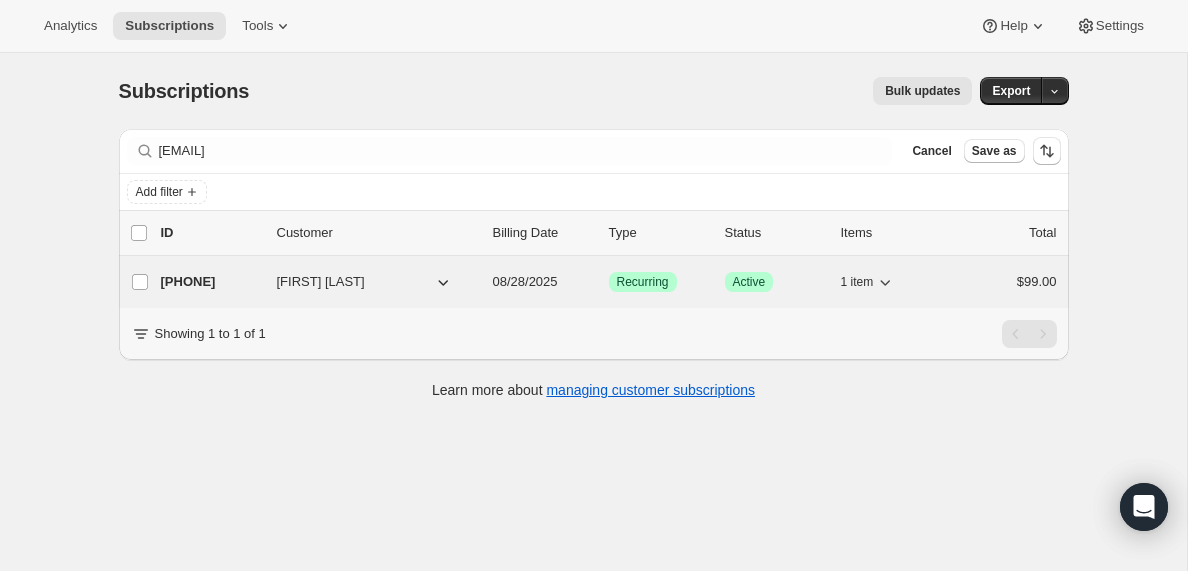 click on "[PHONE]" at bounding box center [211, 282] 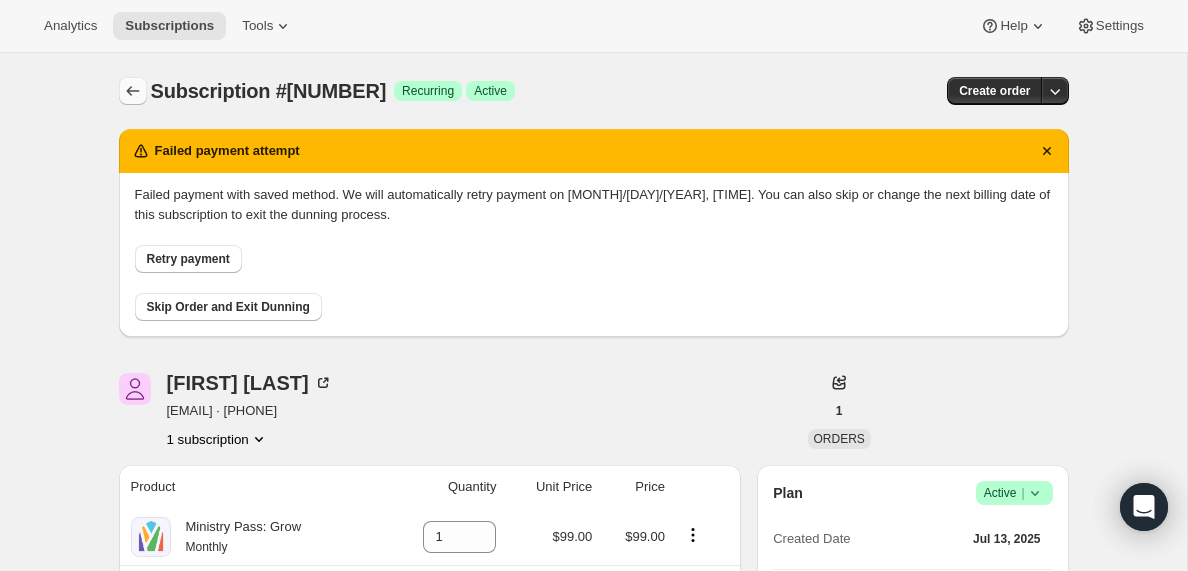 click at bounding box center [133, 91] 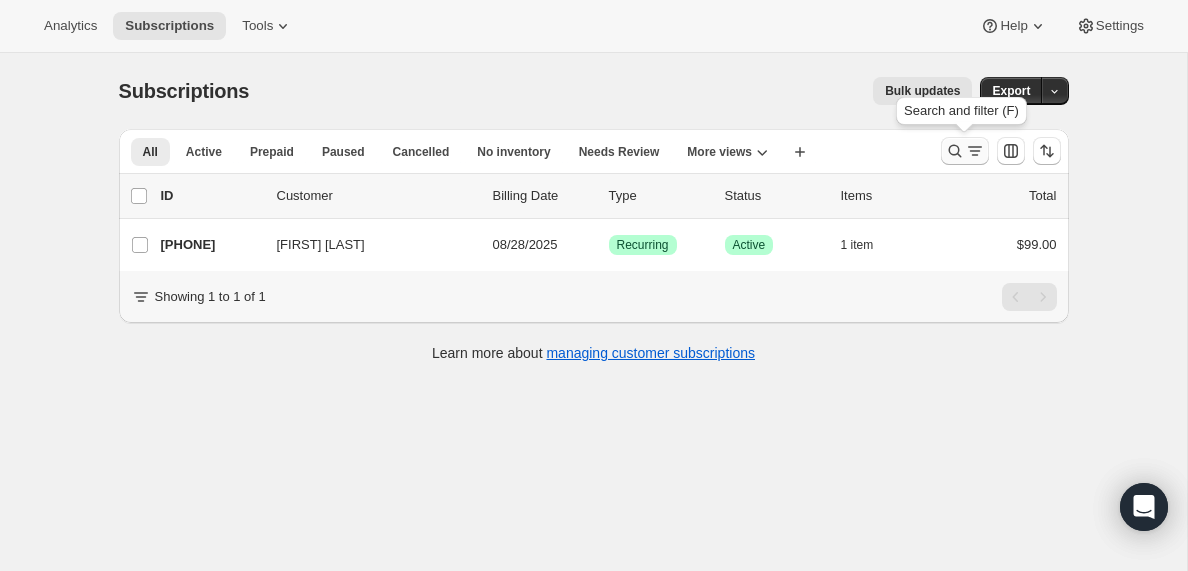 click 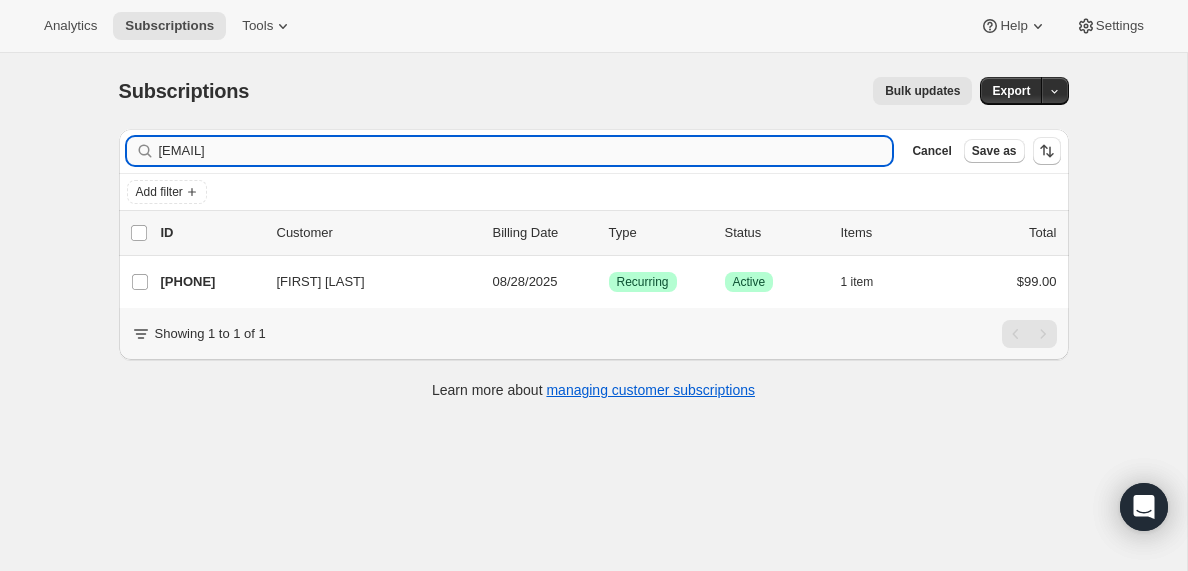click on "[EMAIL]" at bounding box center (526, 151) 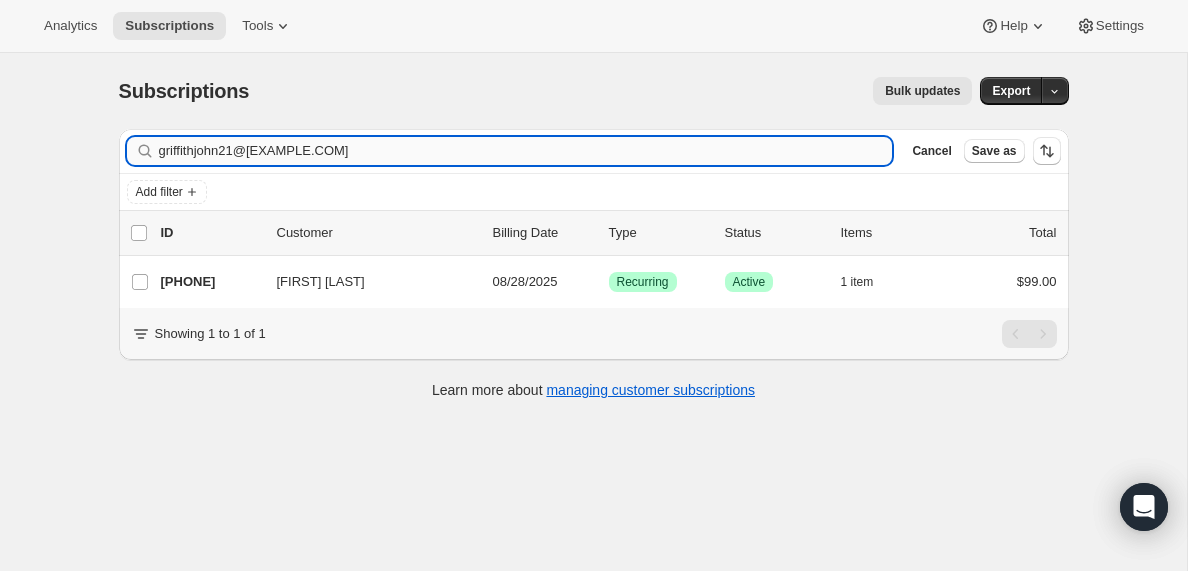 type on "griffithjohn21@[EXAMPLE.COM]" 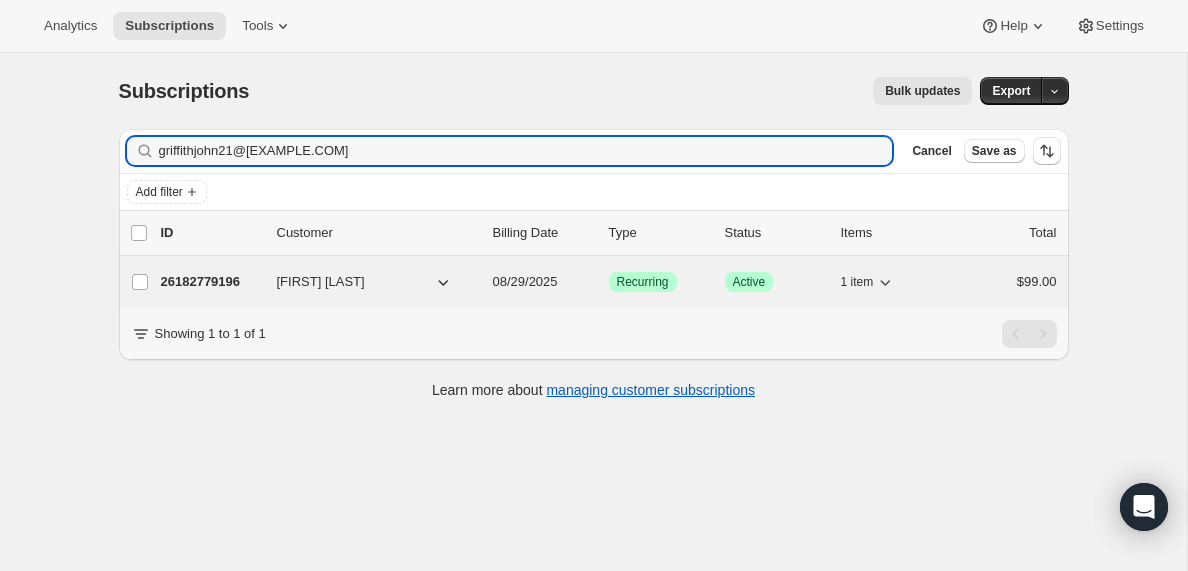 click on "26182779196" at bounding box center [211, 282] 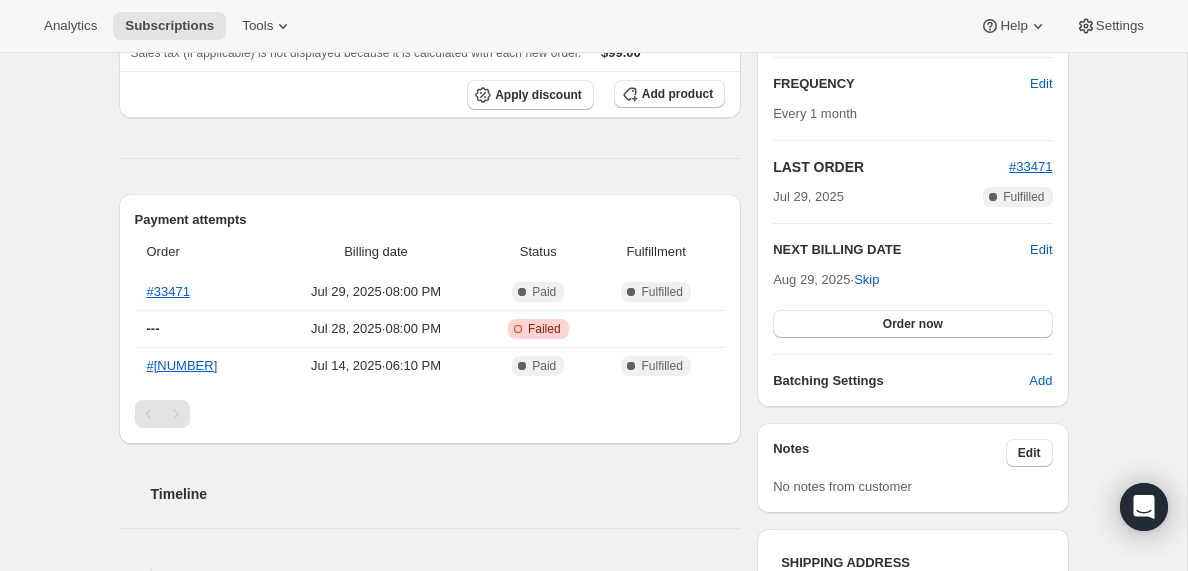 scroll, scrollTop: 0, scrollLeft: 0, axis: both 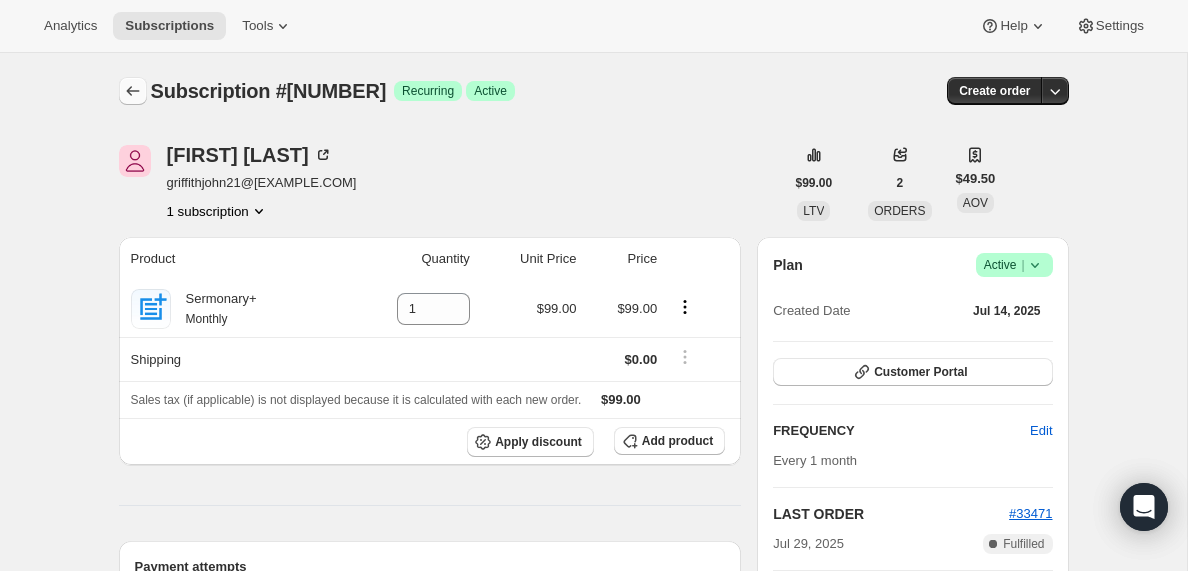 click 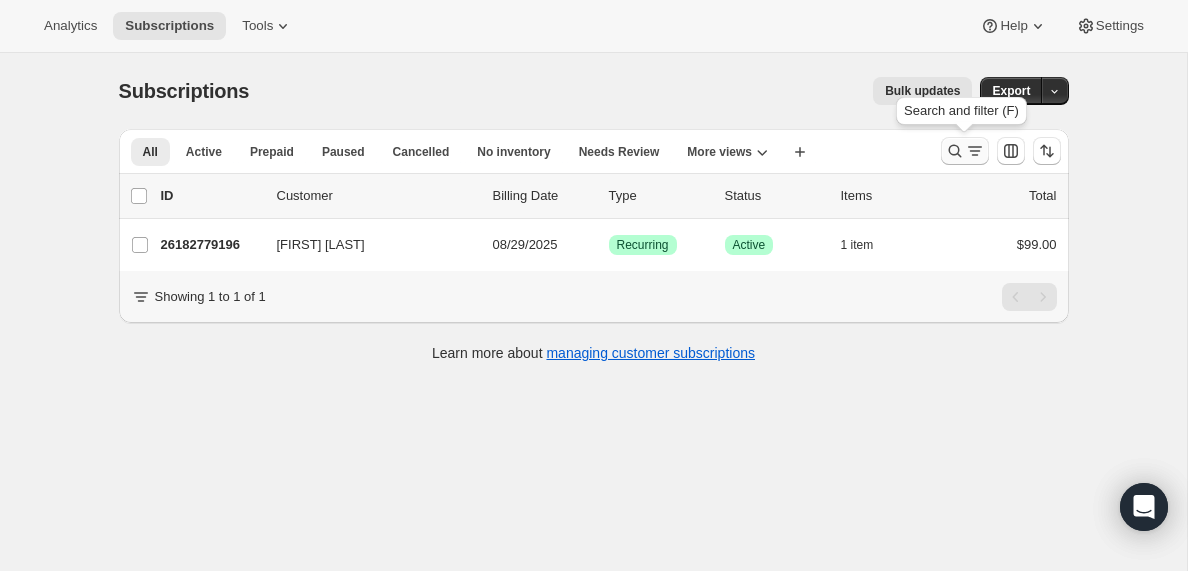 click 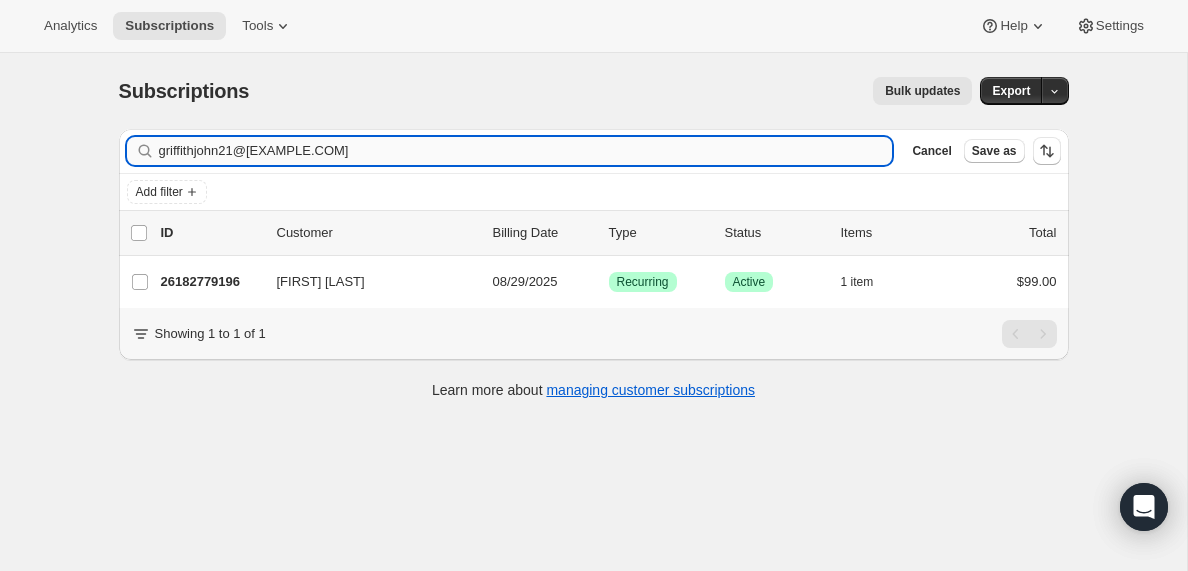 click on "griffithjohn21@[EXAMPLE.COM]" at bounding box center (526, 151) 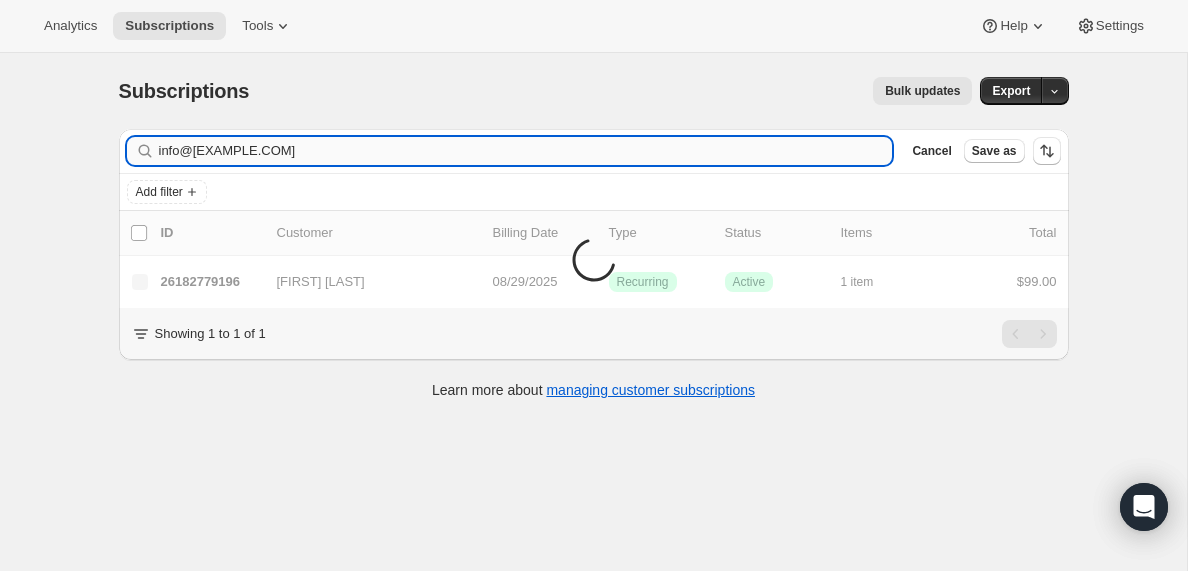 type on "info@[EXAMPLE.COM]" 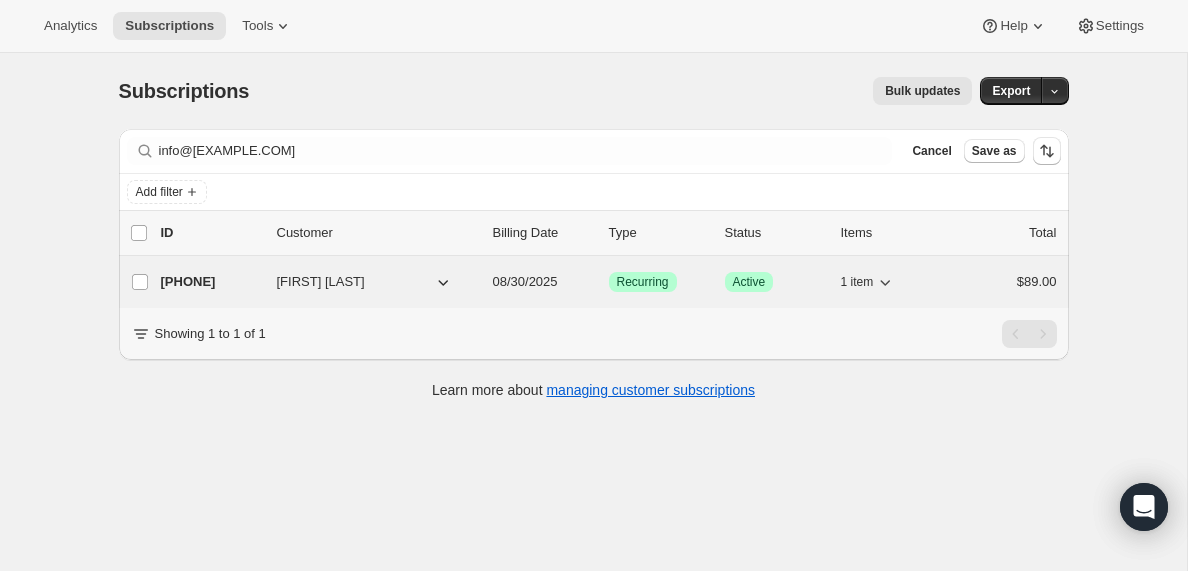 click on "[PHONE]" at bounding box center [211, 282] 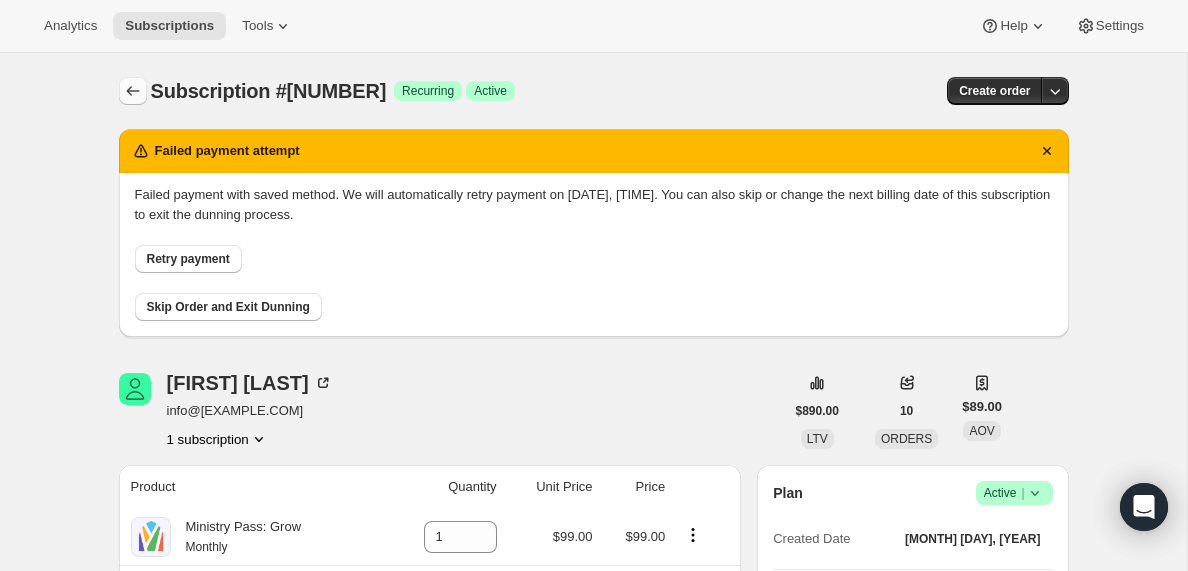 click 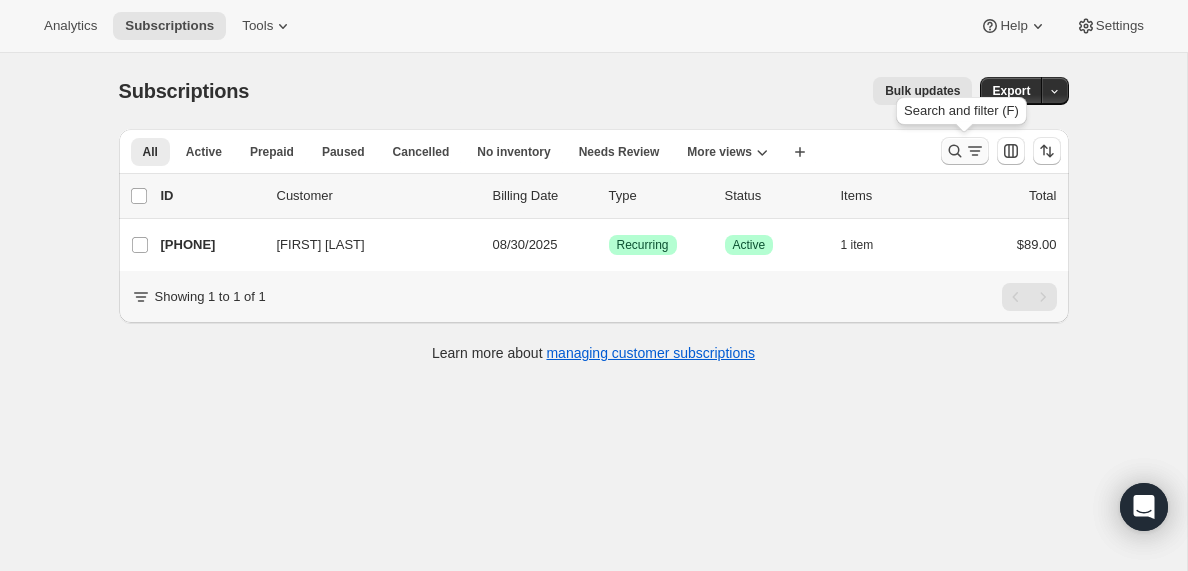 click 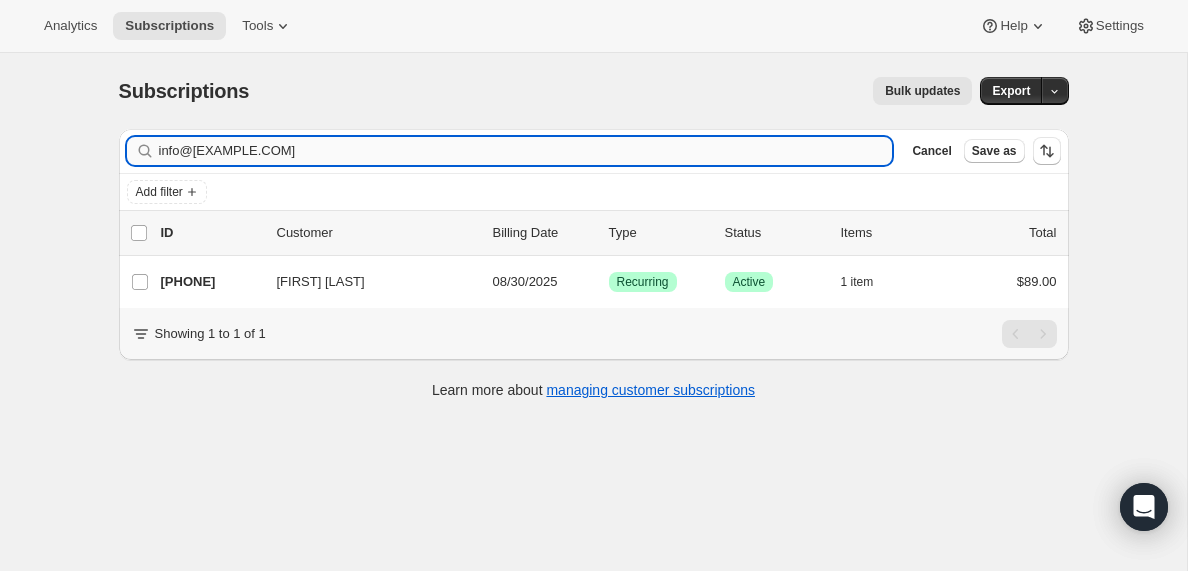 click on "info@[EXAMPLE.COM]" at bounding box center (526, 151) 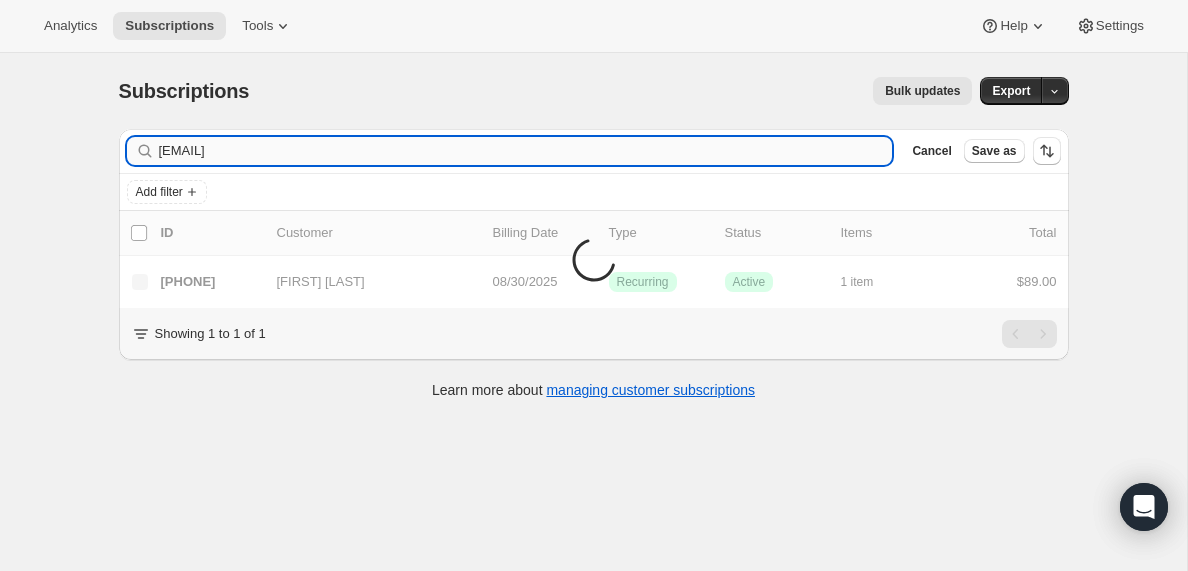 type on "[EMAIL]" 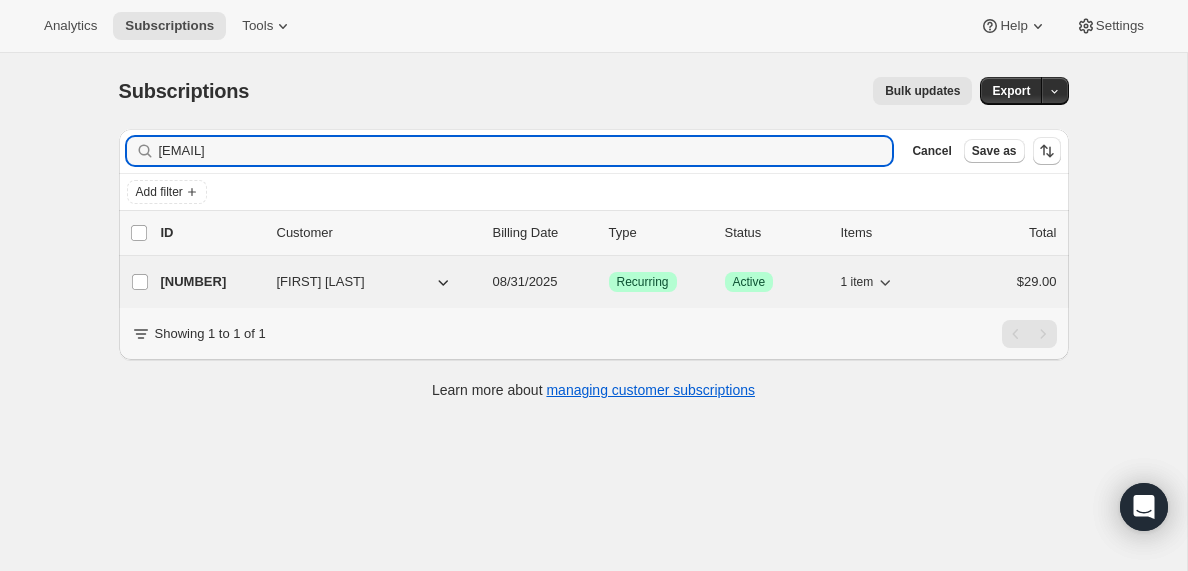 click on "[NUMBER]" at bounding box center [211, 282] 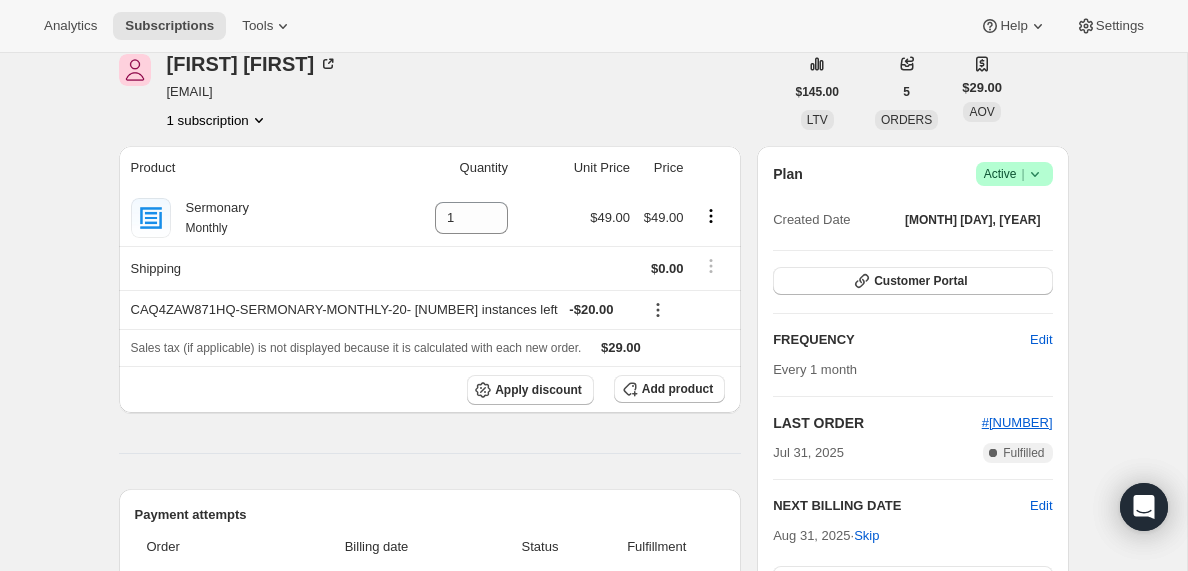 scroll, scrollTop: 0, scrollLeft: 0, axis: both 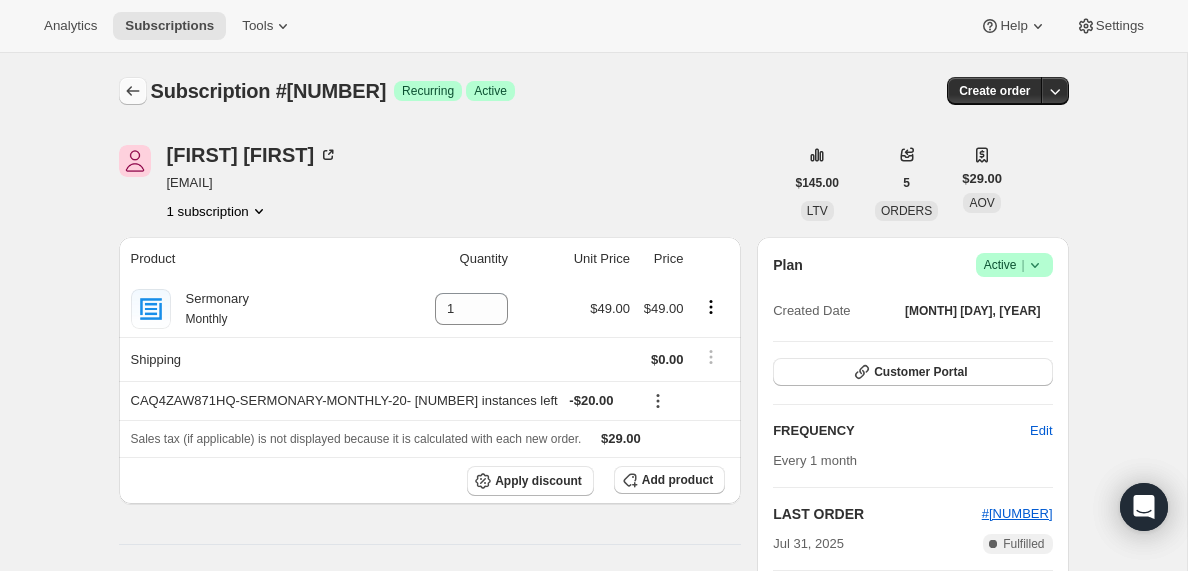 click 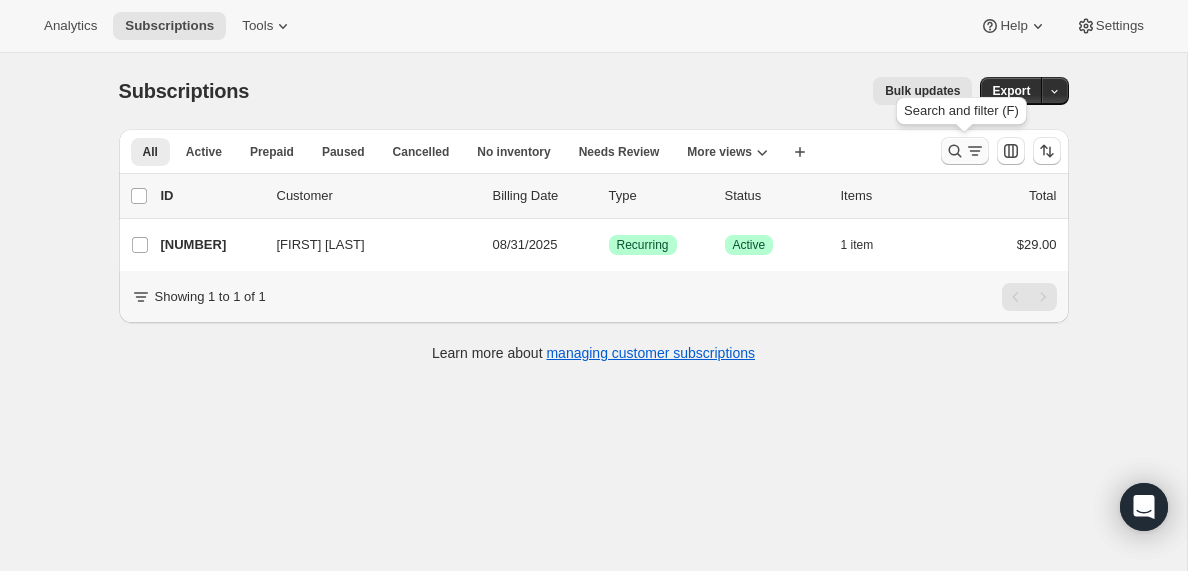 click 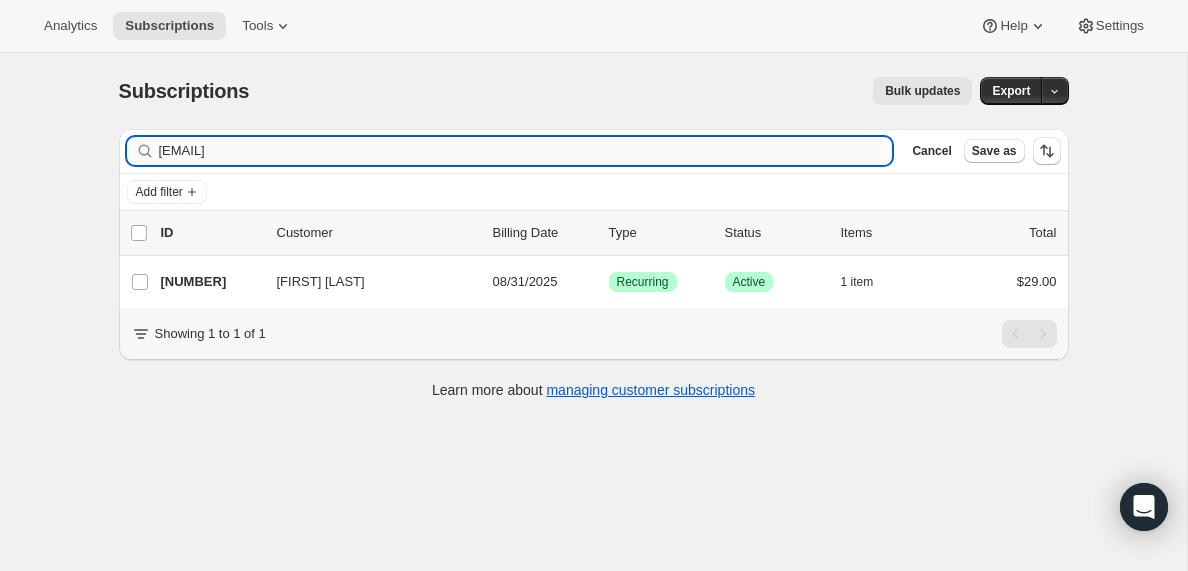 click on "[EMAIL]" at bounding box center [526, 151] 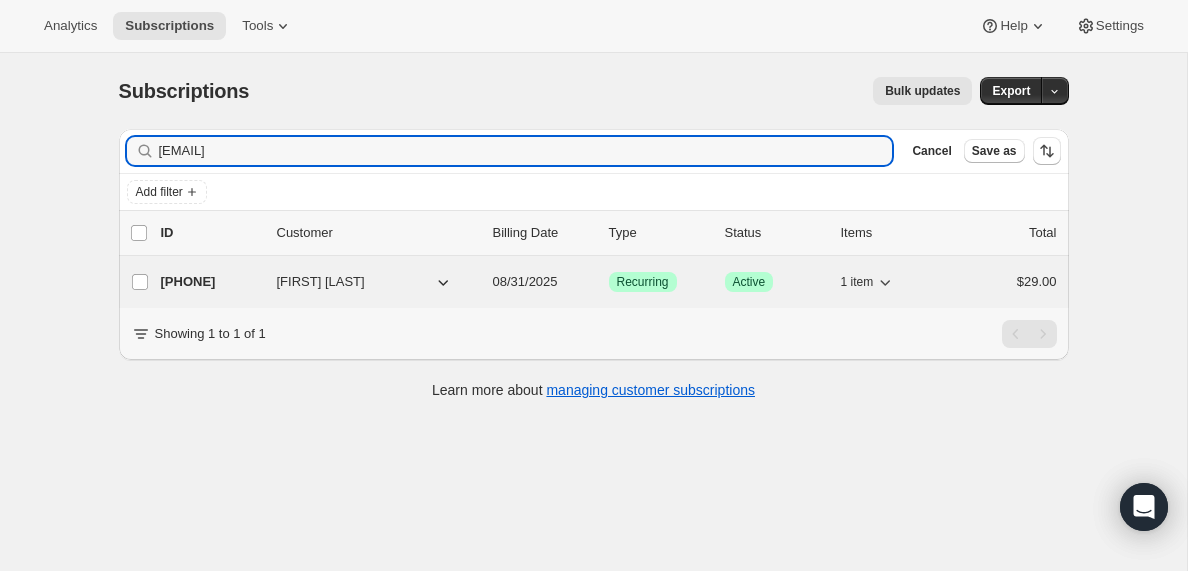 click on "[PHONE]" at bounding box center (211, 282) 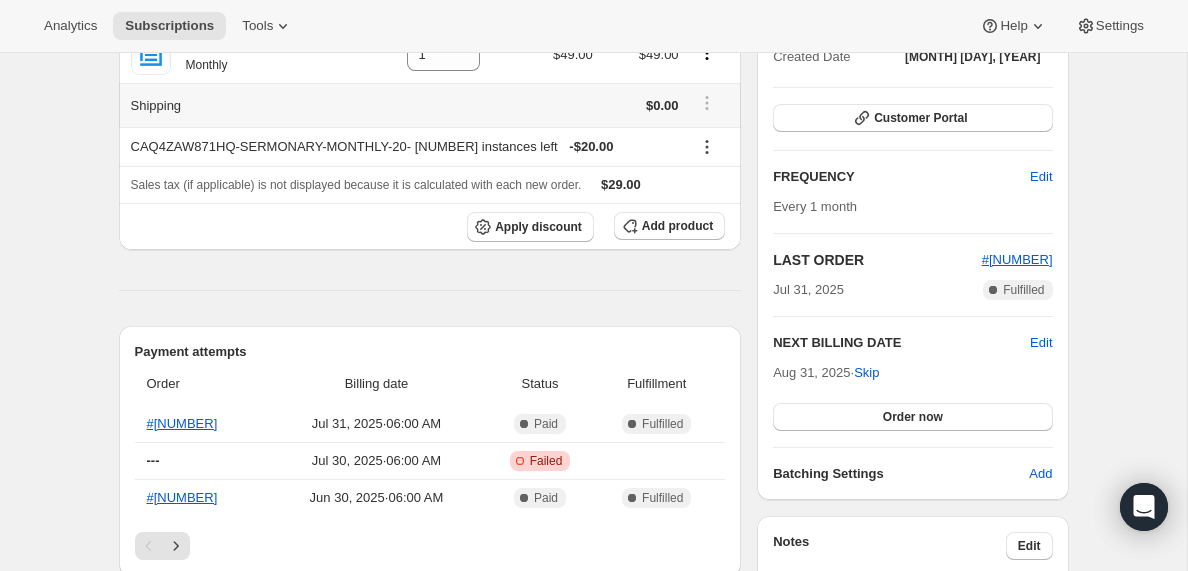 scroll, scrollTop: 0, scrollLeft: 0, axis: both 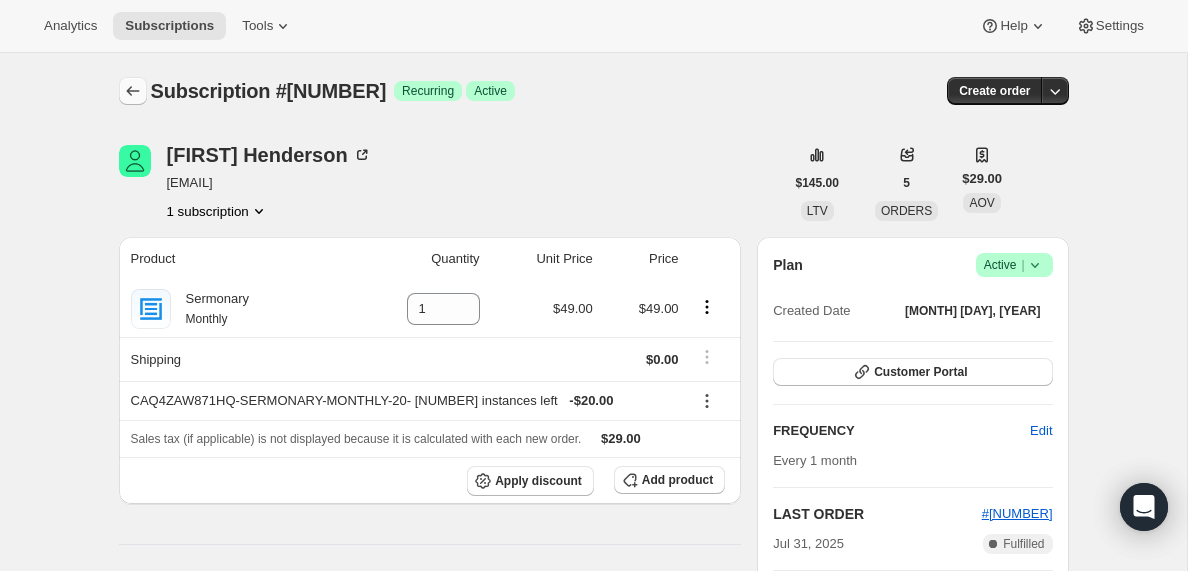 click 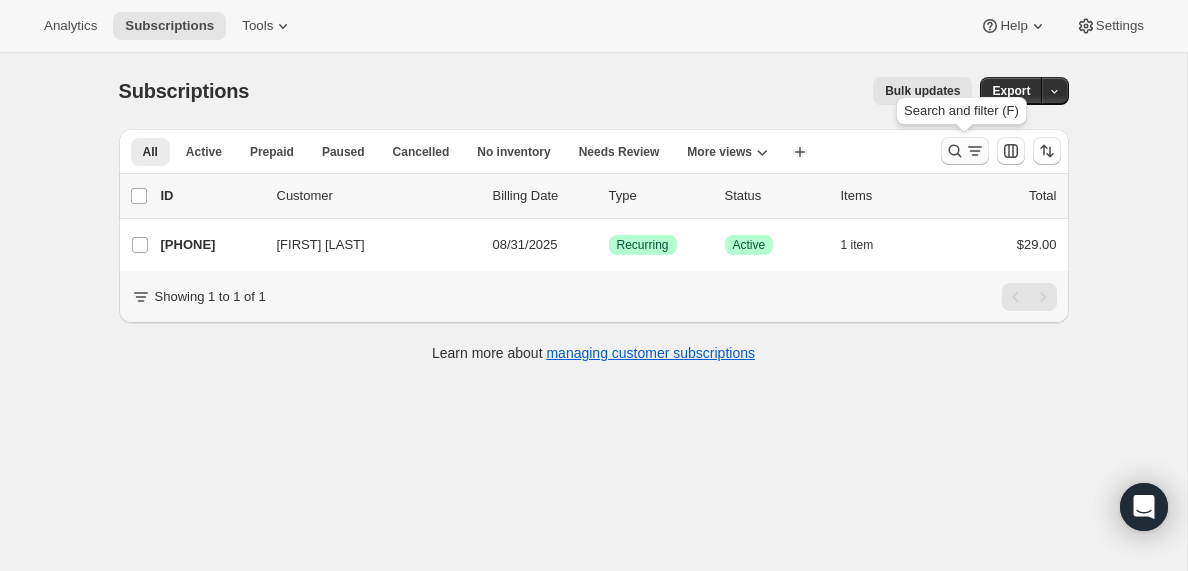 click 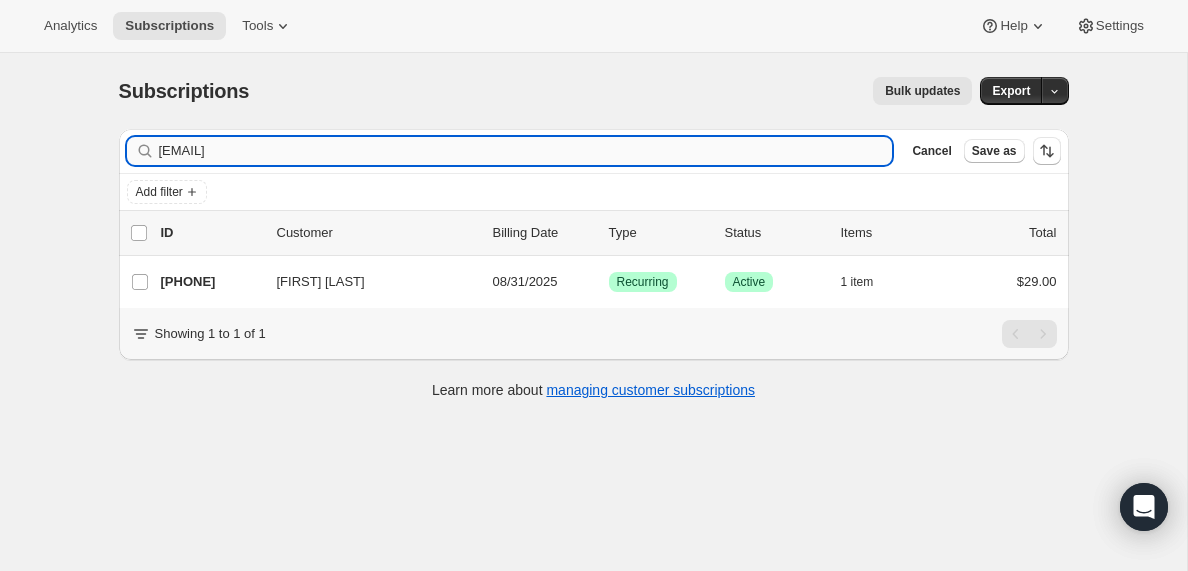 click on "[EMAIL]" at bounding box center (526, 151) 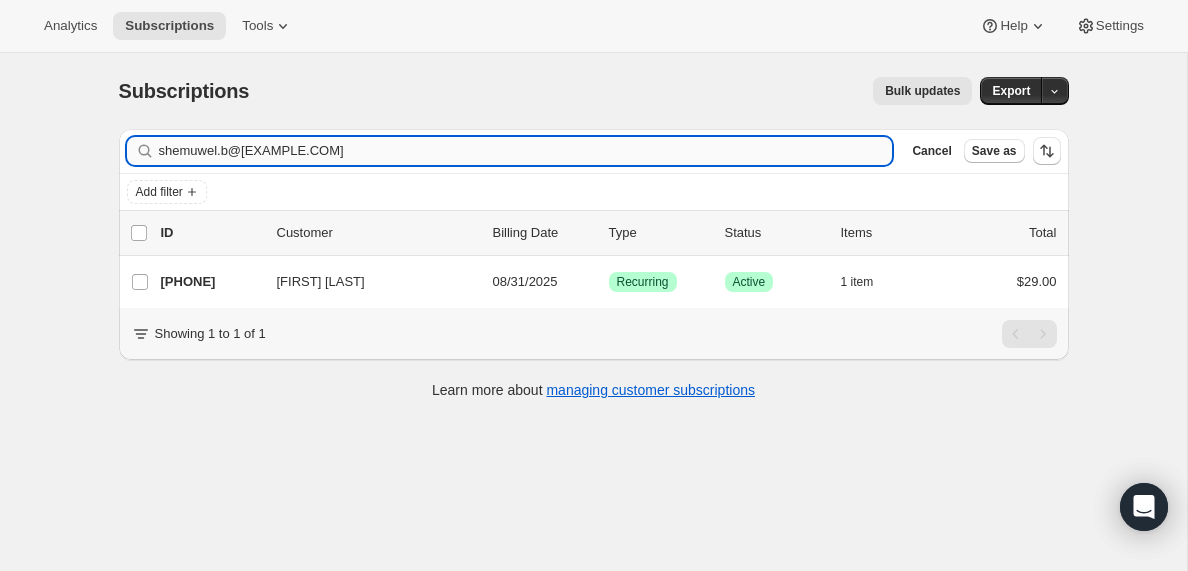 type on "shemuwel.b@[EXAMPLE.COM]" 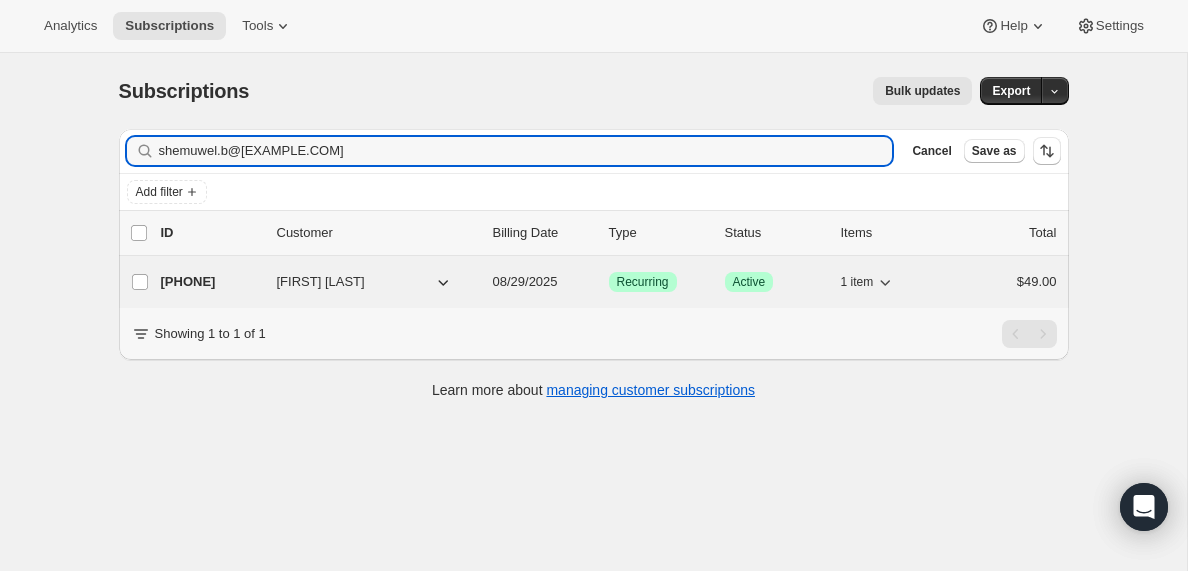 click on "[PHONE]" at bounding box center (211, 282) 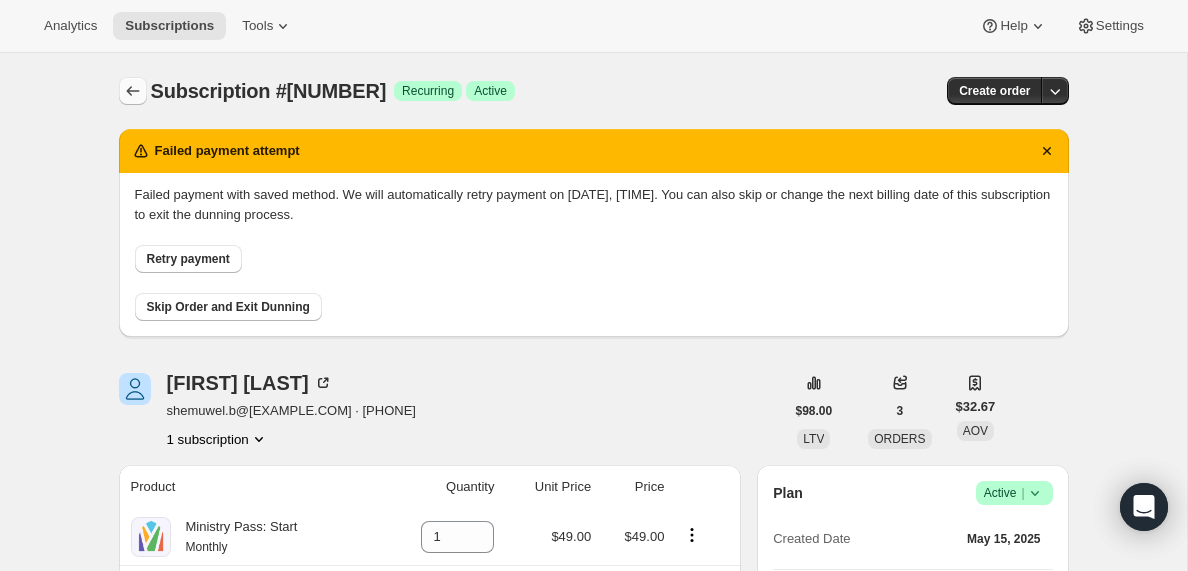 click 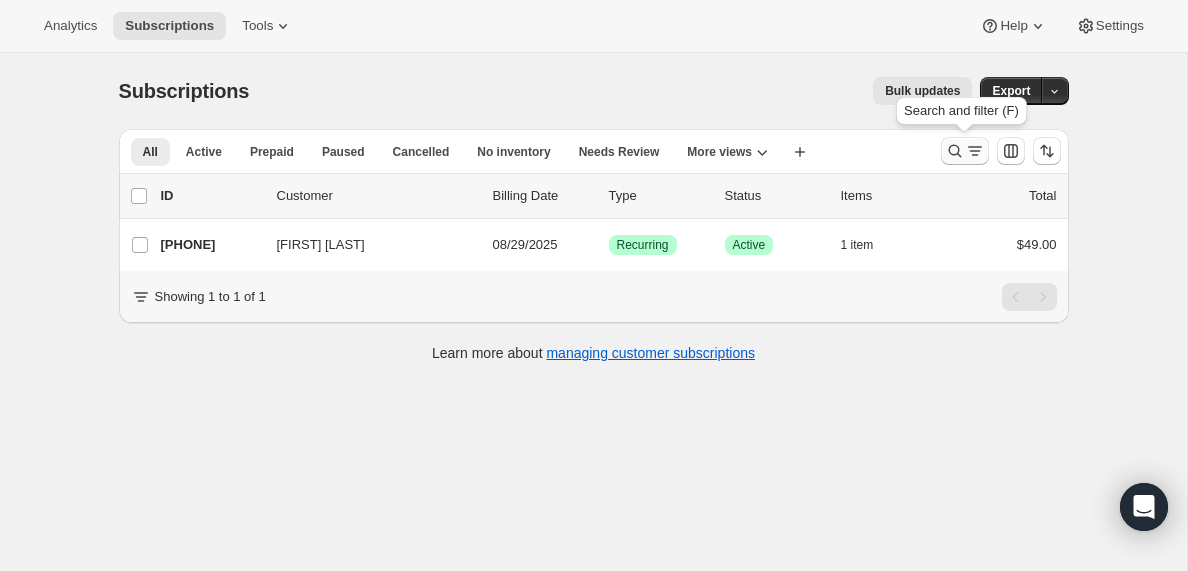 click 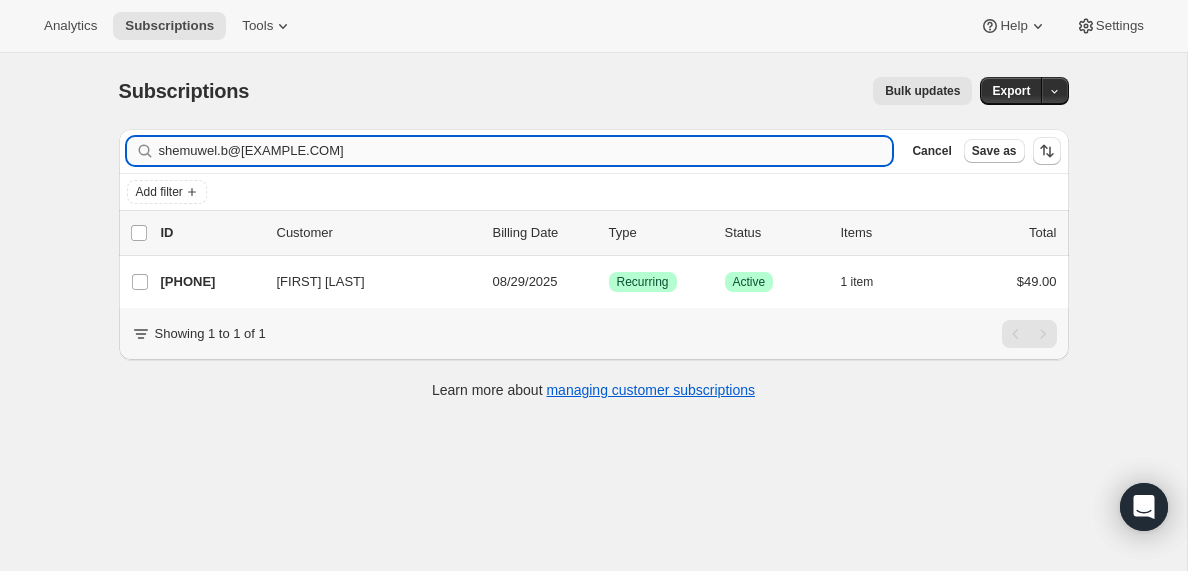 click on "shemuwel.b@[EXAMPLE.COM]" at bounding box center (526, 151) 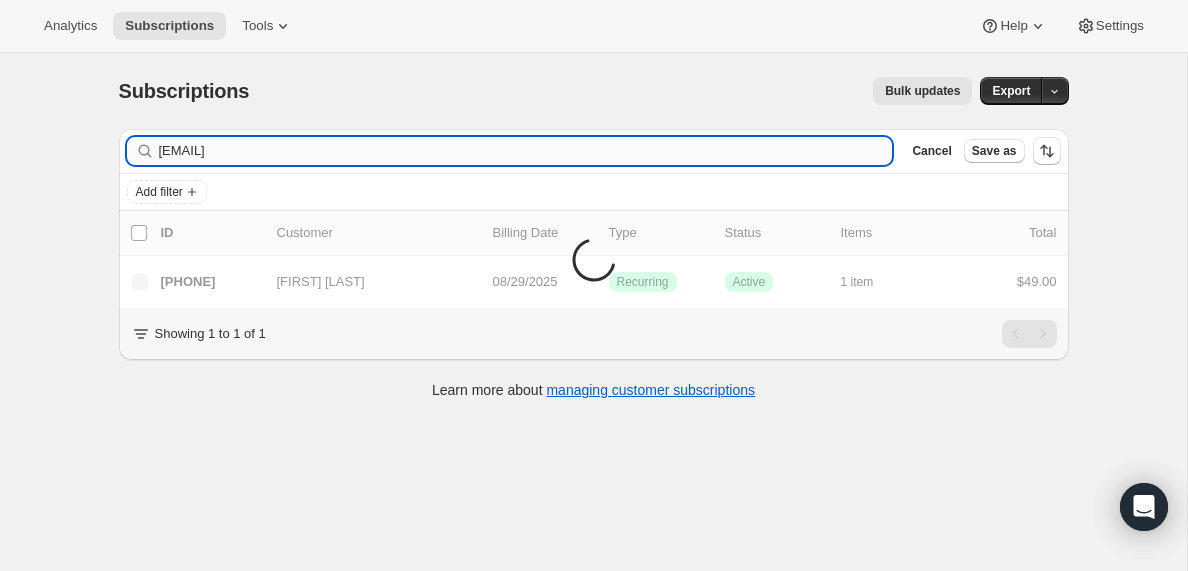 type on "[EMAIL]" 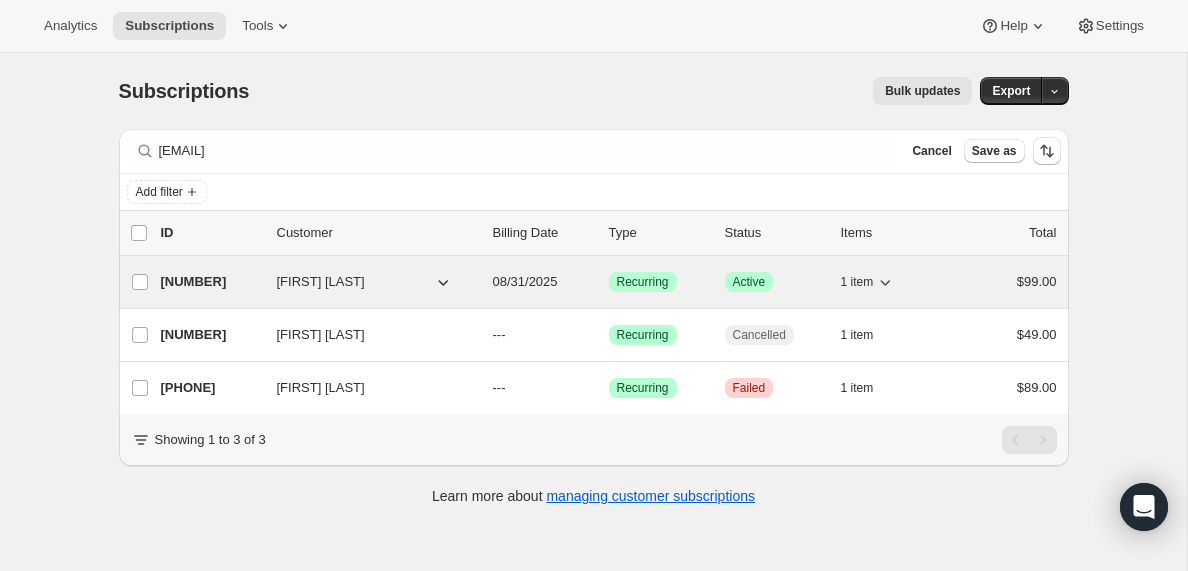 click on "[NUMBER]" at bounding box center [211, 282] 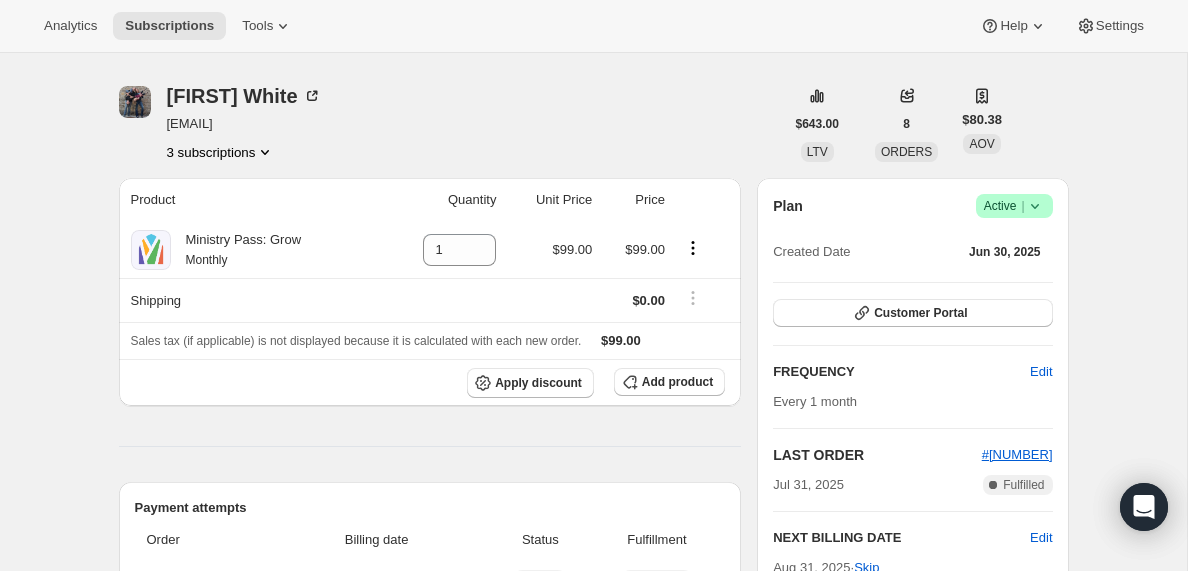 scroll, scrollTop: 0, scrollLeft: 0, axis: both 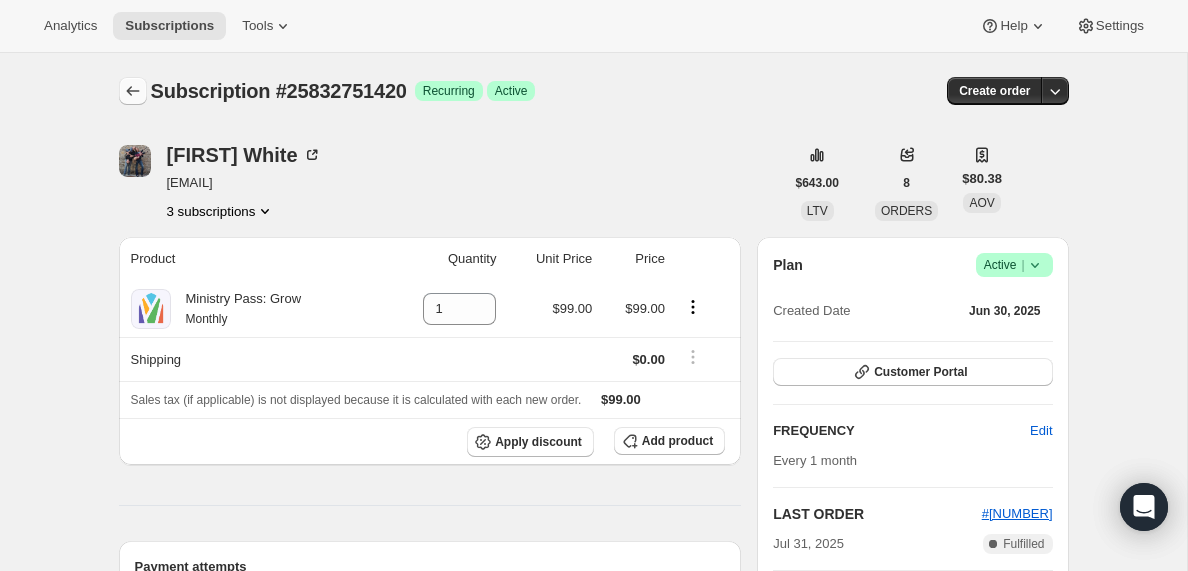 click 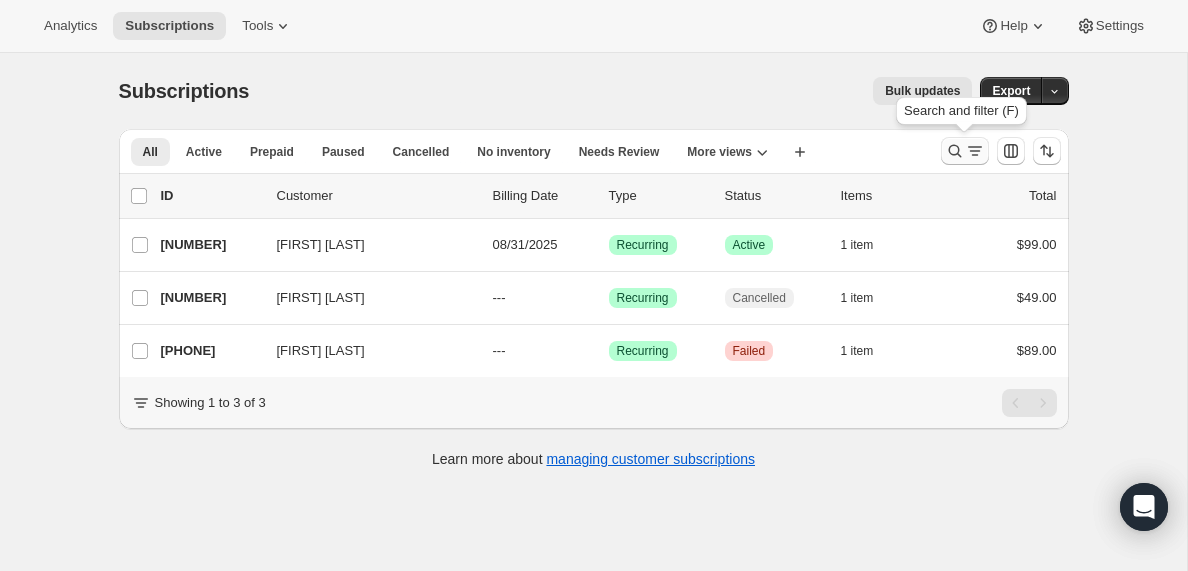 click 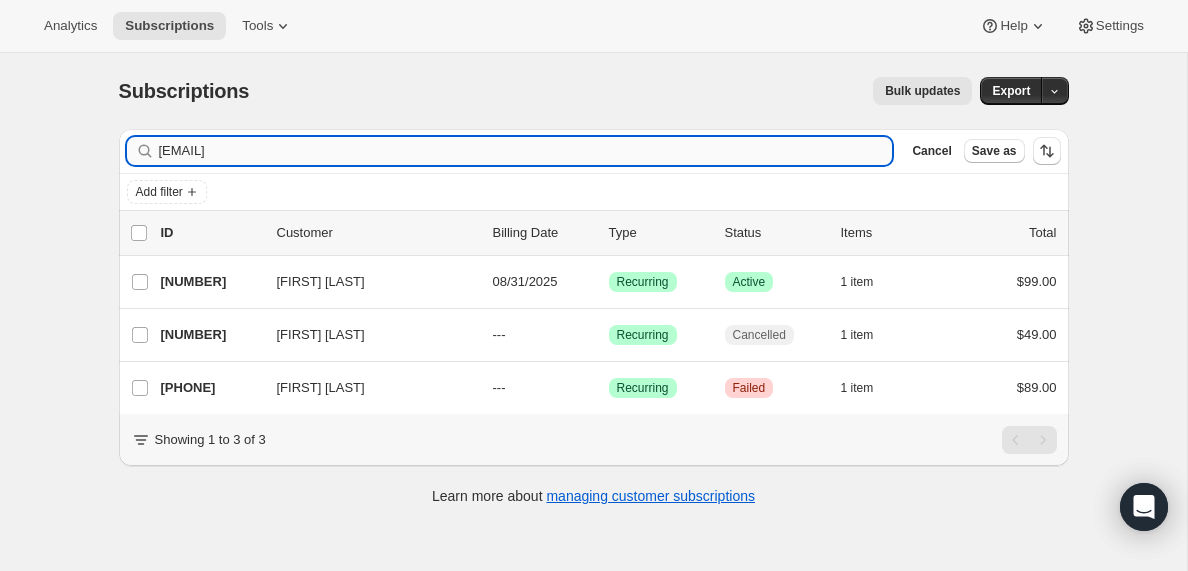 click on "[EMAIL]" at bounding box center [526, 151] 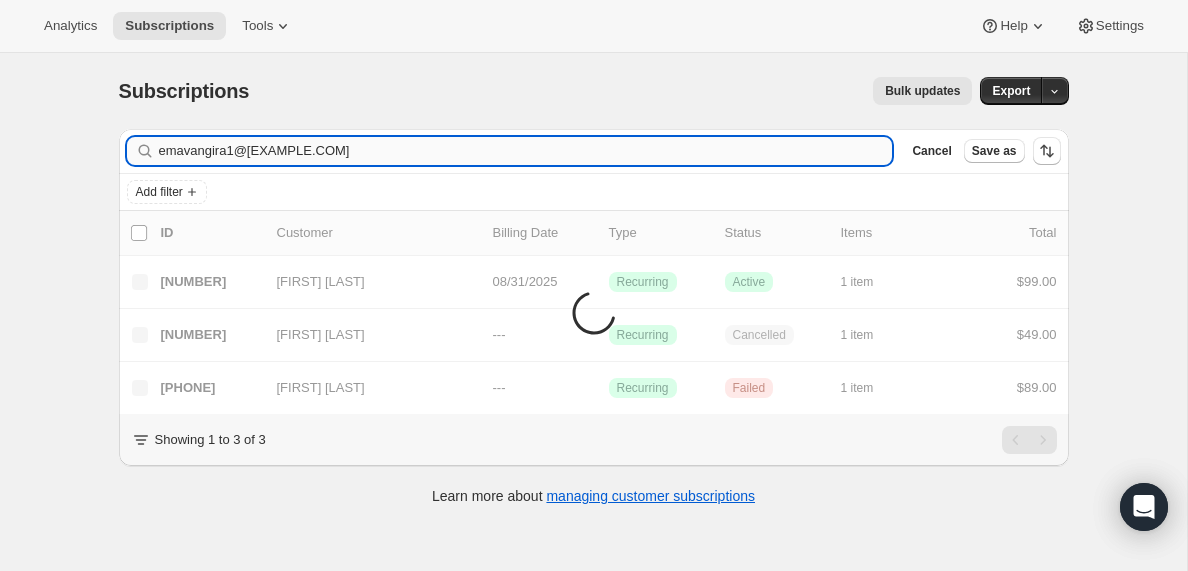 type on "emavangira1@[EXAMPLE.COM]" 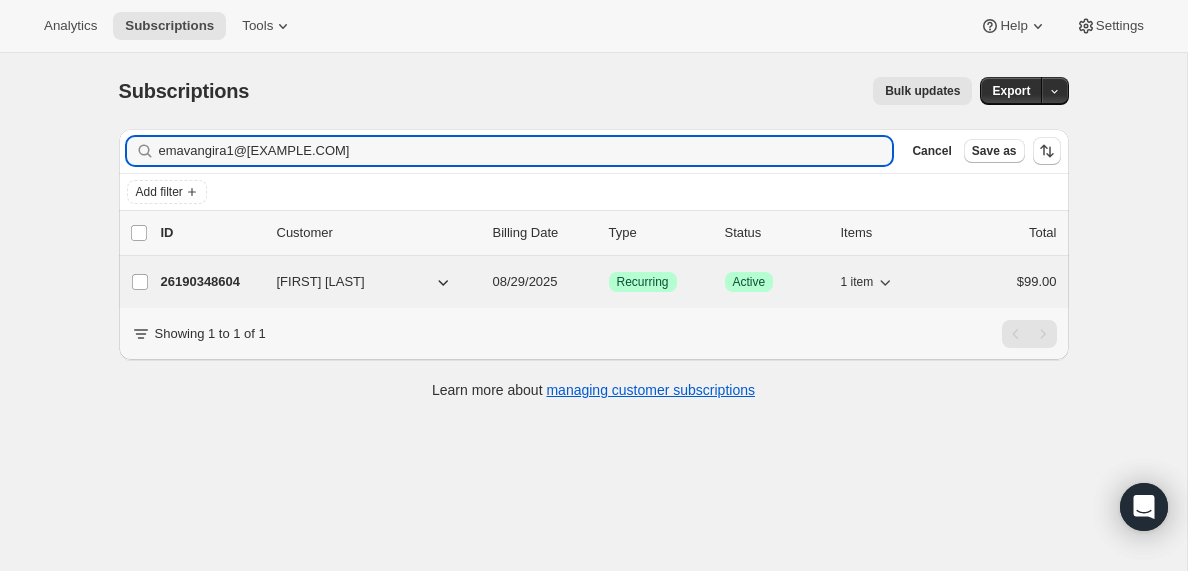 click on "26190348604" at bounding box center [211, 282] 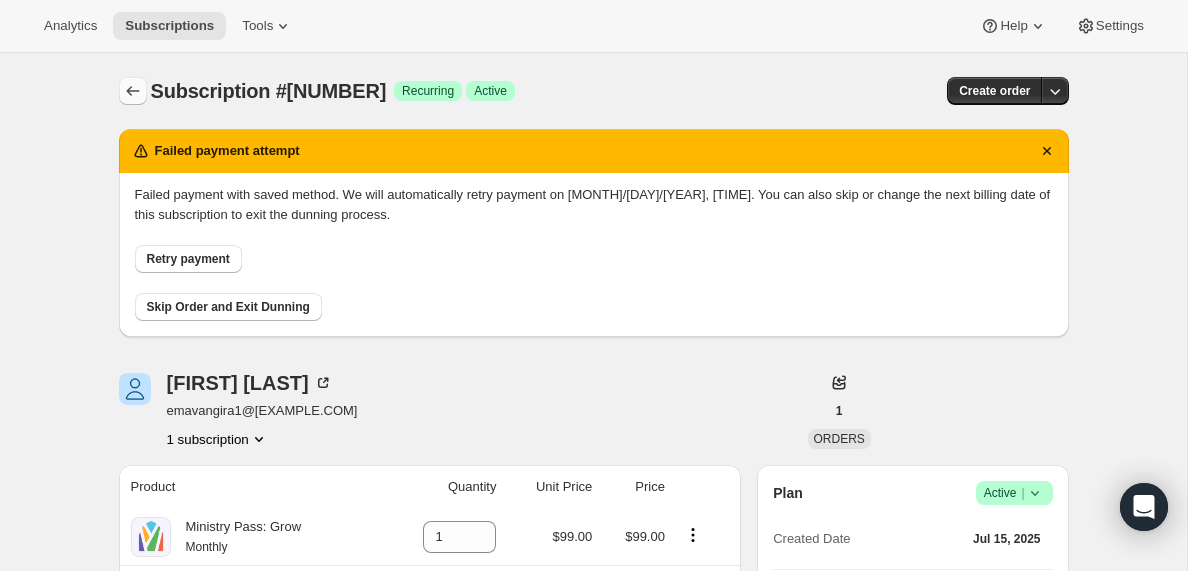 click 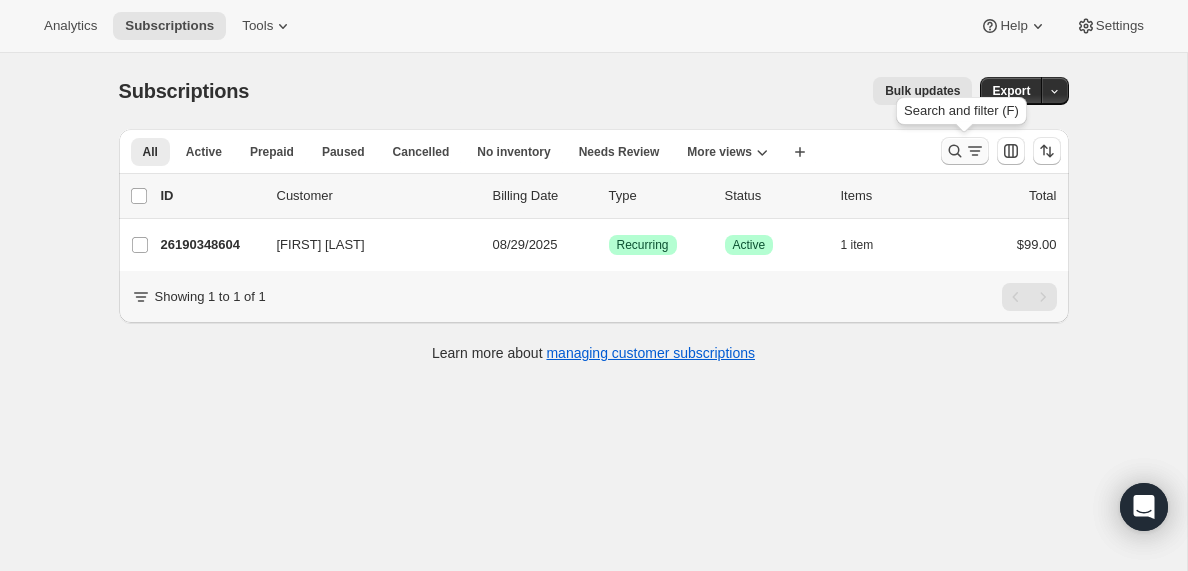 click 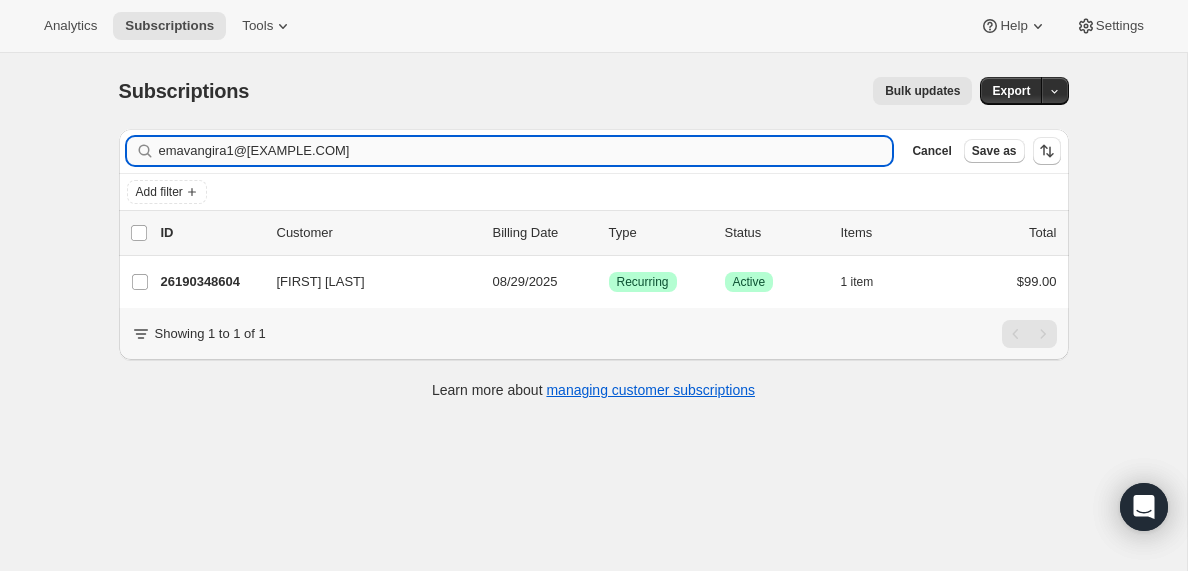 click on "emavangira1@[EXAMPLE.COM]" at bounding box center [526, 151] 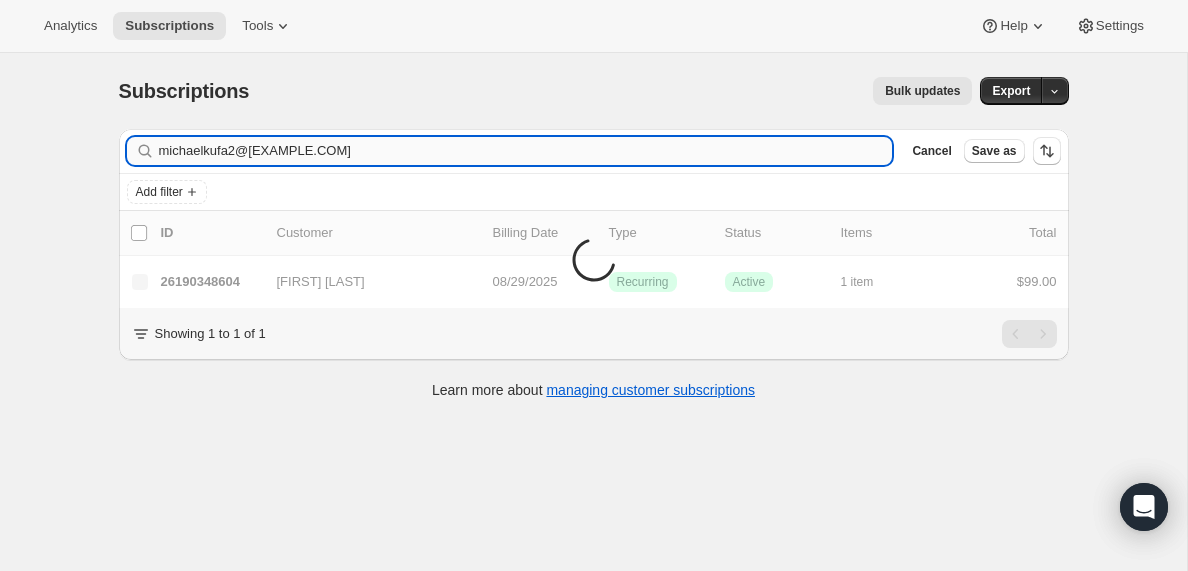 type on "michaelkufa2@[EXAMPLE.COM]" 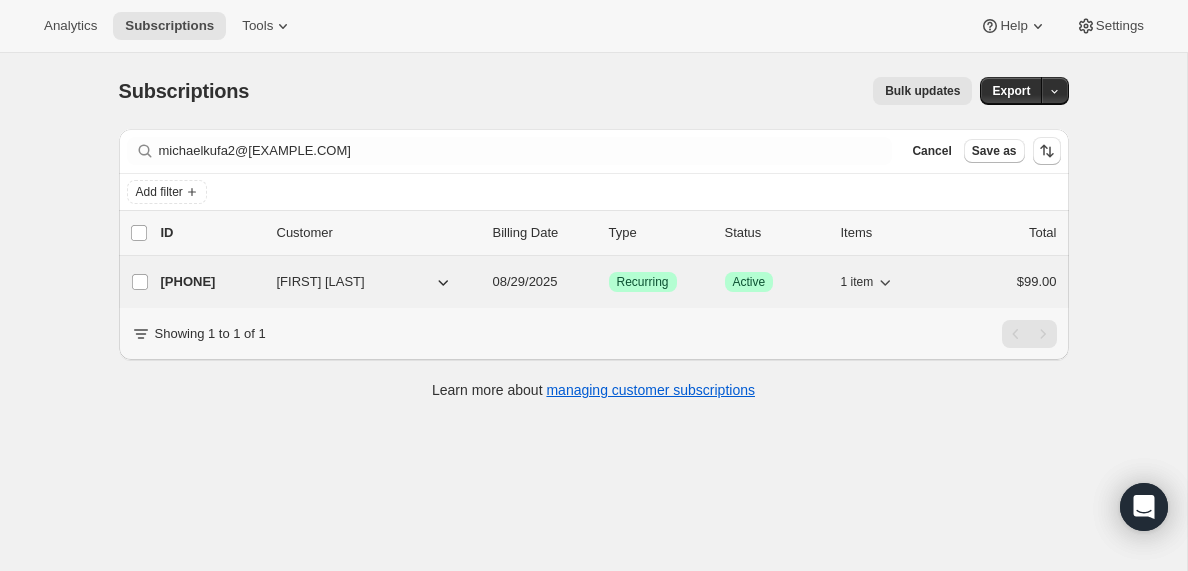 click on "[PHONE]" at bounding box center [211, 282] 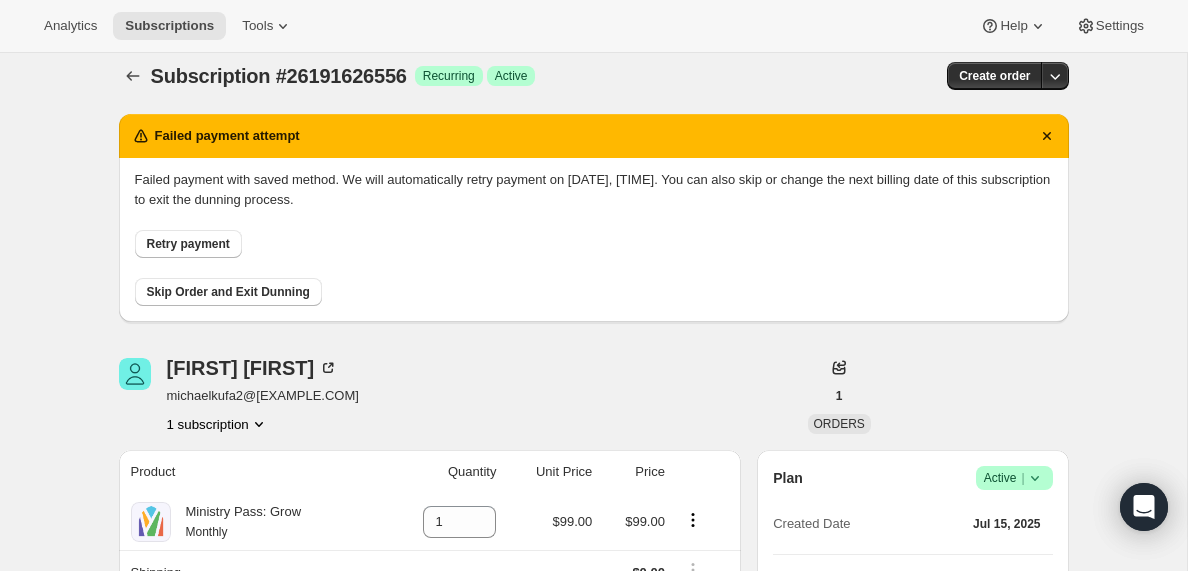 scroll, scrollTop: 0, scrollLeft: 0, axis: both 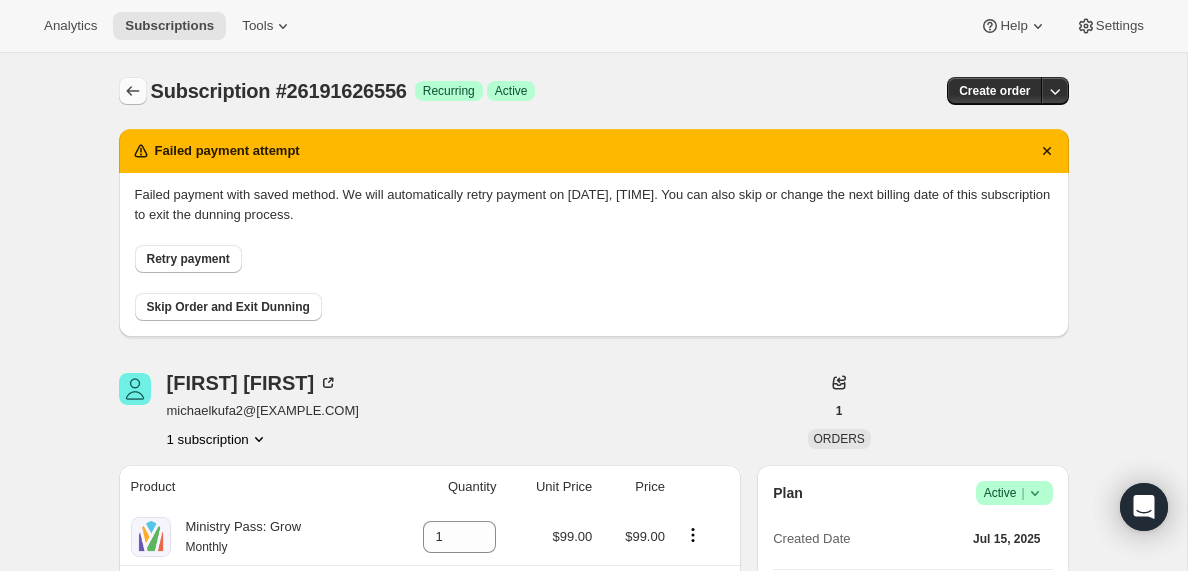 click 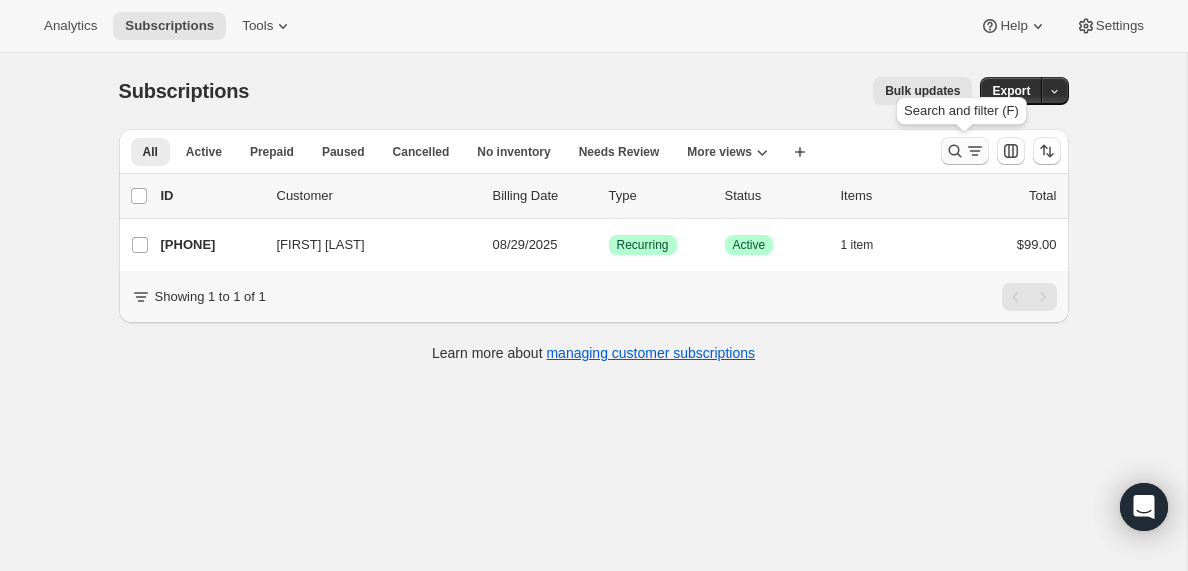 click 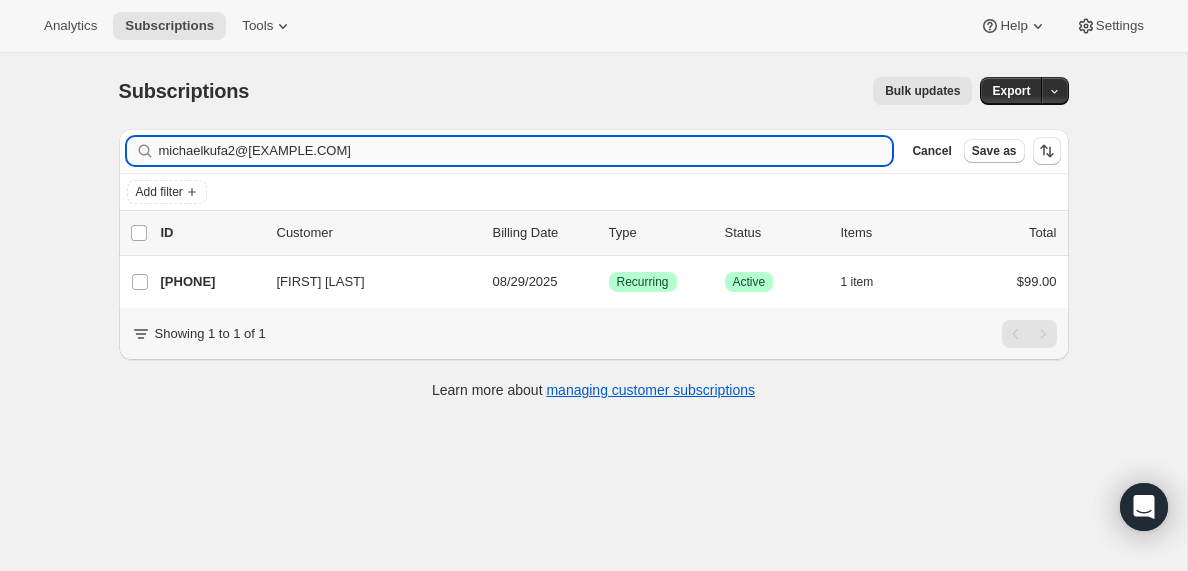 click on "michaelkufa2@[EXAMPLE.COM]" at bounding box center [526, 151] 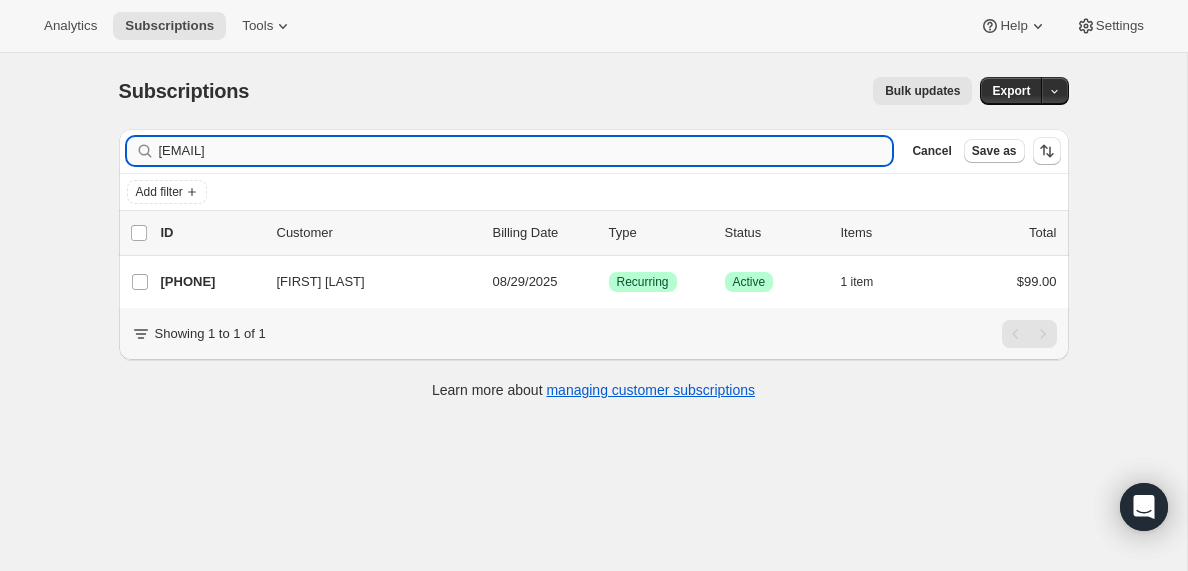 type on "[EMAIL]" 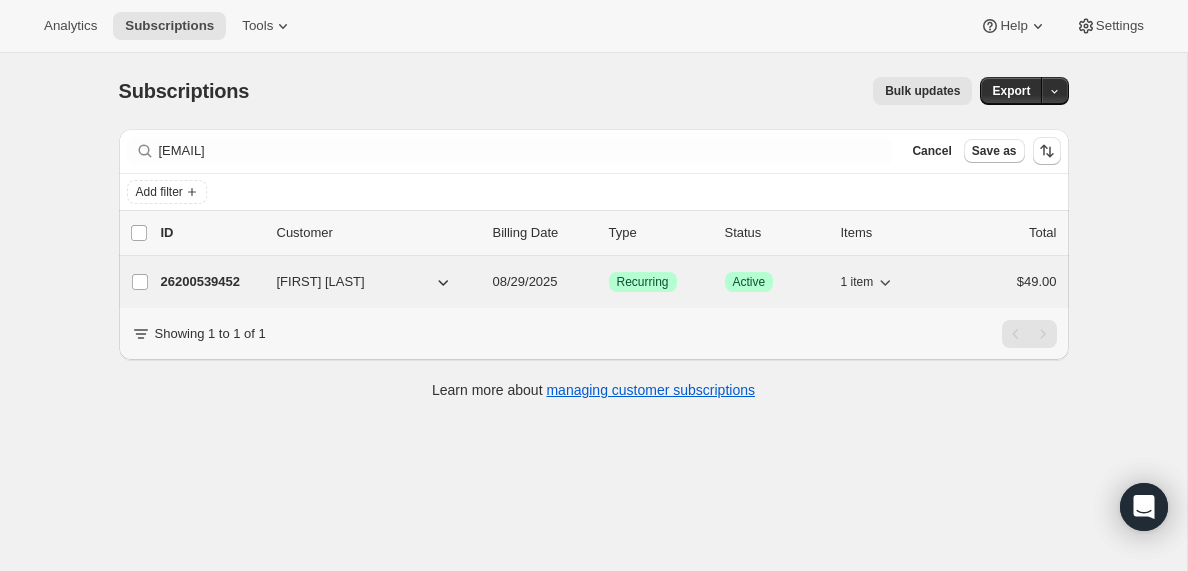 click on "26200539452" at bounding box center (211, 282) 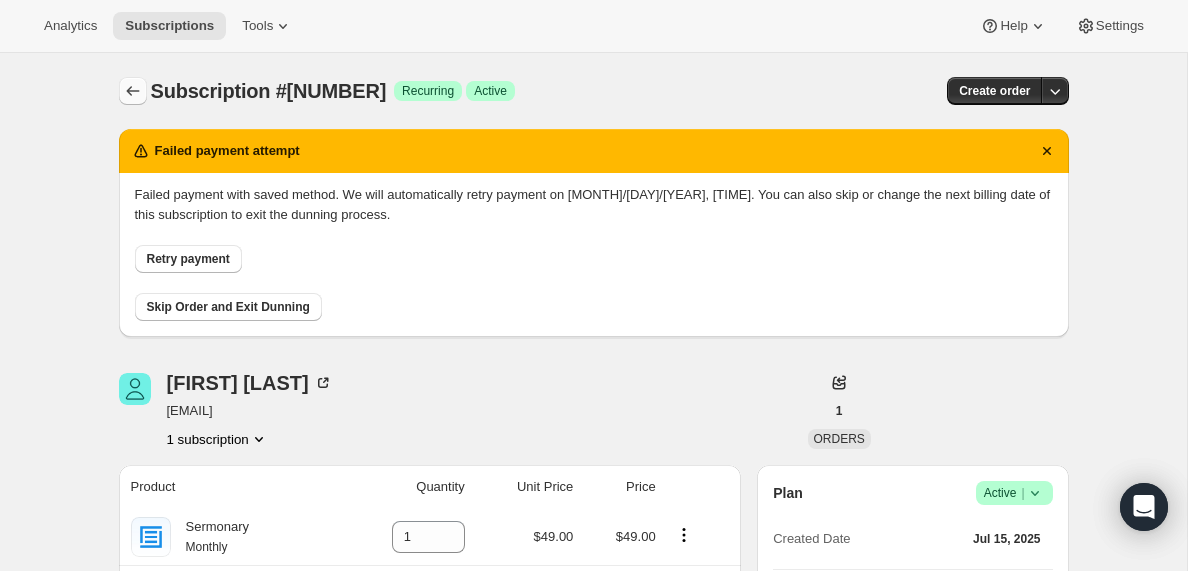 click at bounding box center (133, 91) 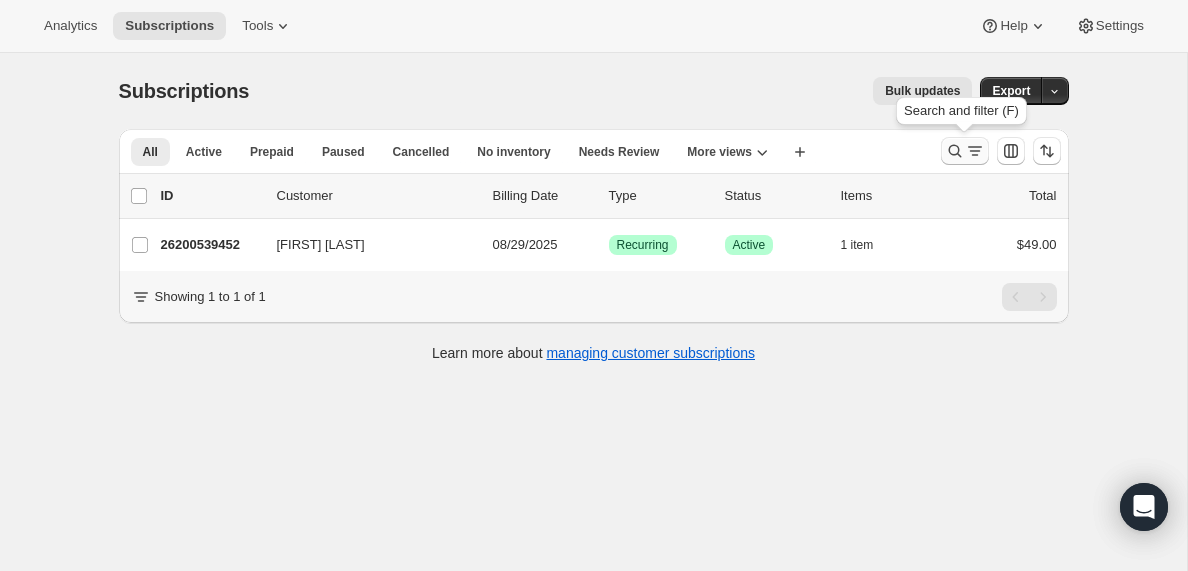 click 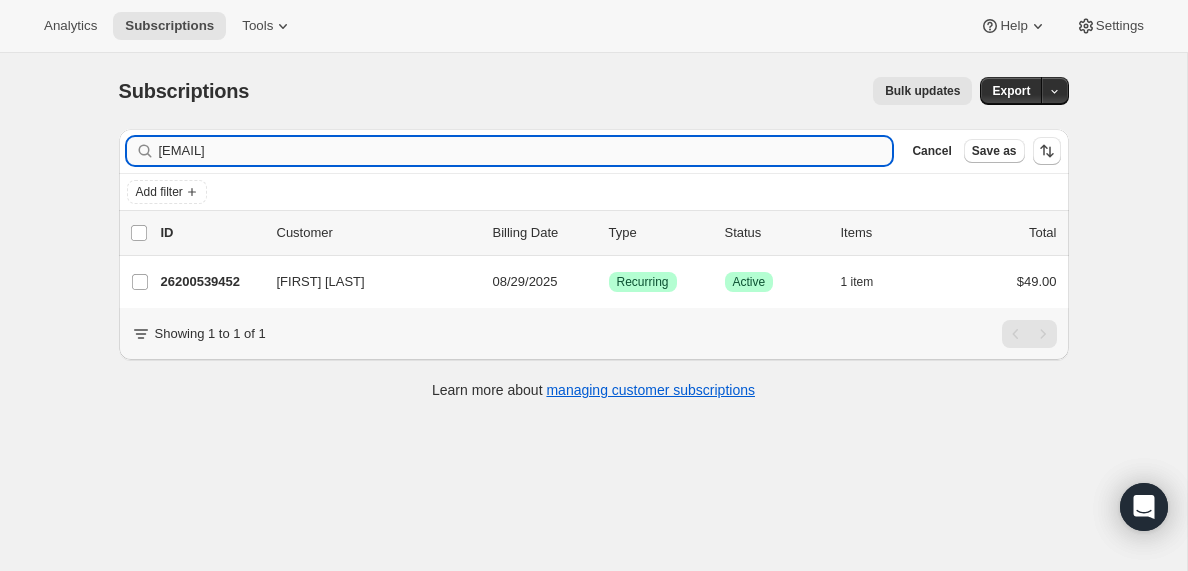 click on "[EMAIL]" at bounding box center [526, 151] 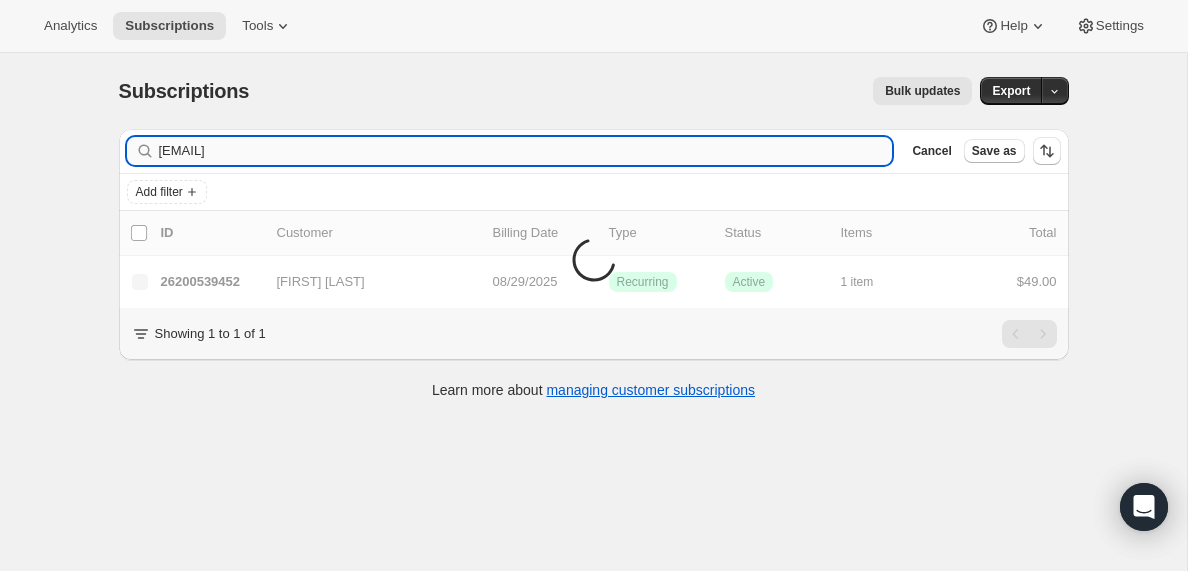 type on "[EMAIL]" 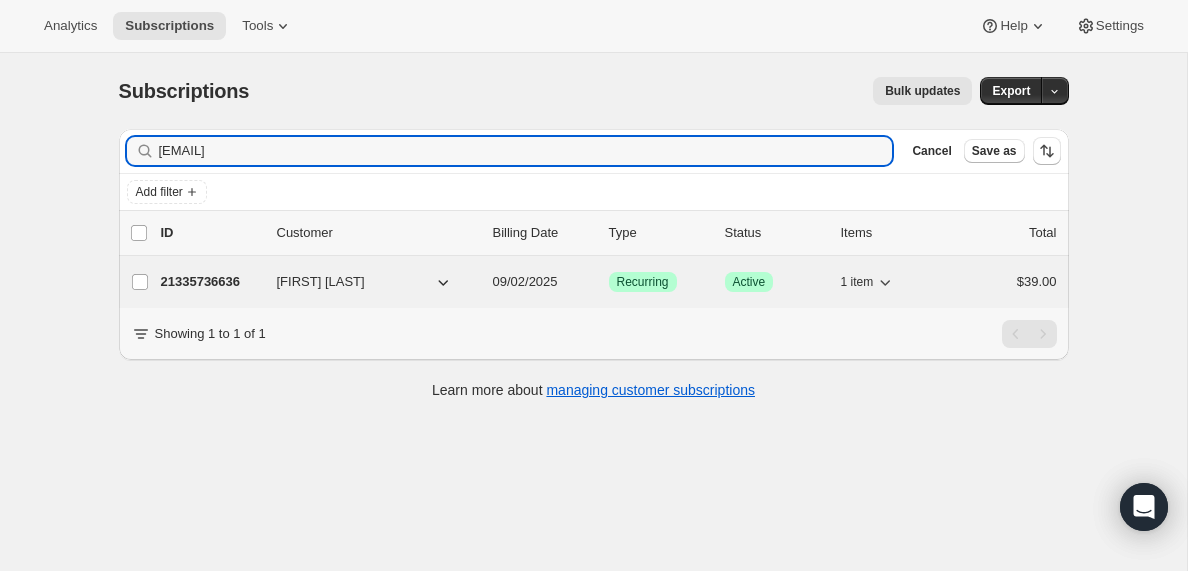 click on "21335736636" at bounding box center (211, 282) 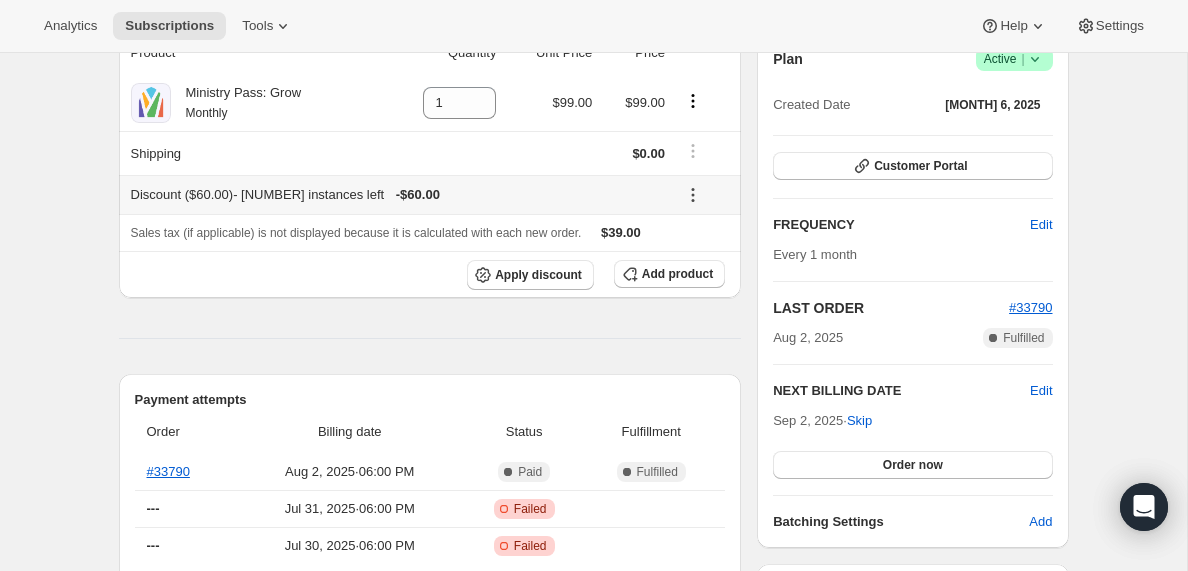 scroll, scrollTop: 0, scrollLeft: 0, axis: both 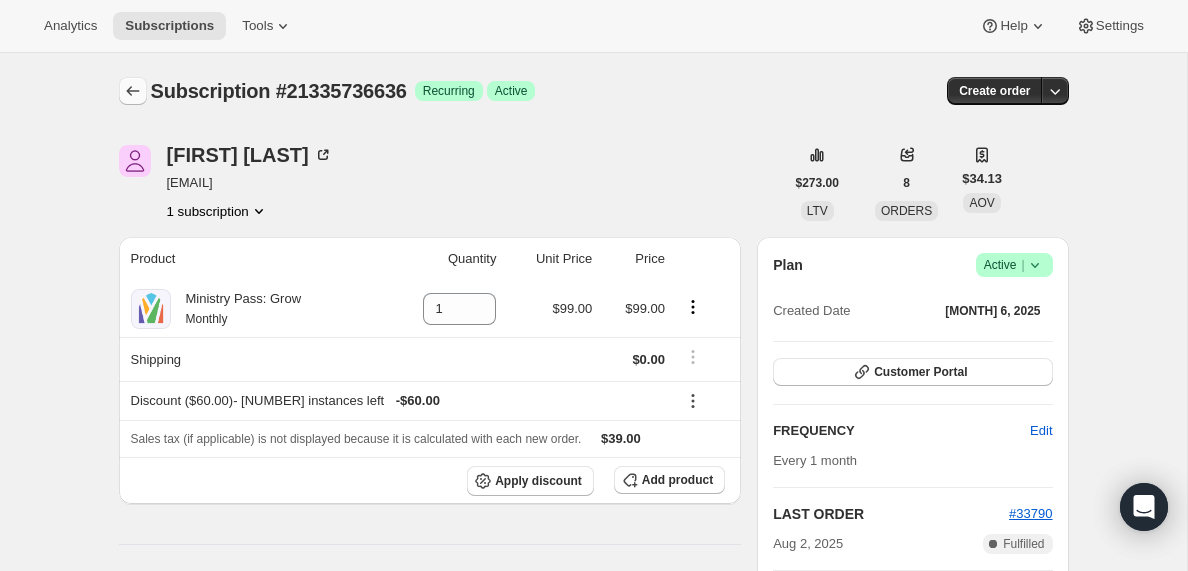 click 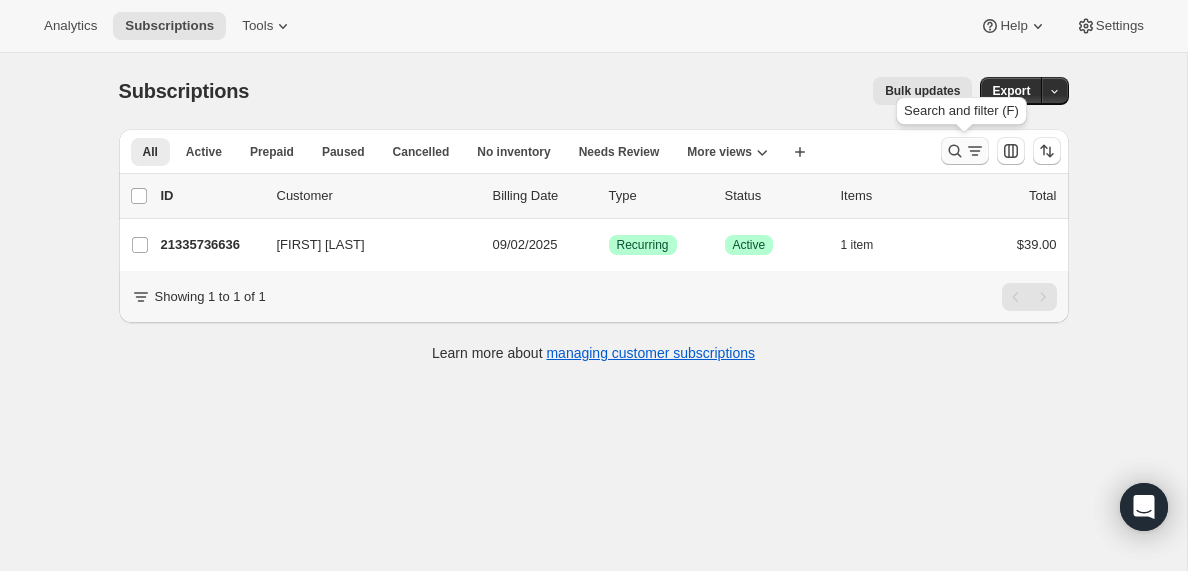 click 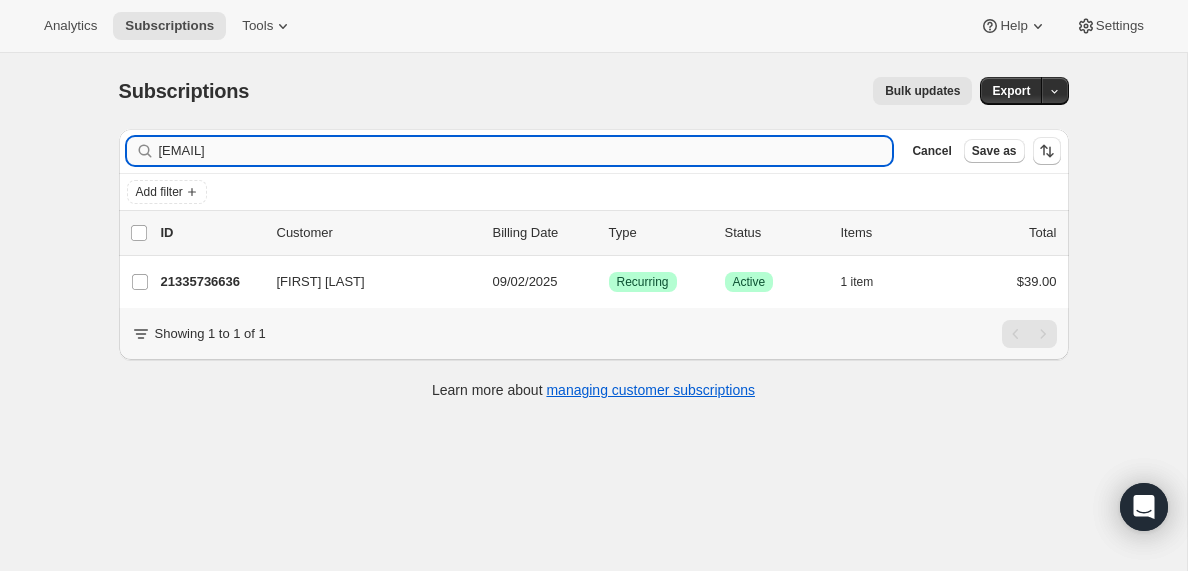 click on "[EMAIL]" at bounding box center (526, 151) 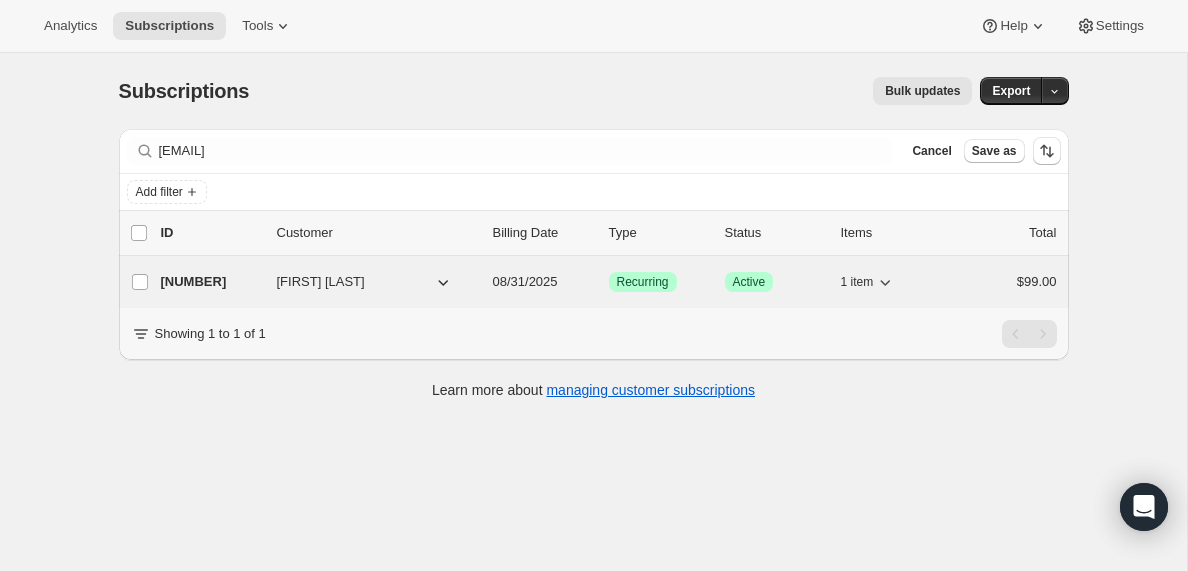 click on "[NUMBER]" at bounding box center (211, 282) 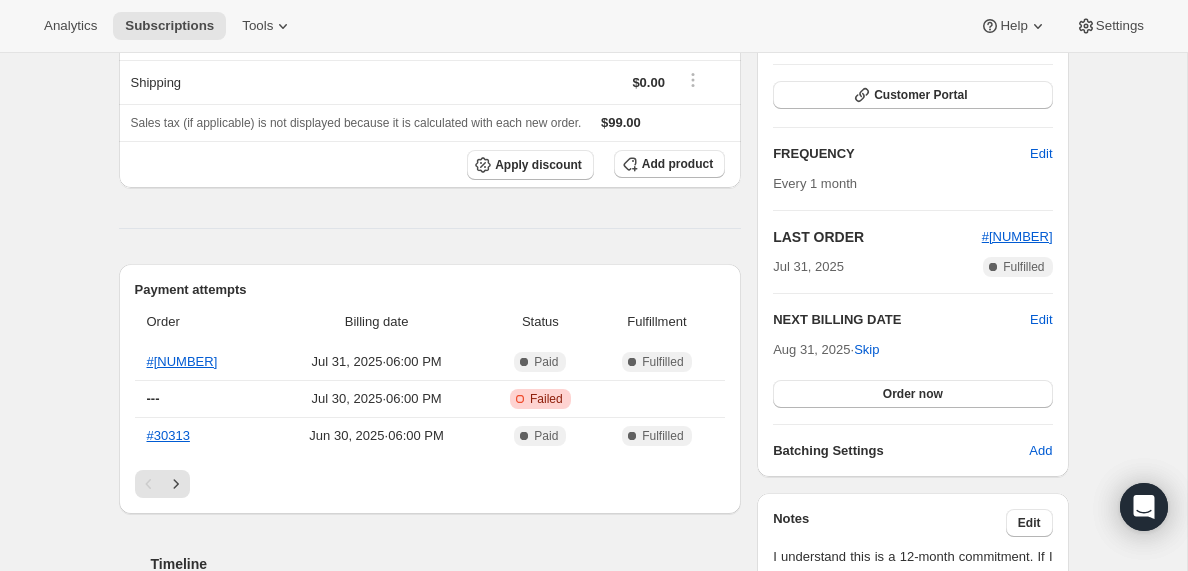 scroll, scrollTop: 0, scrollLeft: 0, axis: both 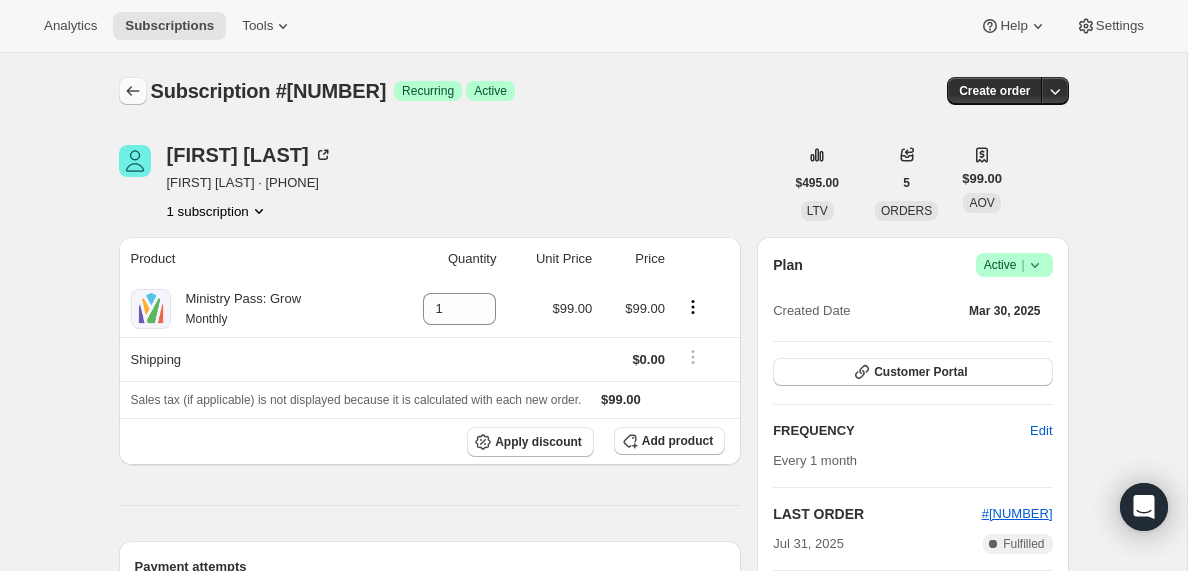 click 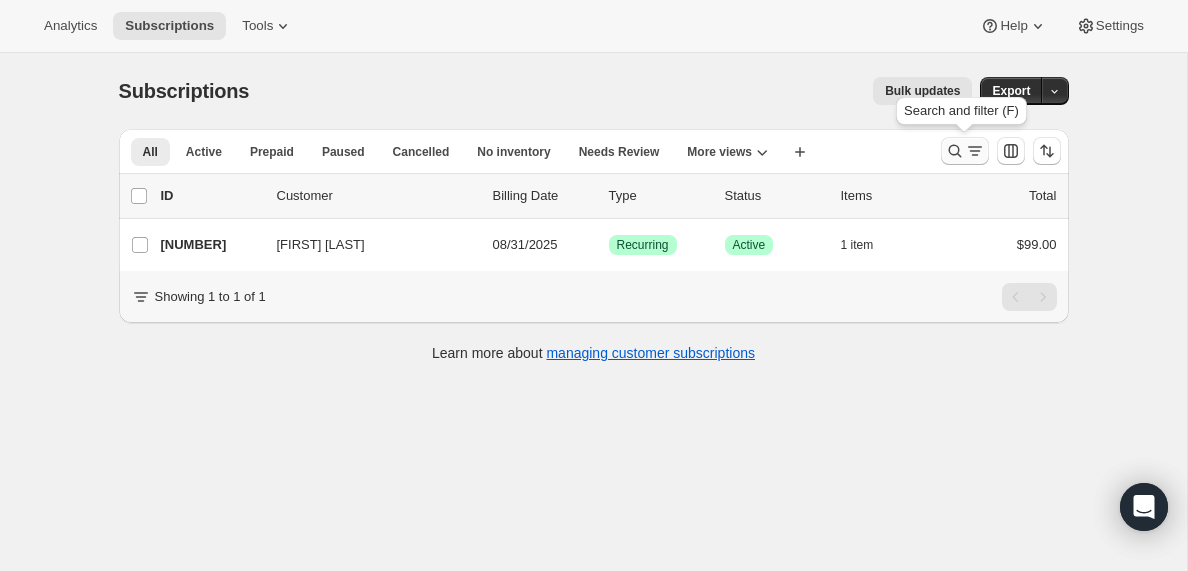 click 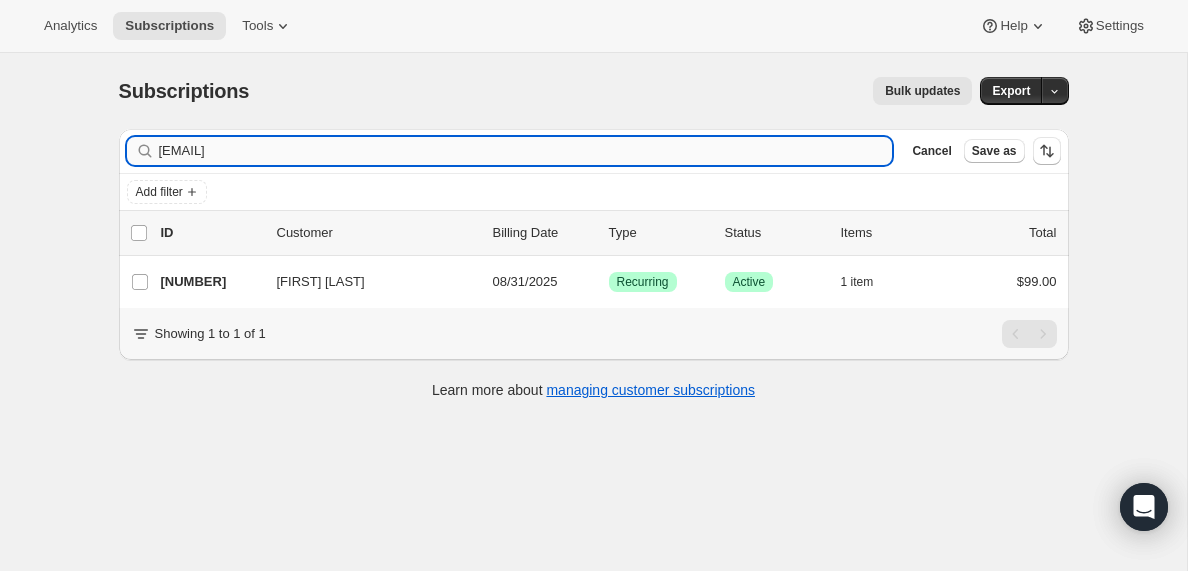 click on "[EMAIL]" at bounding box center (526, 151) 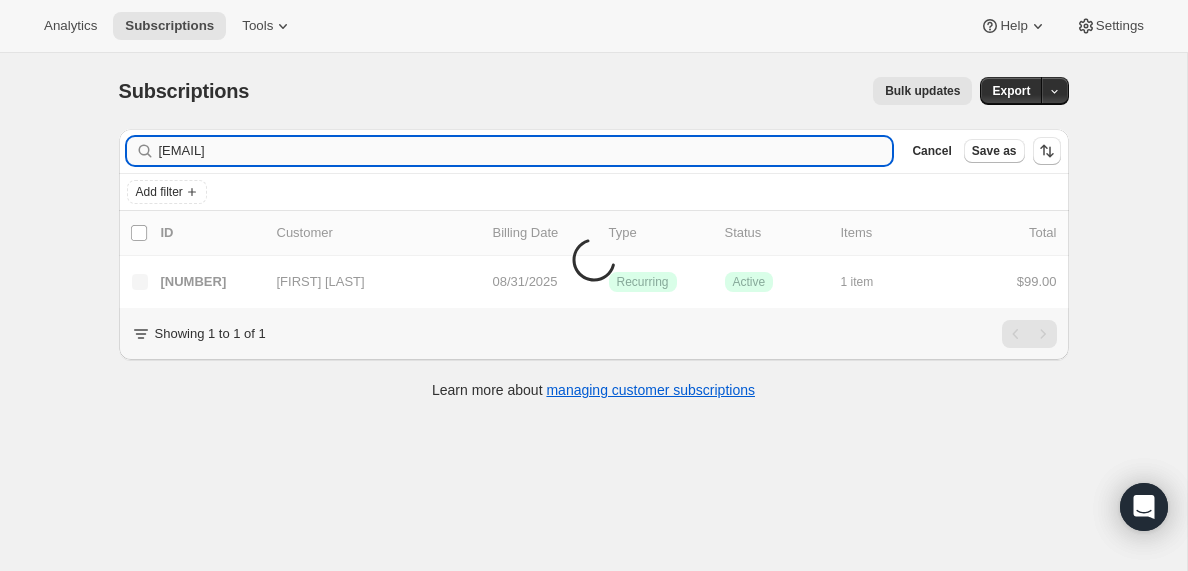 type on "[EMAIL]" 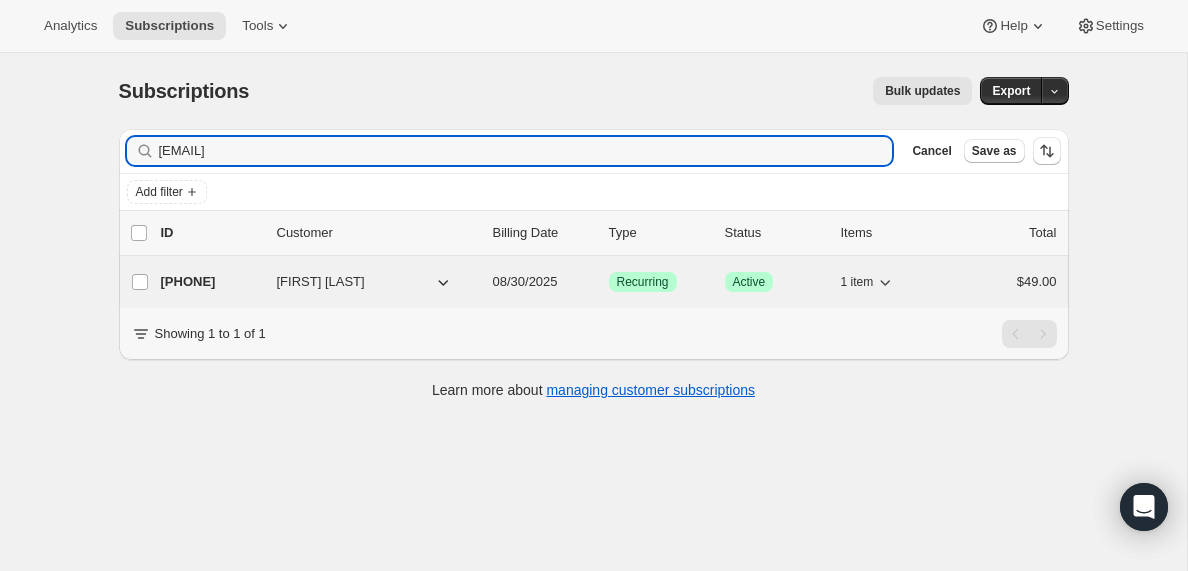 click on "[PHONE]" at bounding box center [211, 282] 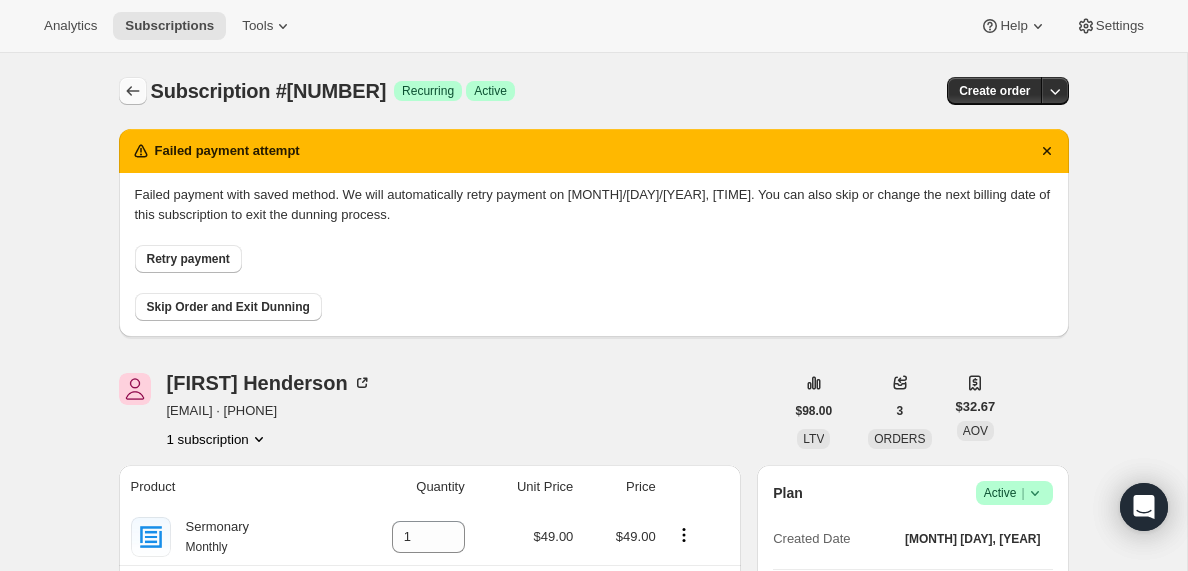 click 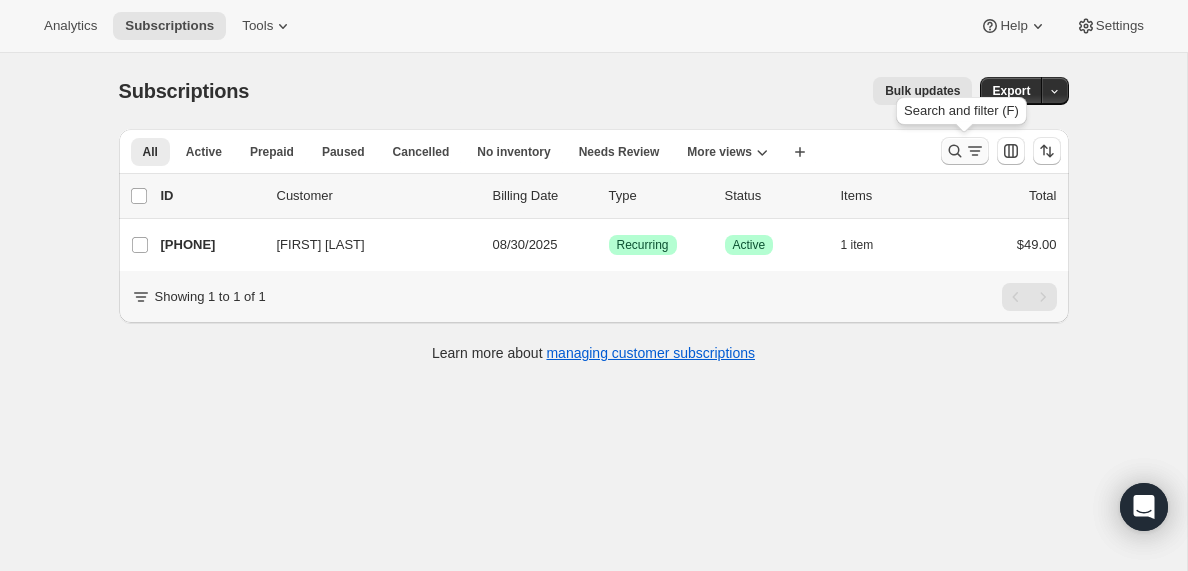 click 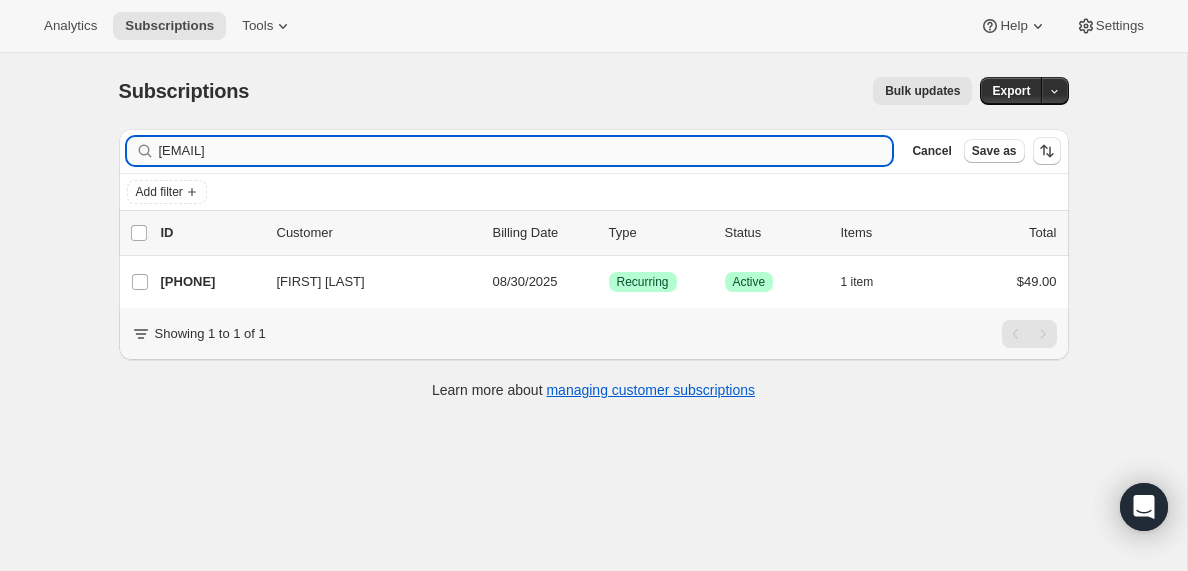 click on "[EMAIL]" at bounding box center (526, 151) 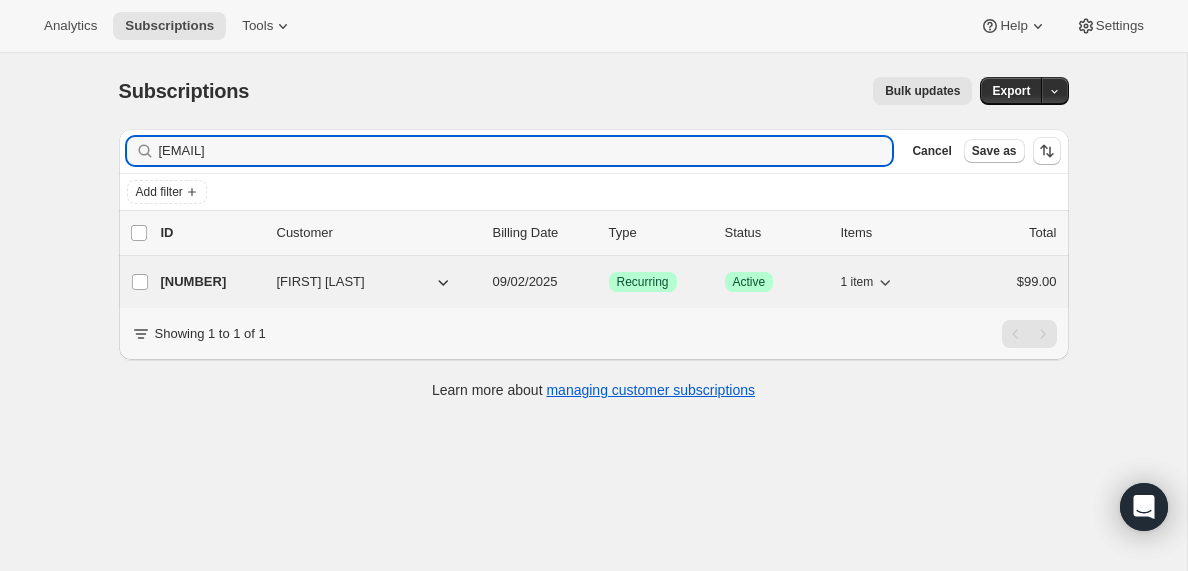 click on "[NUMBER]" at bounding box center (211, 282) 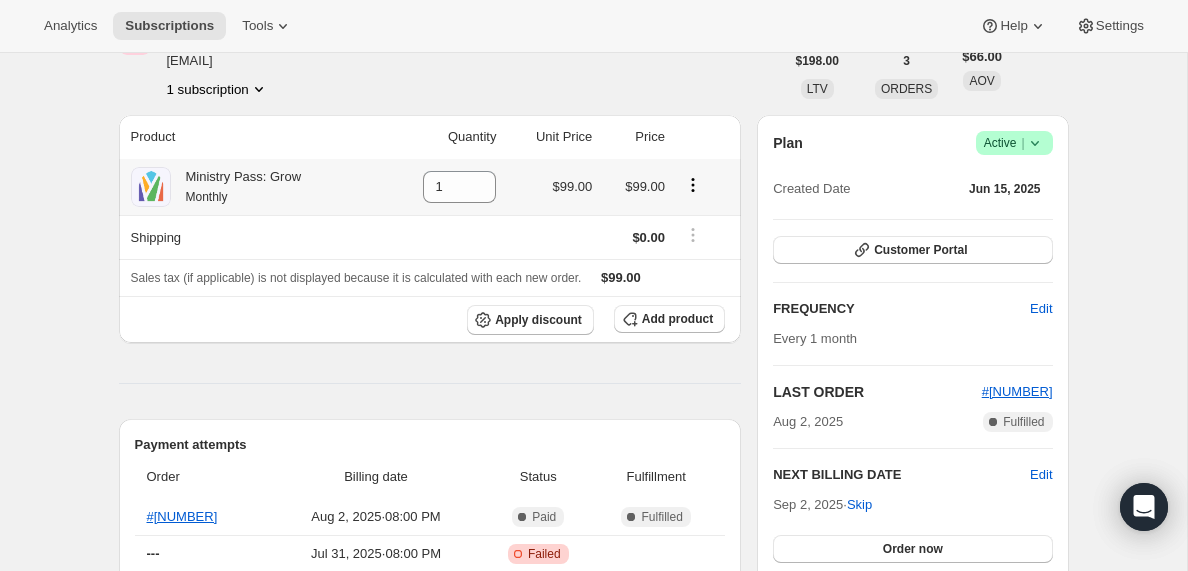 scroll, scrollTop: 0, scrollLeft: 0, axis: both 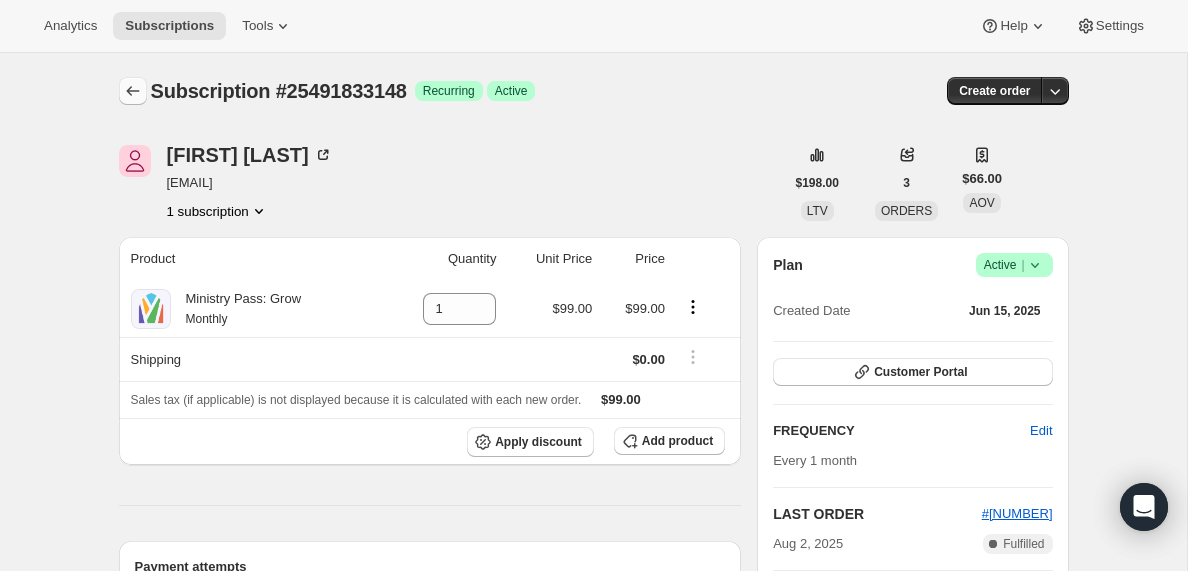 click 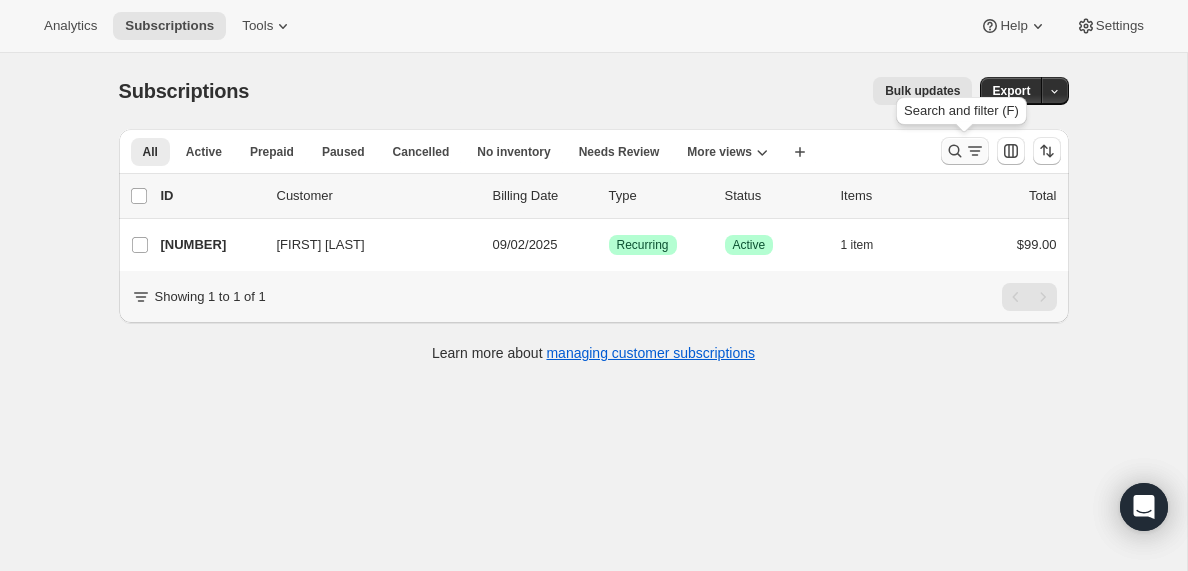 click 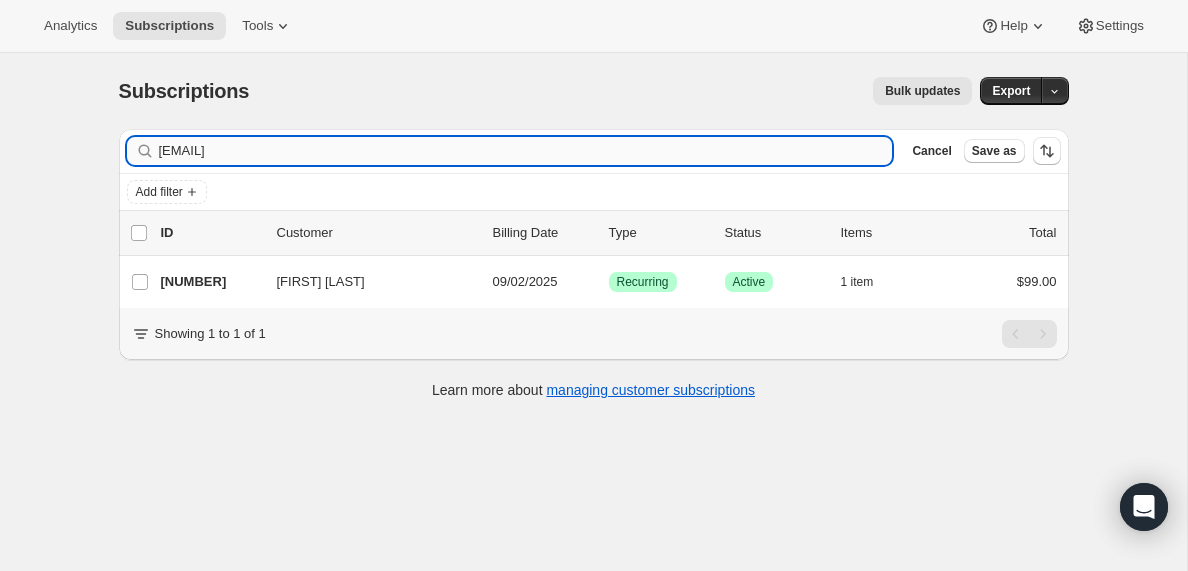 click on "[EMAIL]" at bounding box center (526, 151) 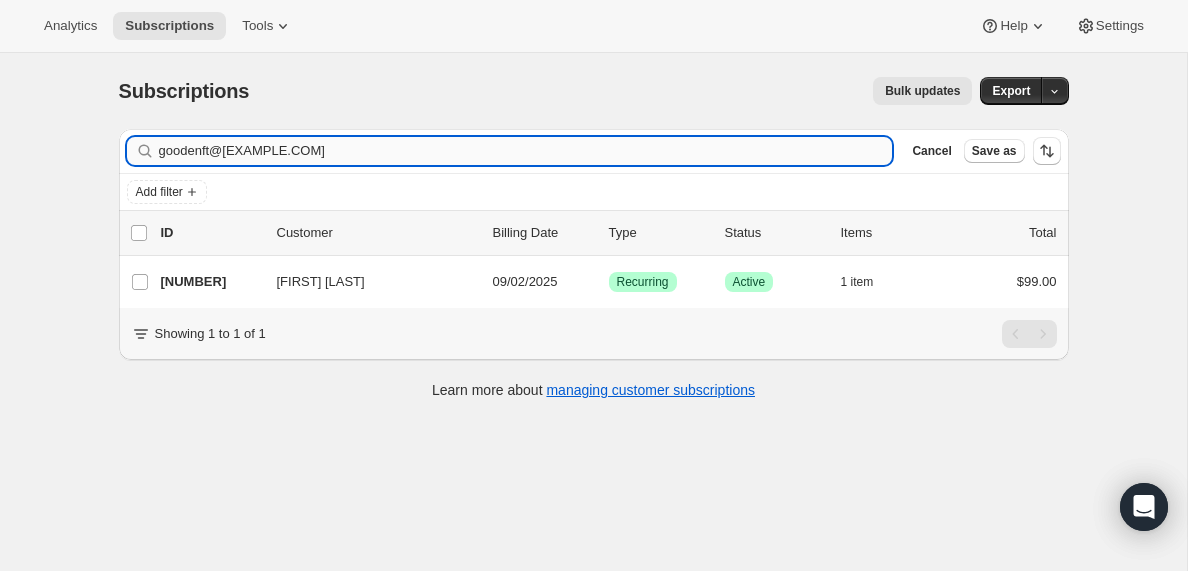 type on "goodenft@[EXAMPLE.COM]" 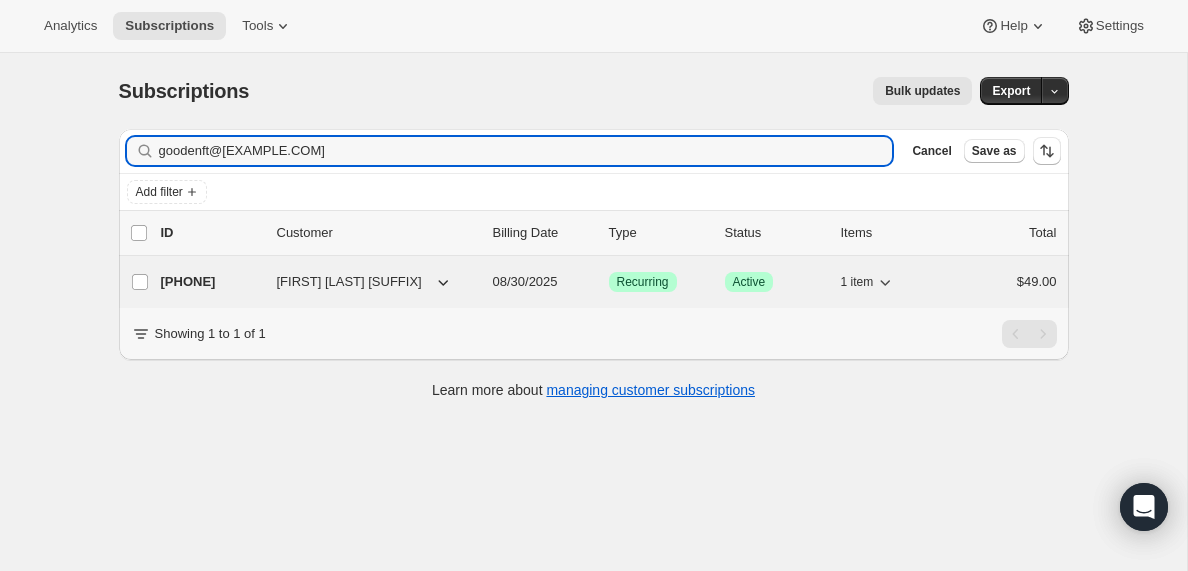 click on "[PHONE]" at bounding box center (211, 282) 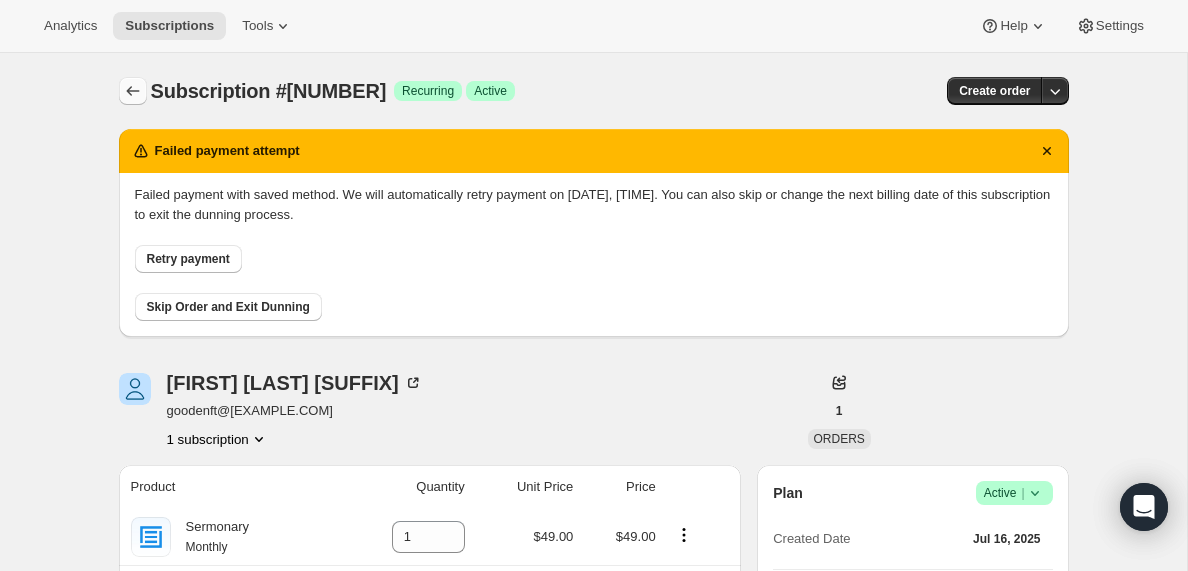 click 